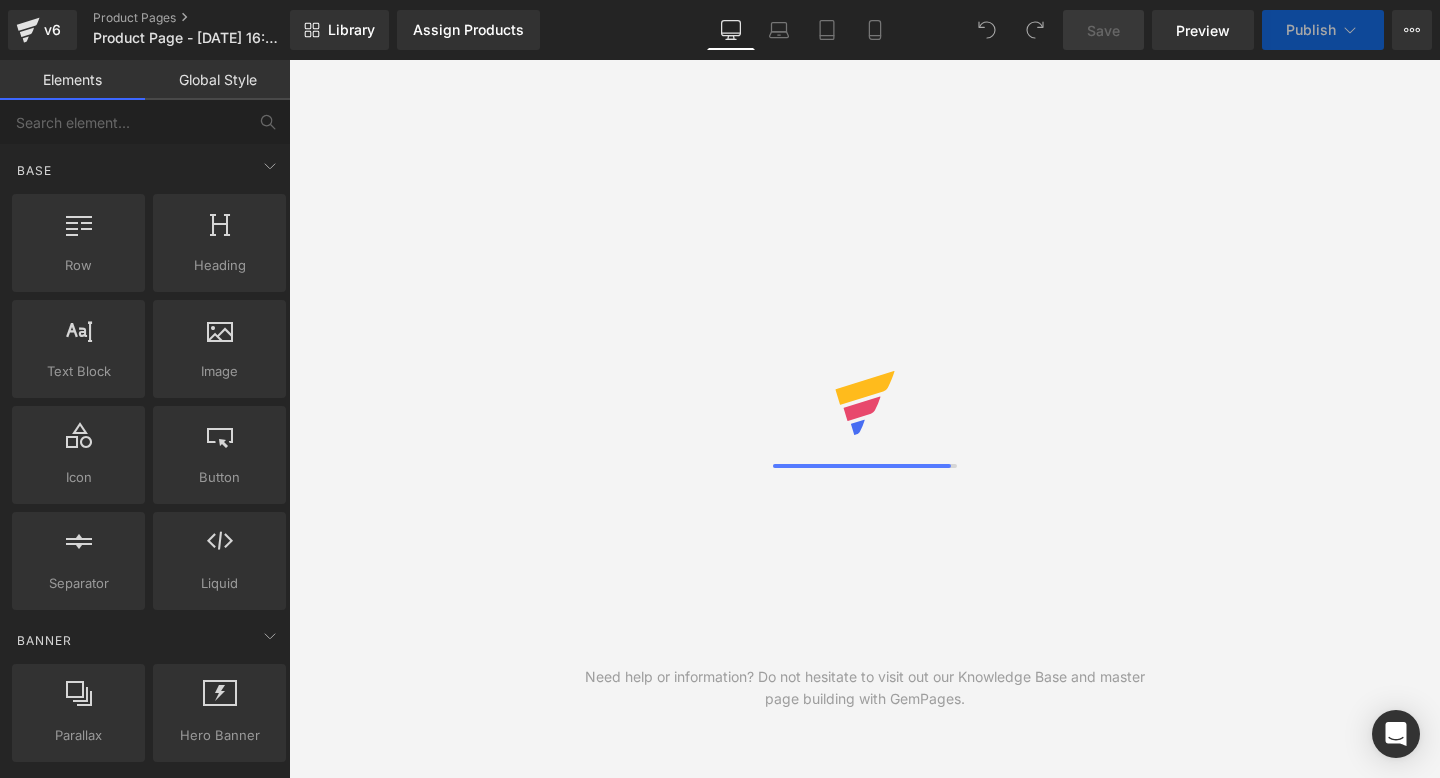 scroll, scrollTop: 0, scrollLeft: 0, axis: both 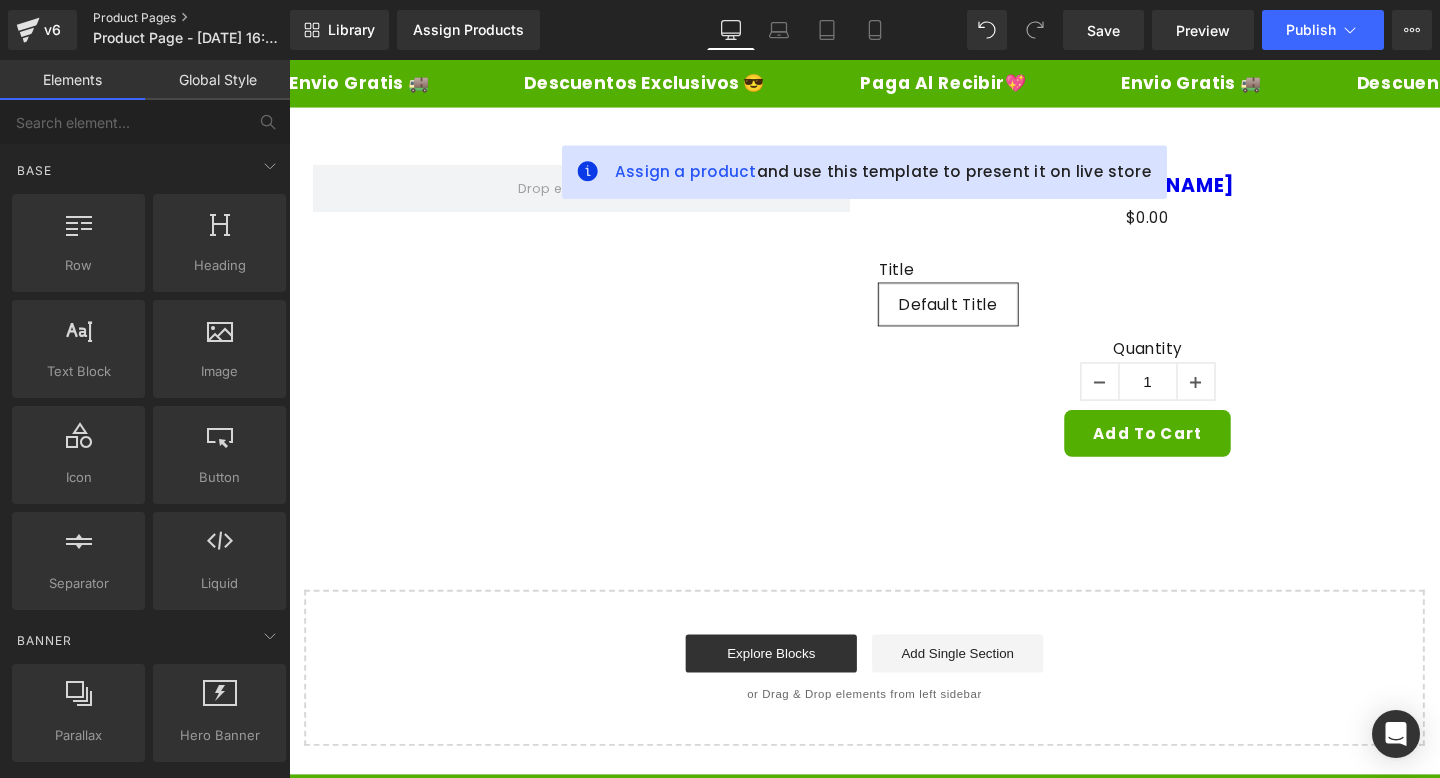 click on "Product Pages" at bounding box center [208, 18] 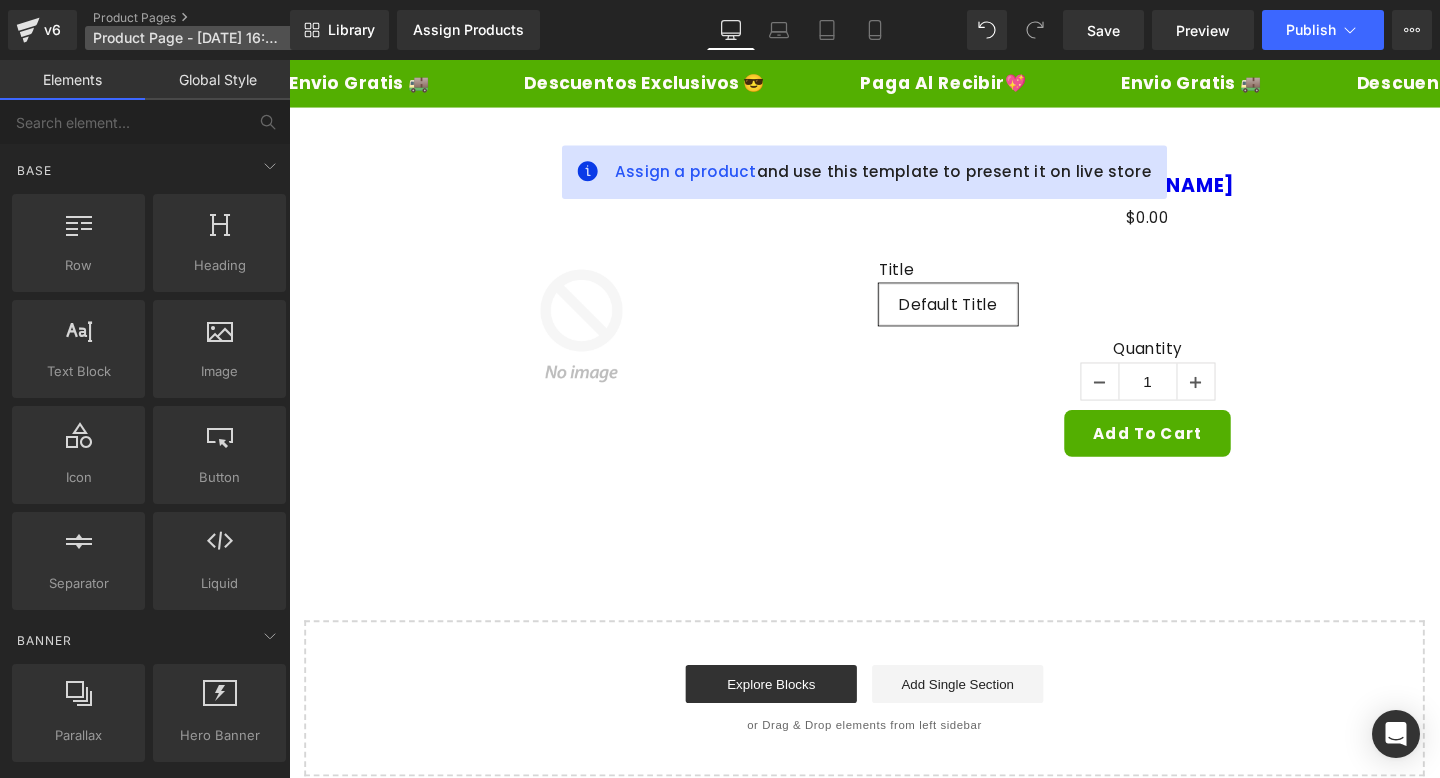 click on "Product Page - [DATE] 16:29:18" at bounding box center (189, 38) 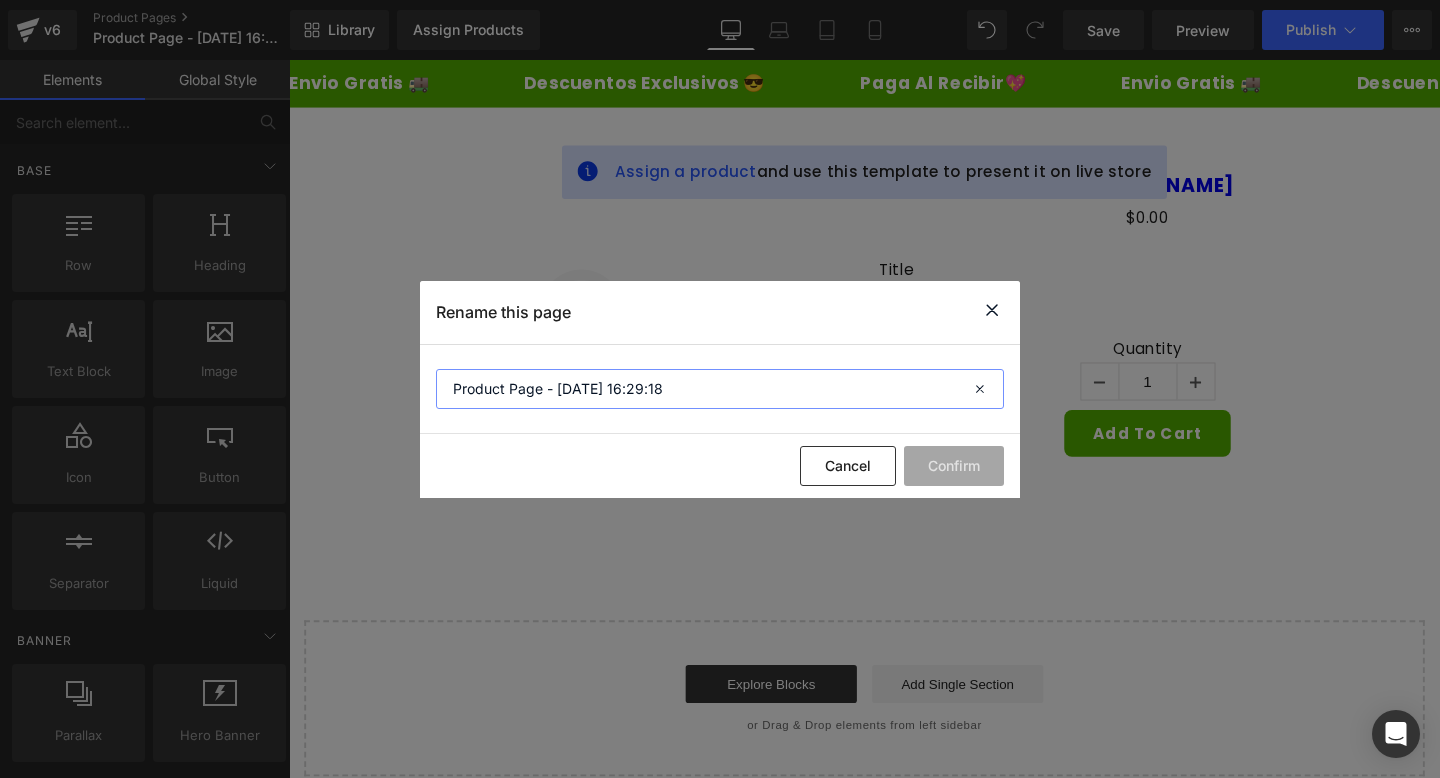 click on "Product Page - [DATE] 16:29:18" at bounding box center [720, 389] 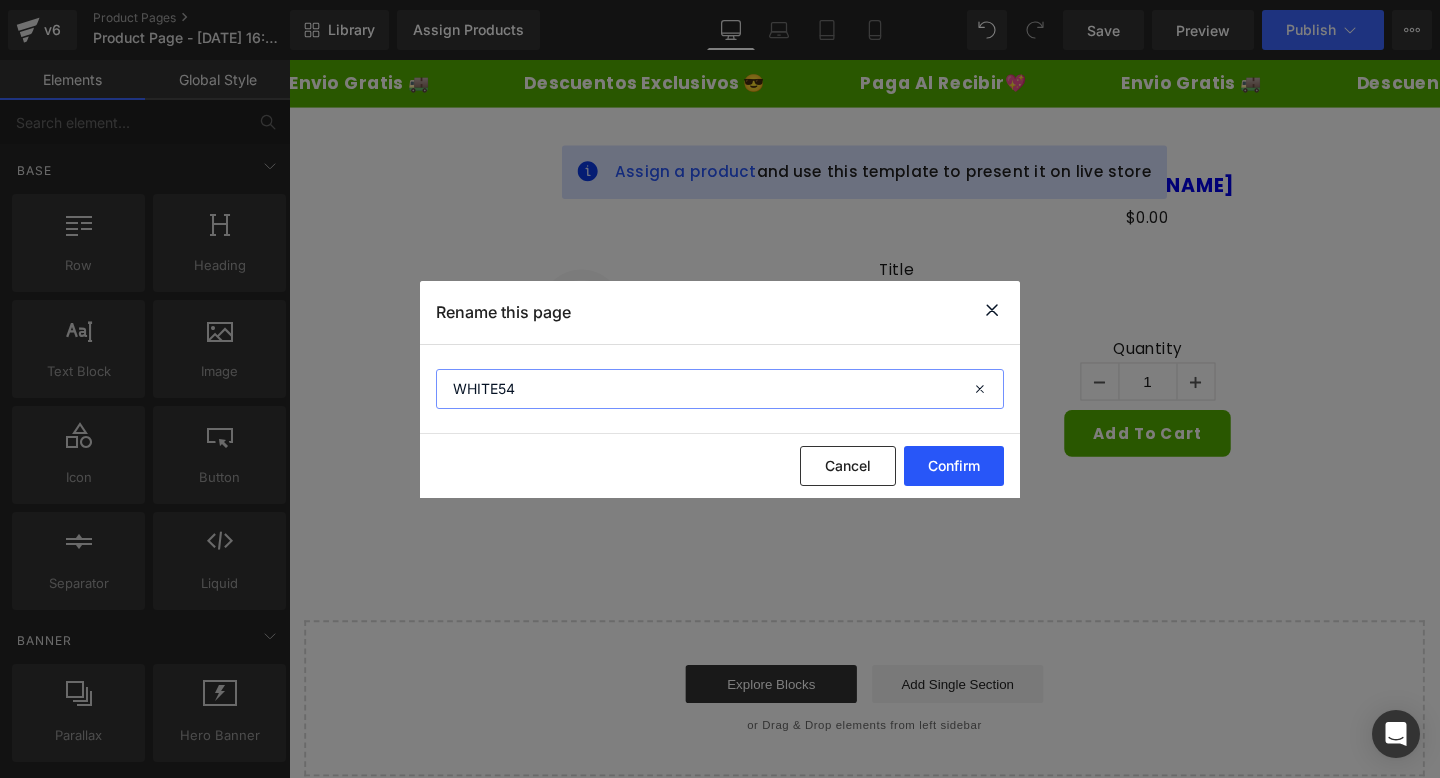 type on "WHITE54" 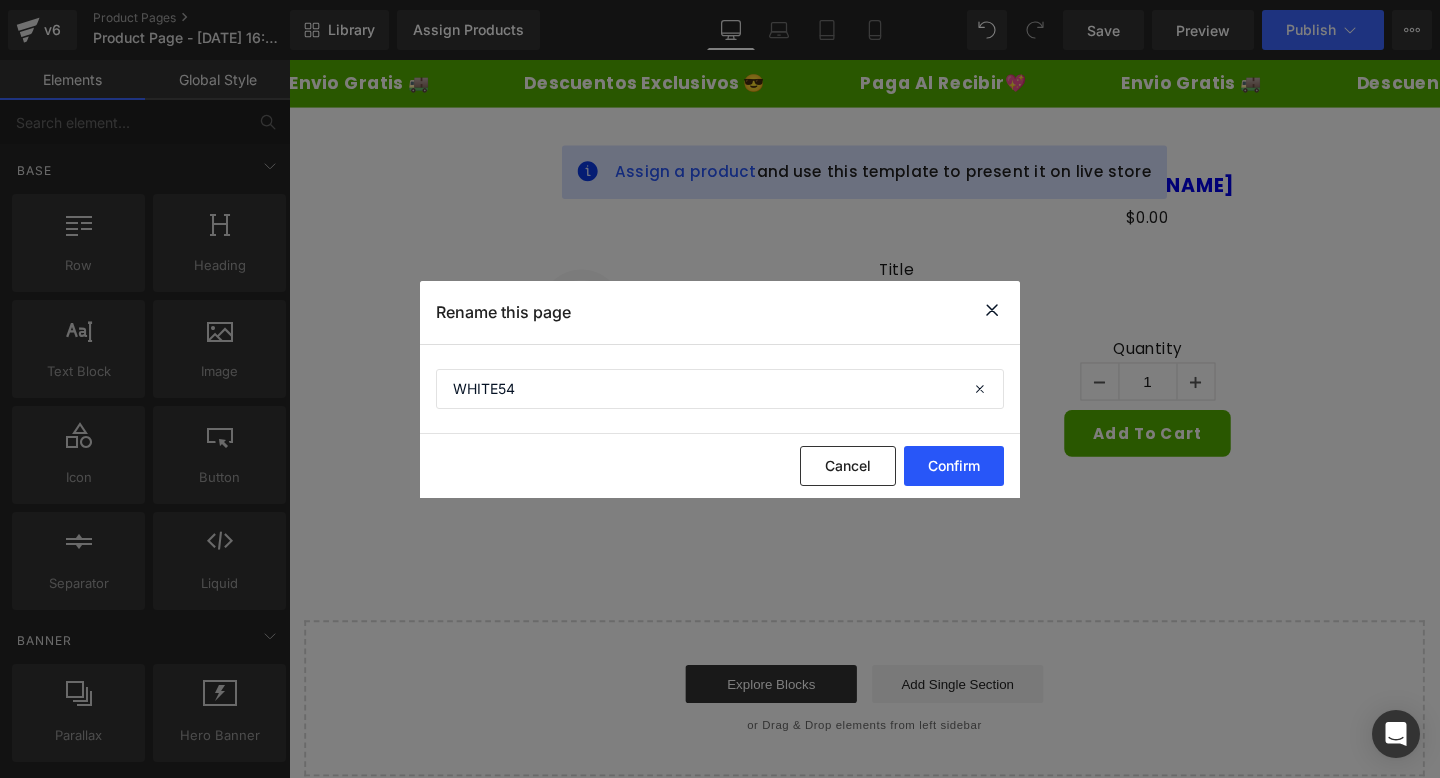 click on "Confirm" at bounding box center [954, 466] 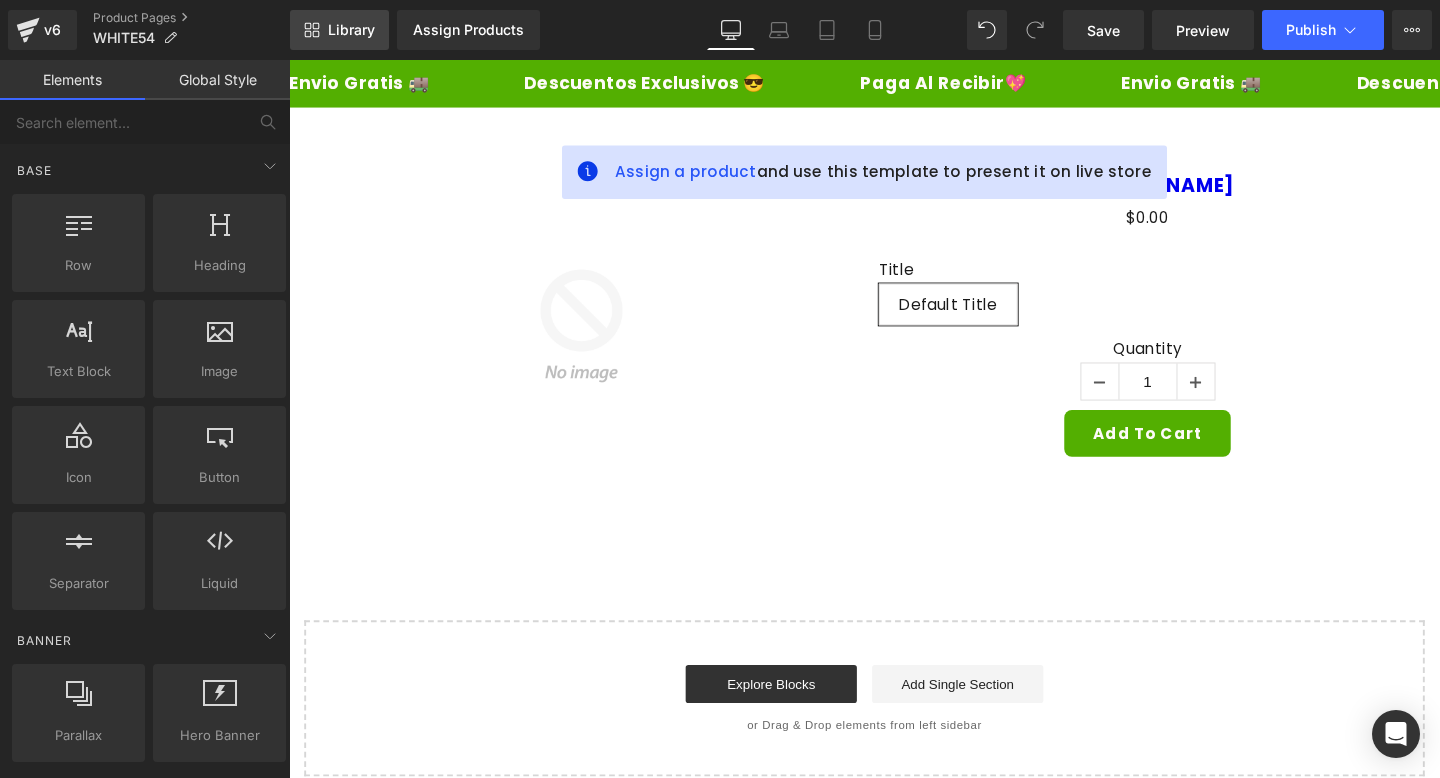 click on "Library" at bounding box center (351, 30) 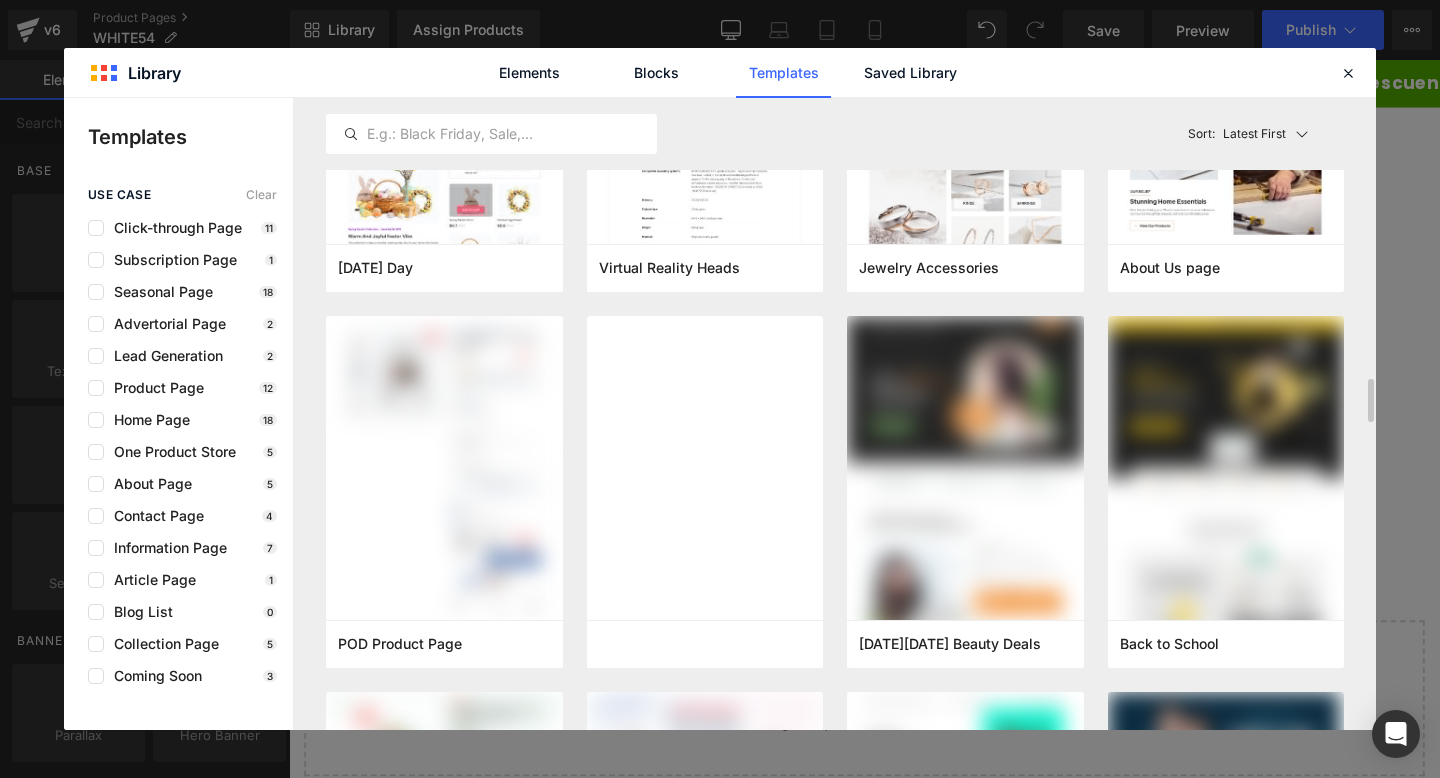 scroll, scrollTop: 4874, scrollLeft: 0, axis: vertical 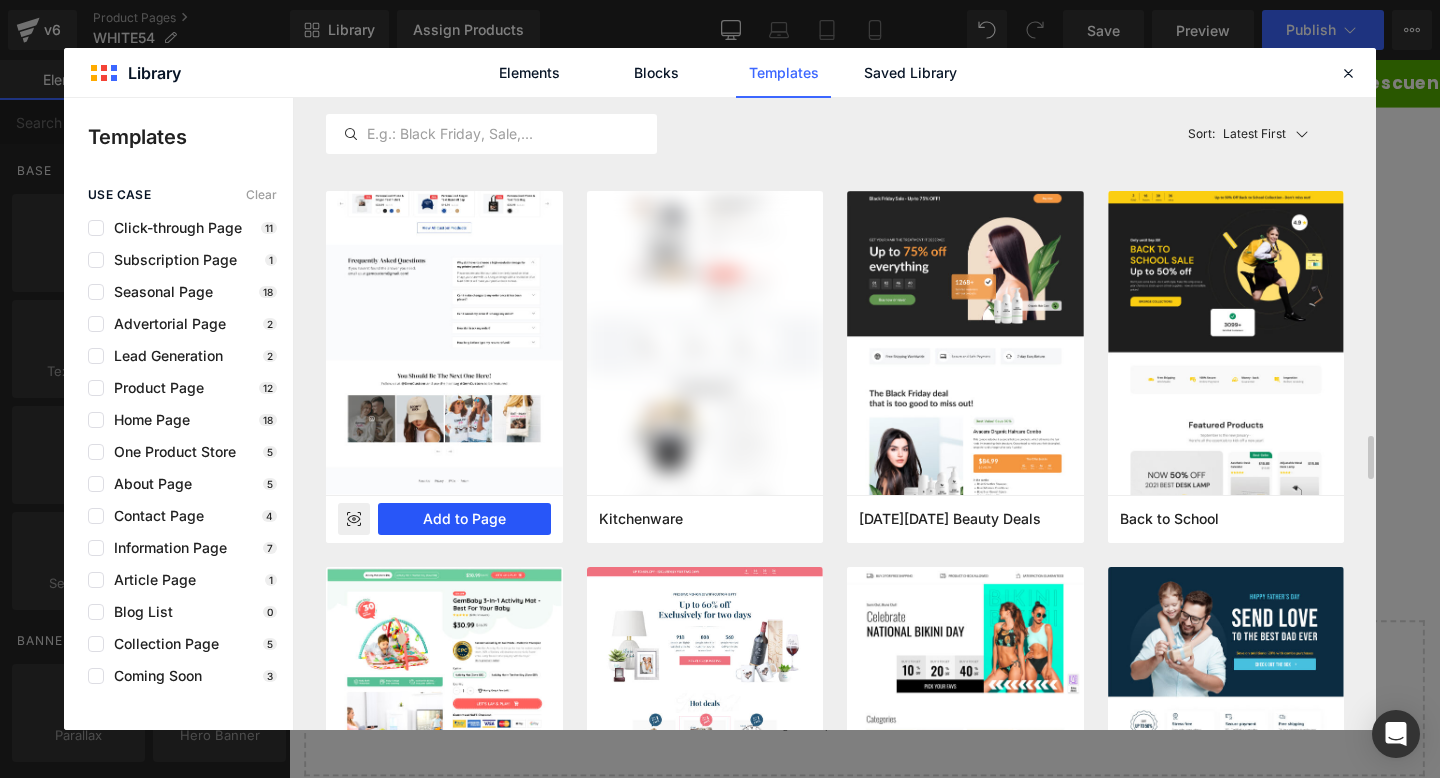click on "Add to Page" at bounding box center [464, 519] 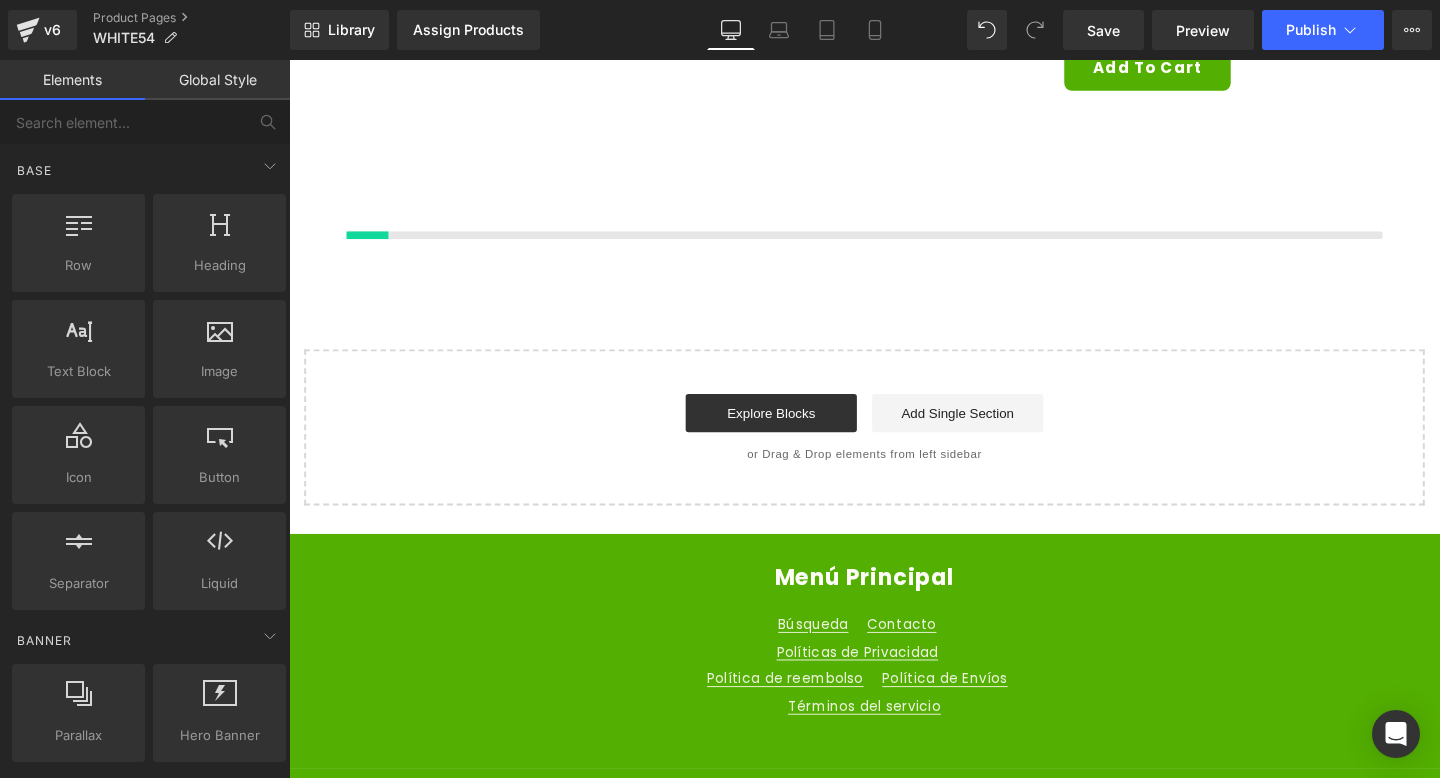 scroll, scrollTop: 389, scrollLeft: 0, axis: vertical 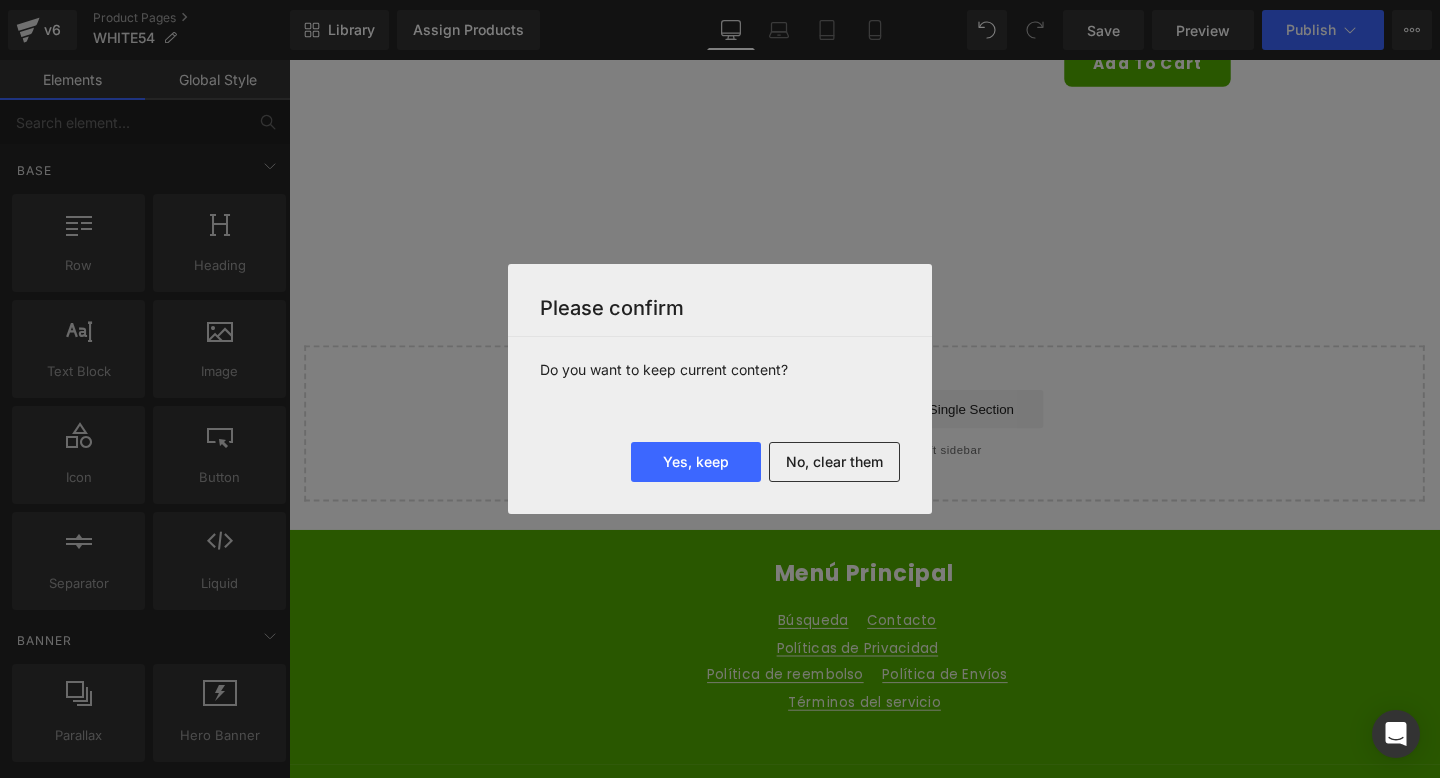 click on "No, clear them" at bounding box center [834, 462] 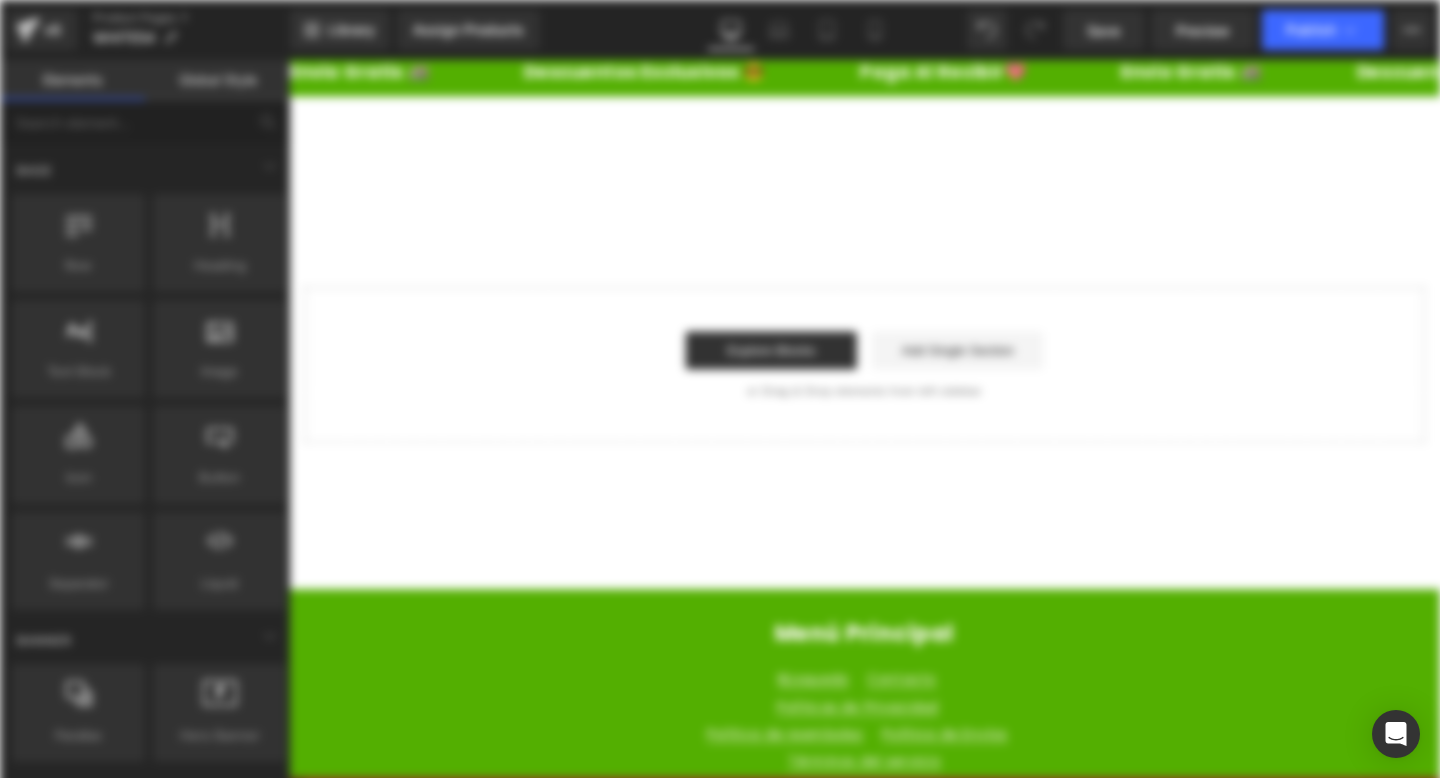 scroll, scrollTop: 0, scrollLeft: 0, axis: both 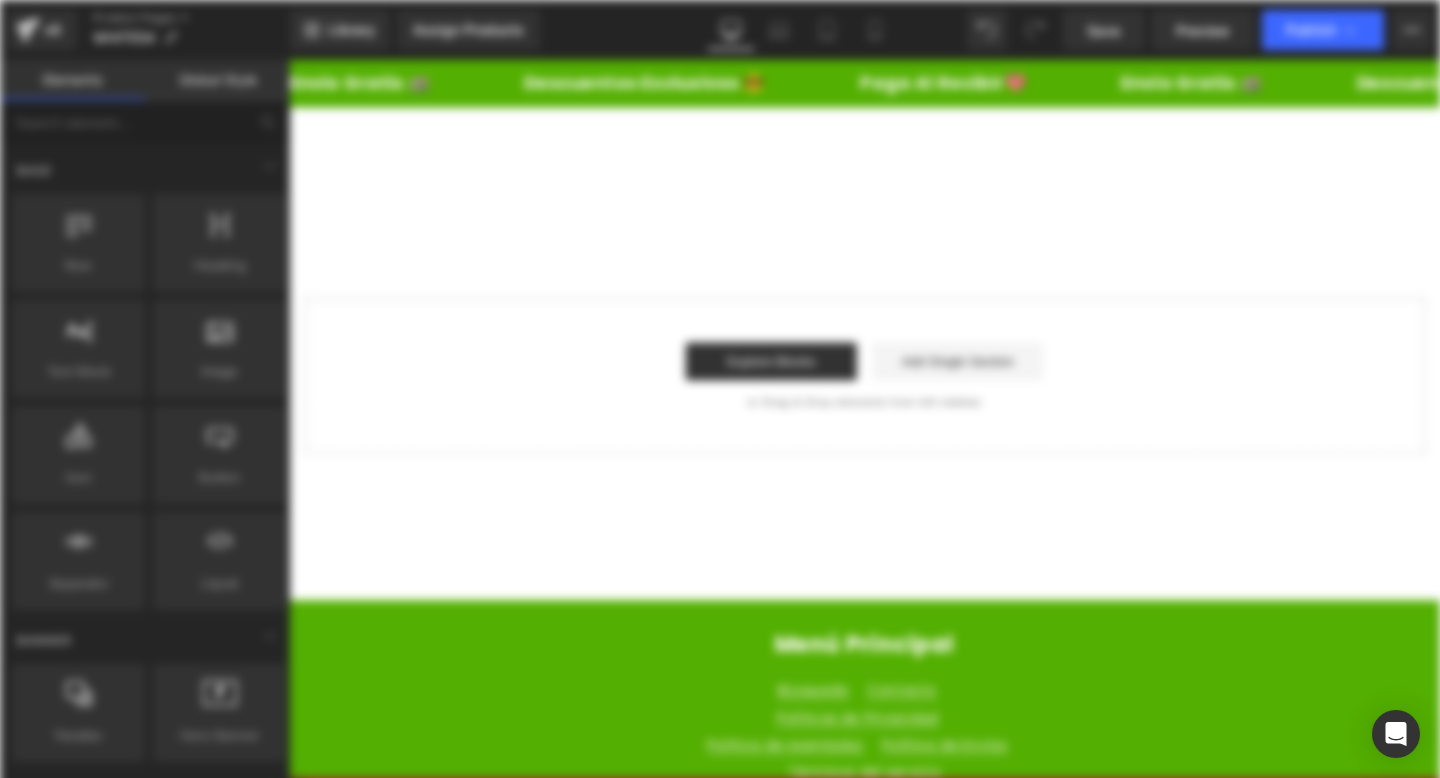 click on "Assign Products" at bounding box center (468, 30) 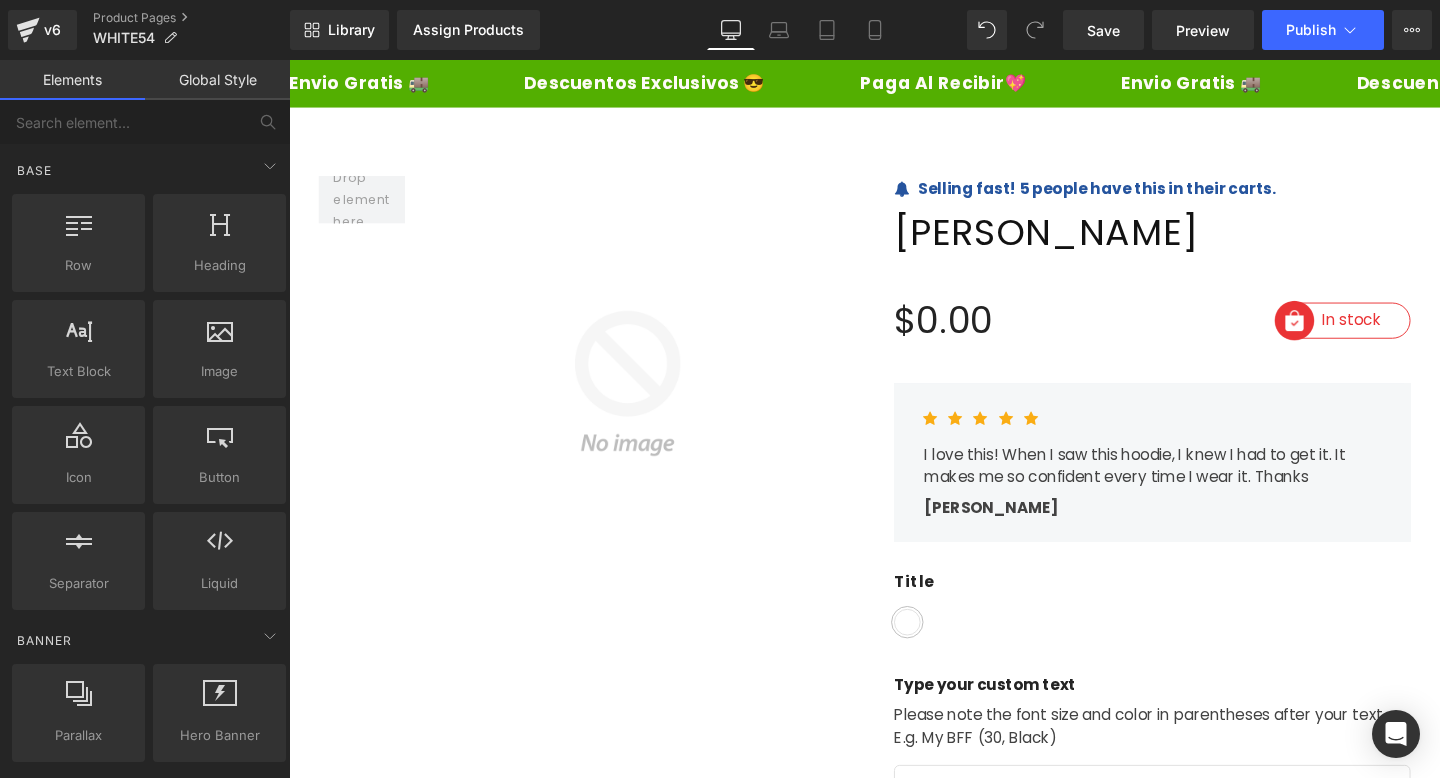 click on "Assign Products" at bounding box center (468, 30) 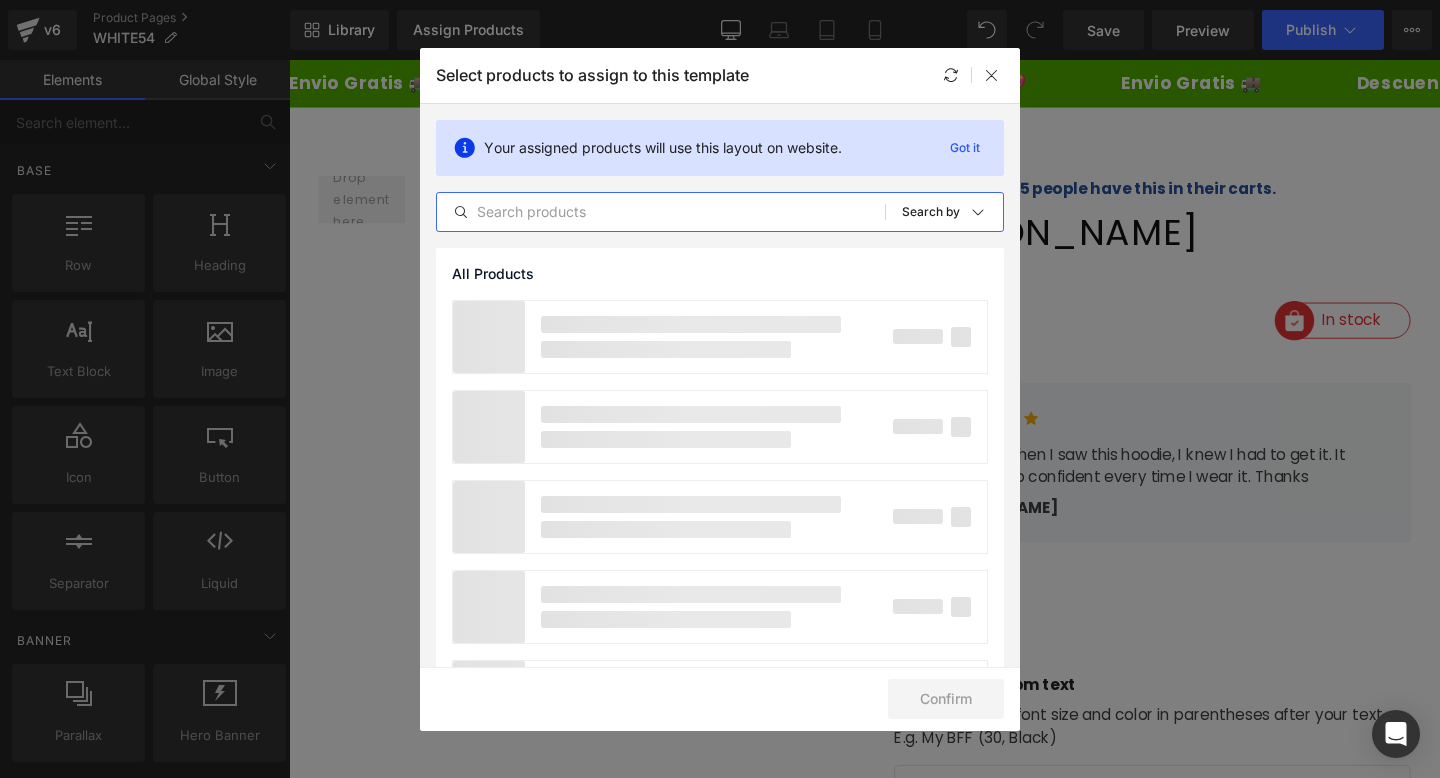 click at bounding box center [661, 212] 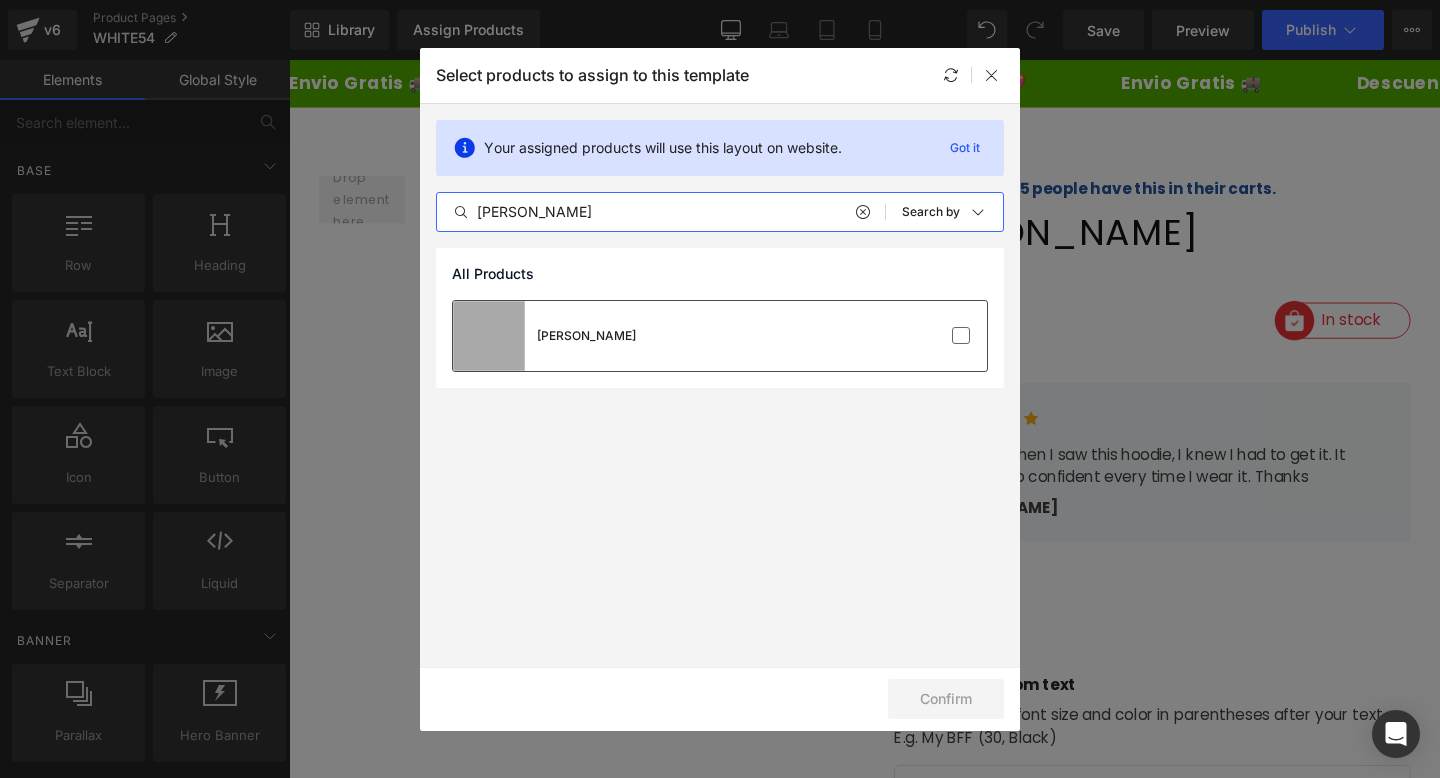 type on "[PERSON_NAME]" 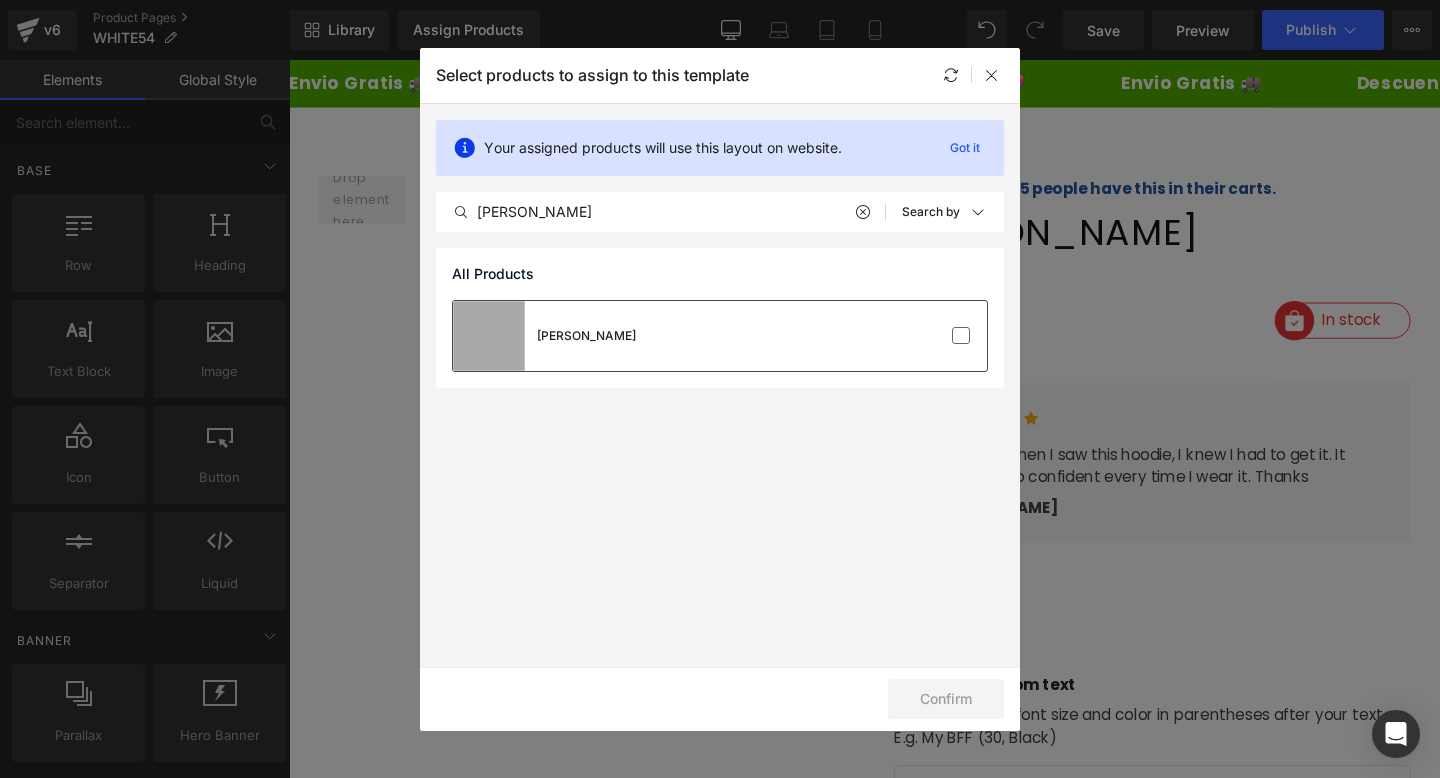 click on "[PERSON_NAME]" at bounding box center [586, 336] 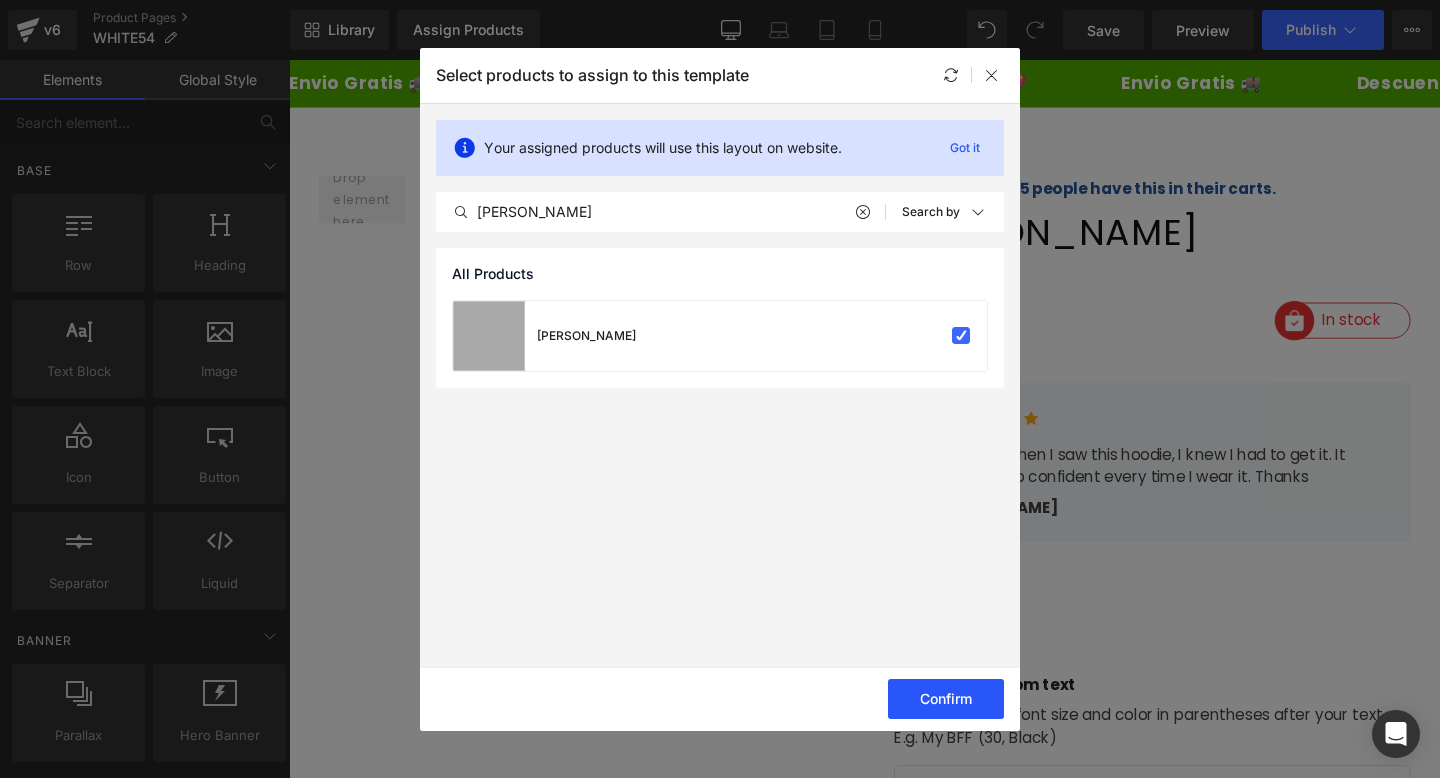 click on "Confirm" at bounding box center [946, 699] 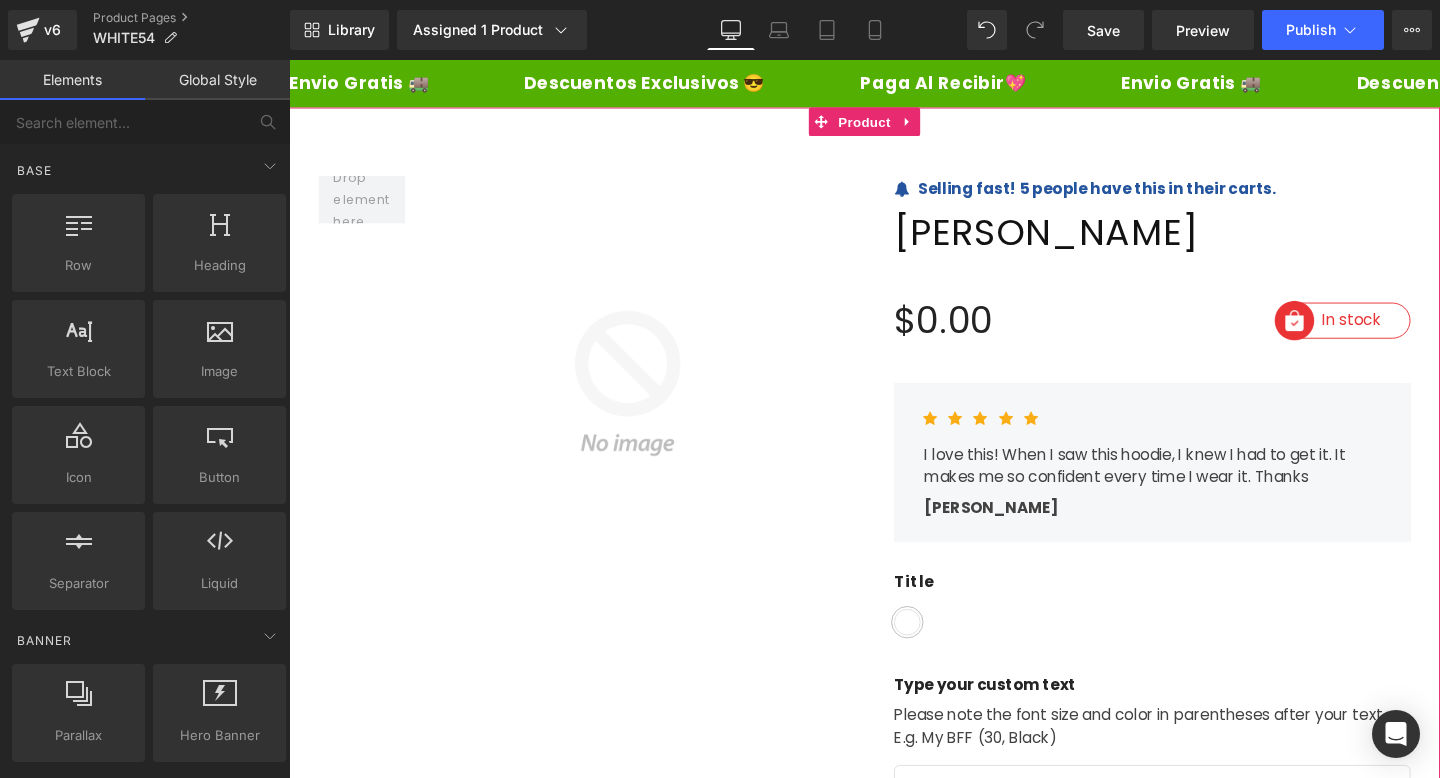click 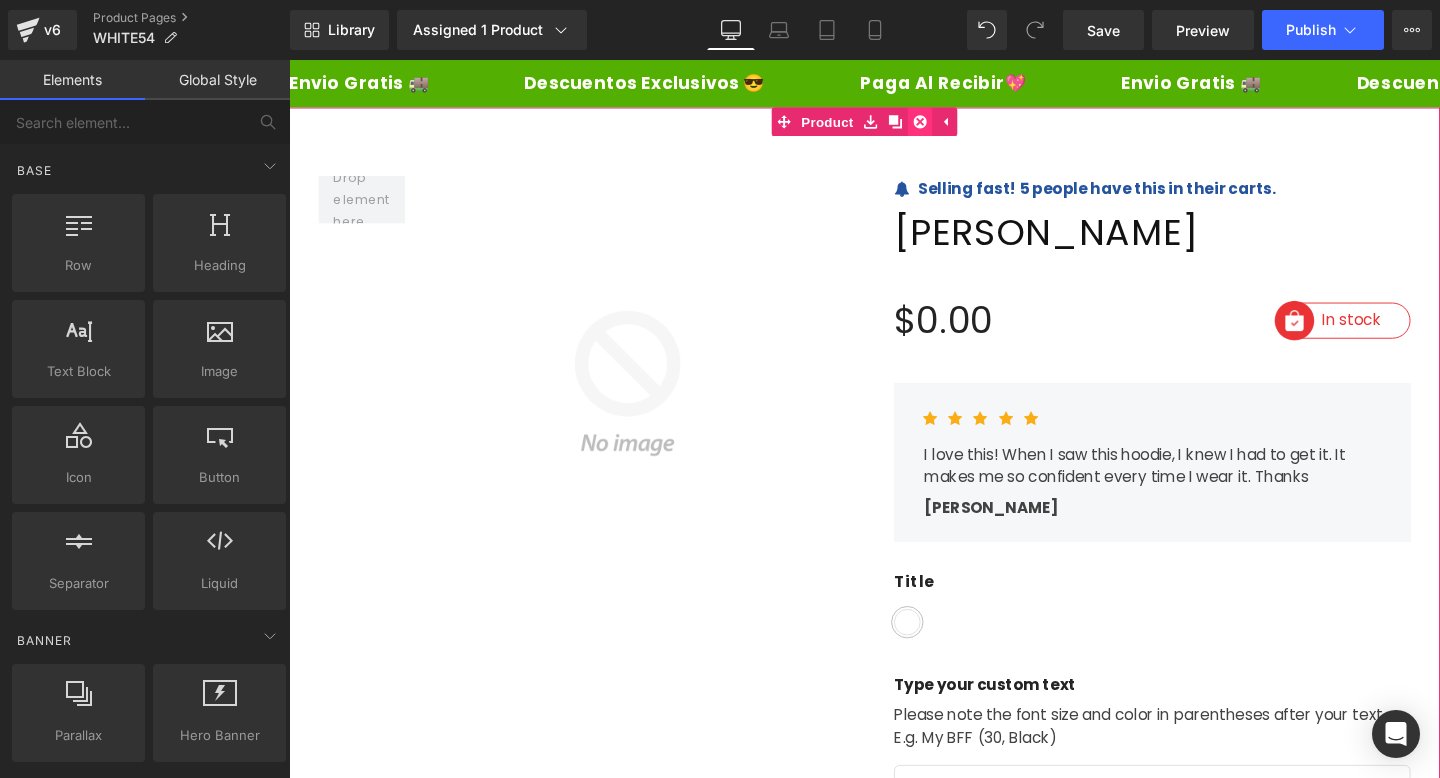 click 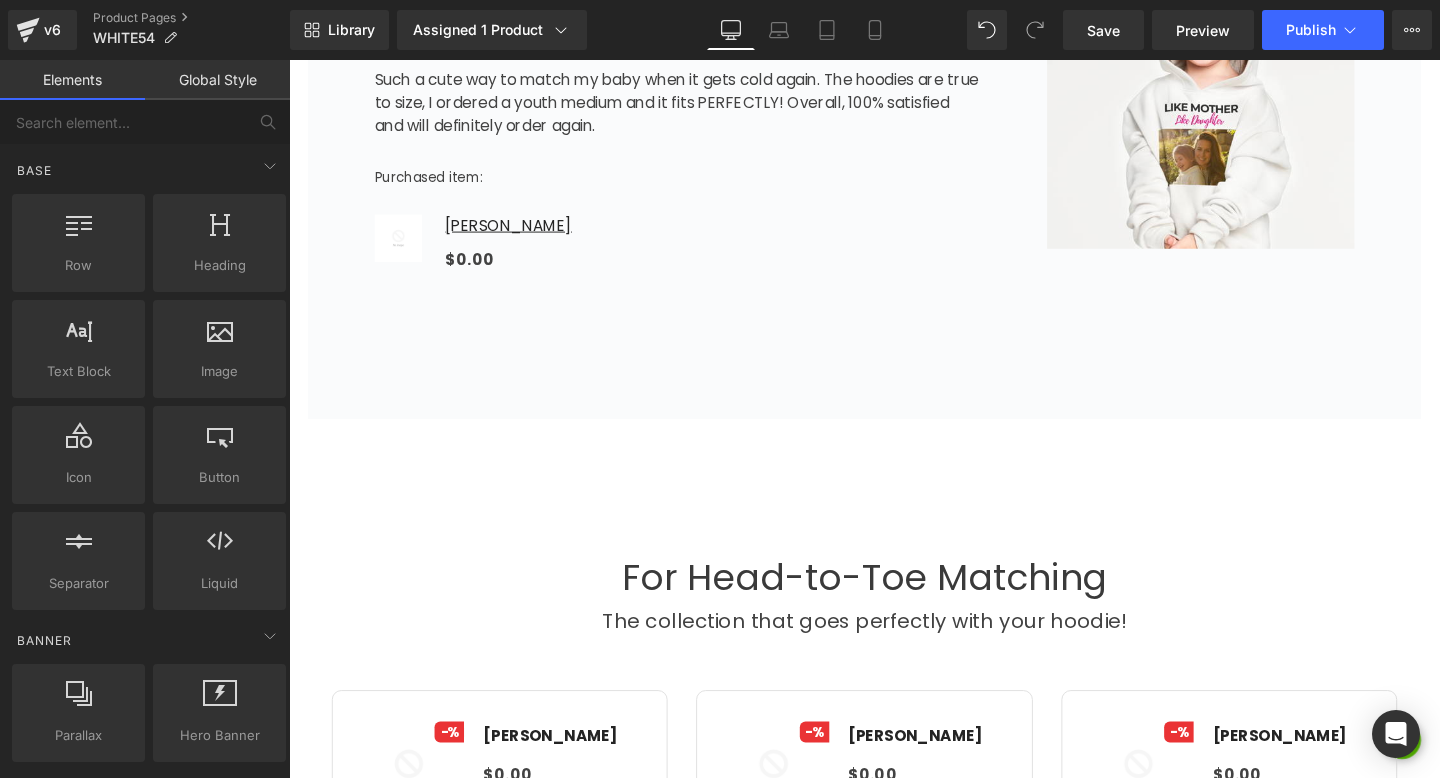 scroll, scrollTop: 1501, scrollLeft: 0, axis: vertical 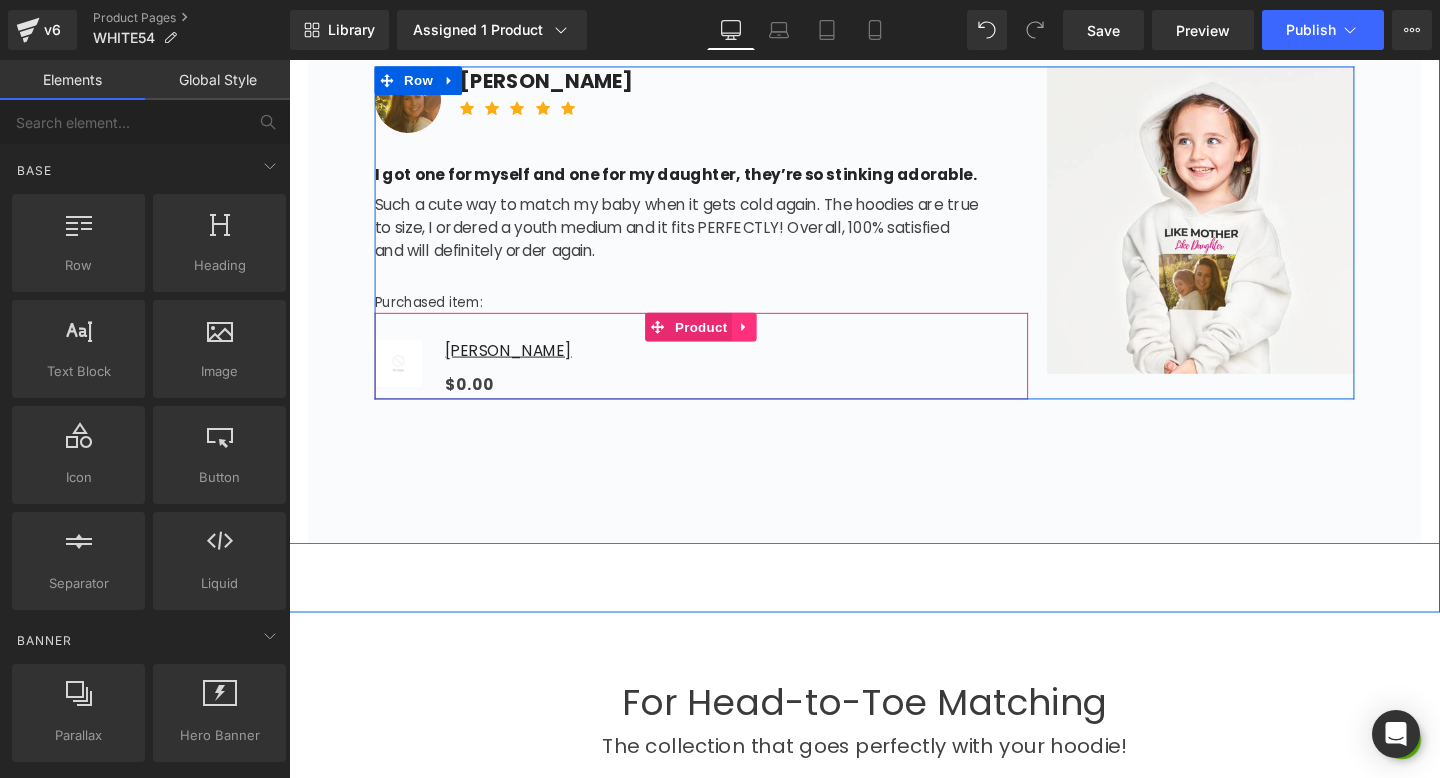click 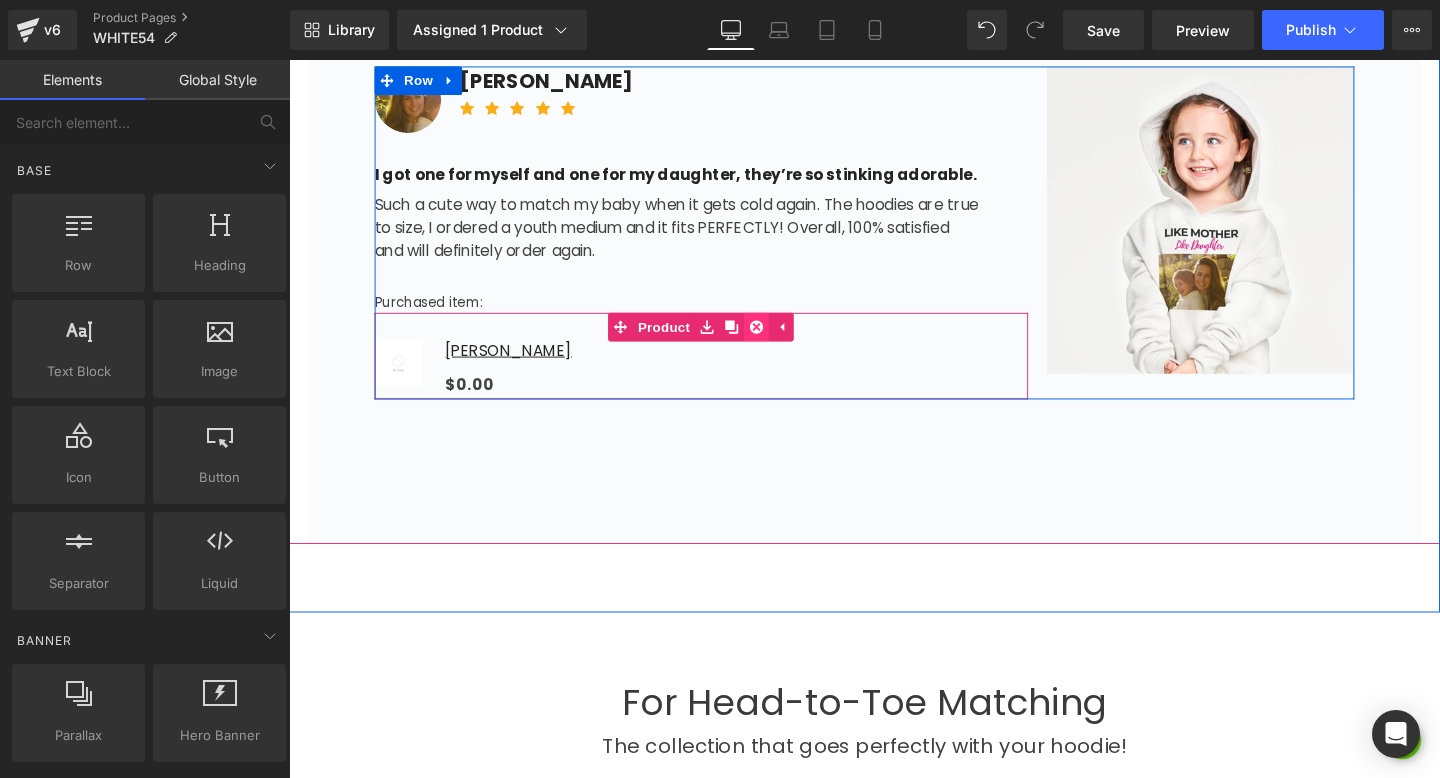 click 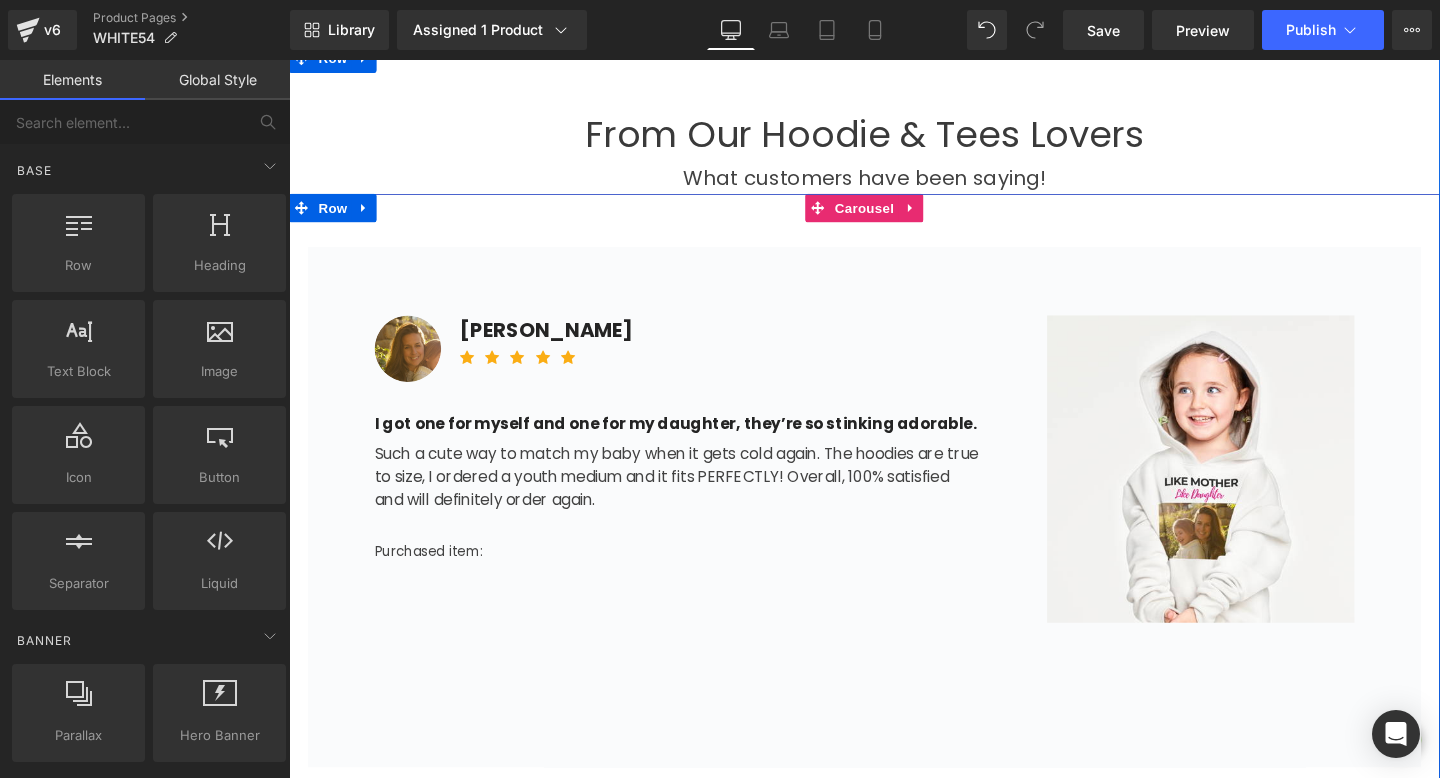 scroll, scrollTop: 1312, scrollLeft: 0, axis: vertical 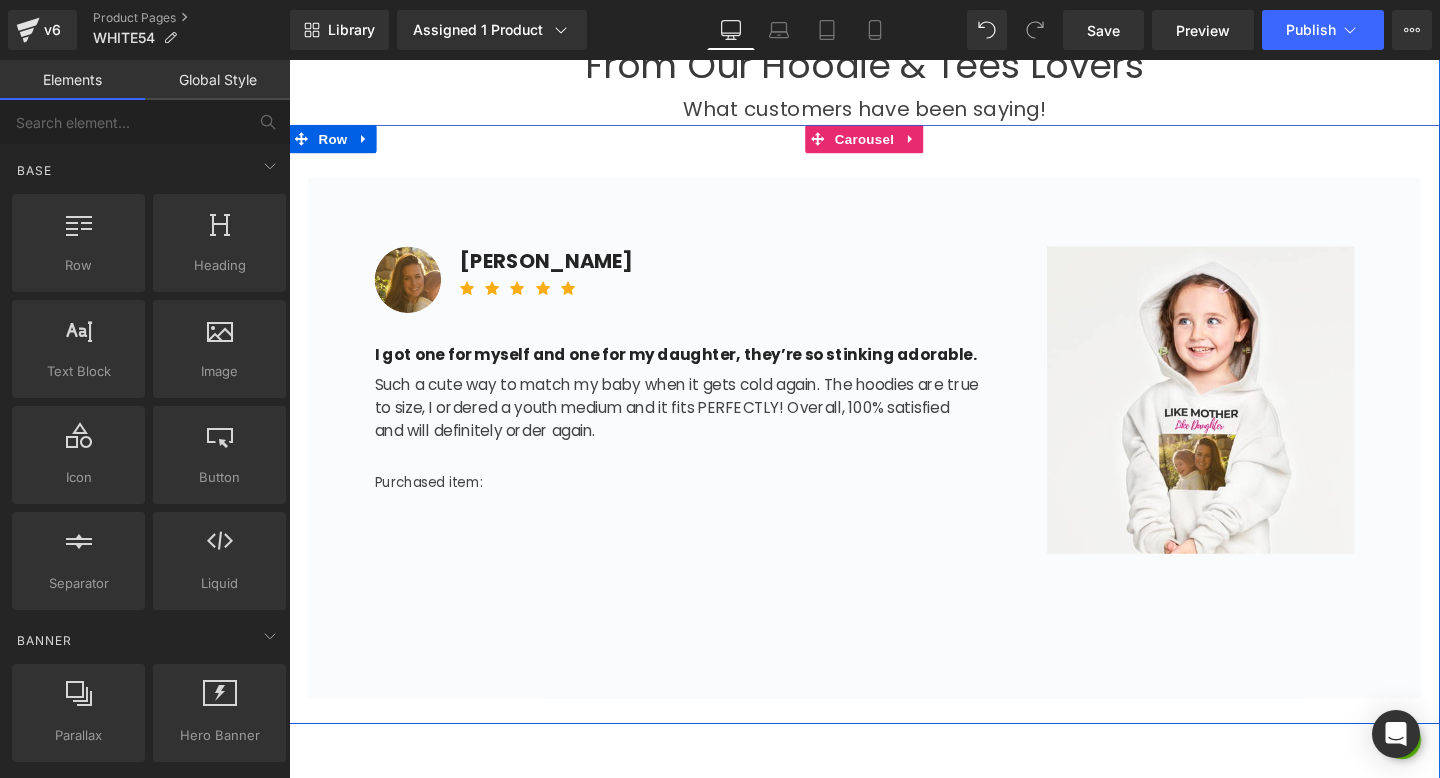 click on "Image
[PERSON_NAME]
Text Block
Icon
Icon
Icon
Icon
Icon
Icon List Hoz
Row
I got one for myself and one for my daughter, they’re so stinking adorable.
Text Block
Such a cute way to match my baby when it gets cold again. The hoodies are true to size, I ordered a youth medium and it fits PERFECTLY! Overall, 100% satisfied and will definitely order again.
Text Block
Purchased item:
Text Block
Image
Row
Row     152px" at bounding box center (894, 457) 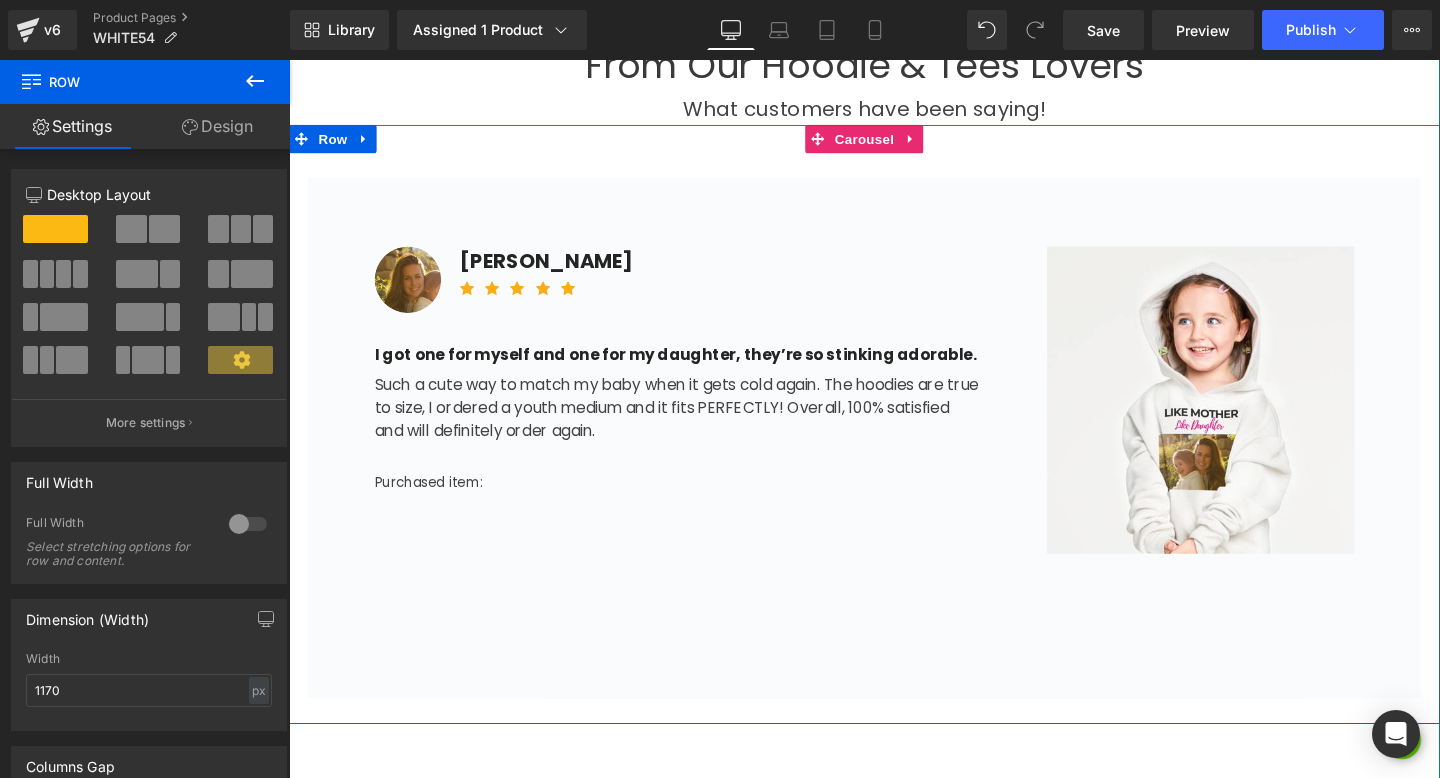 click on "Image
[PERSON_NAME]
Text Block
Icon
Icon
Icon
Icon
Icon
Icon List Hoz
Row
I got one for myself and one for my daughter, they’re so stinking adorable.
Text Block
Such a cute way to match my baby when it gets cold again. The hoodies are true to size, I ordered a youth medium and it fits PERFECTLY! Overall, 100% satisfied and will definitely order again.
Text Block
Purchased item:
Text Block
Image
Row
Row     152px" at bounding box center (894, 429) 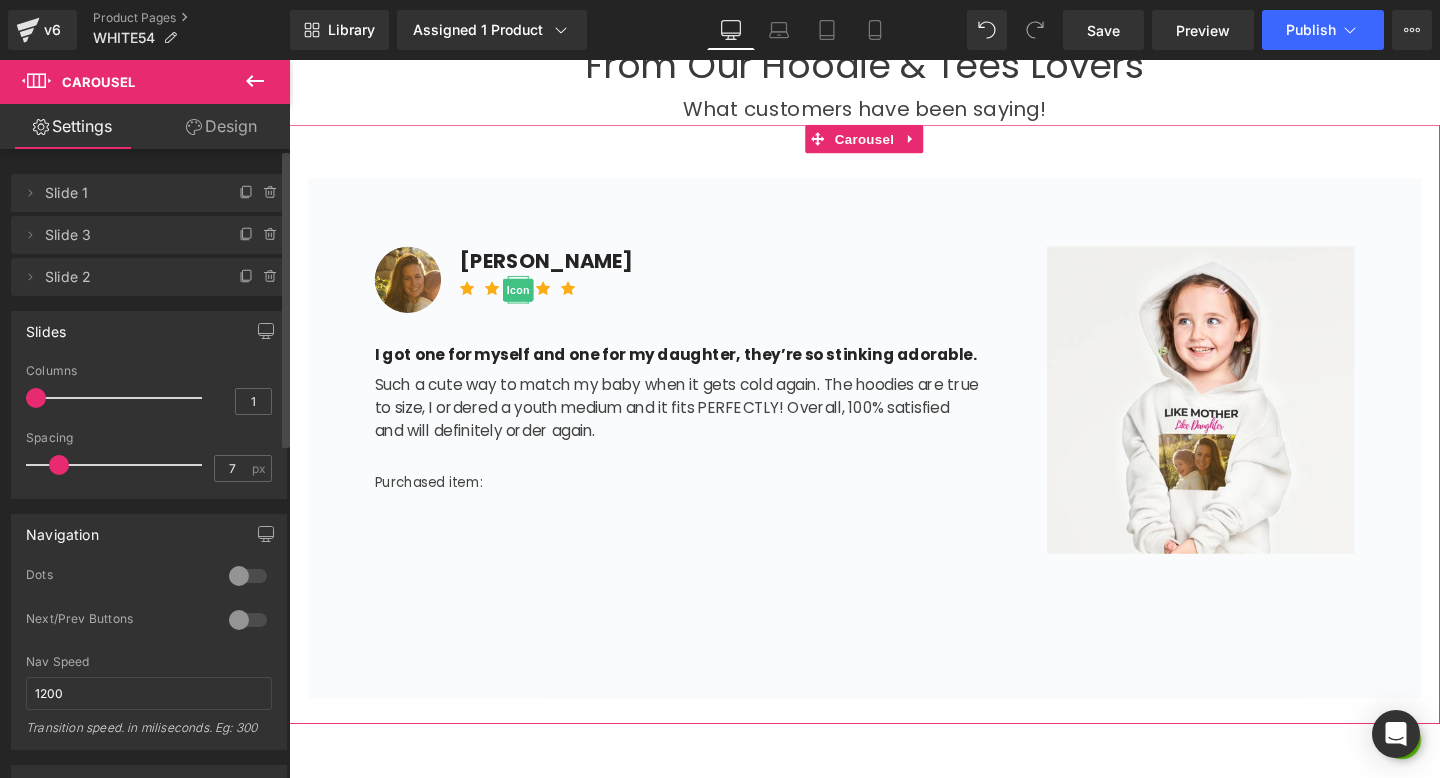 click on "Slide 2" at bounding box center (129, 277) 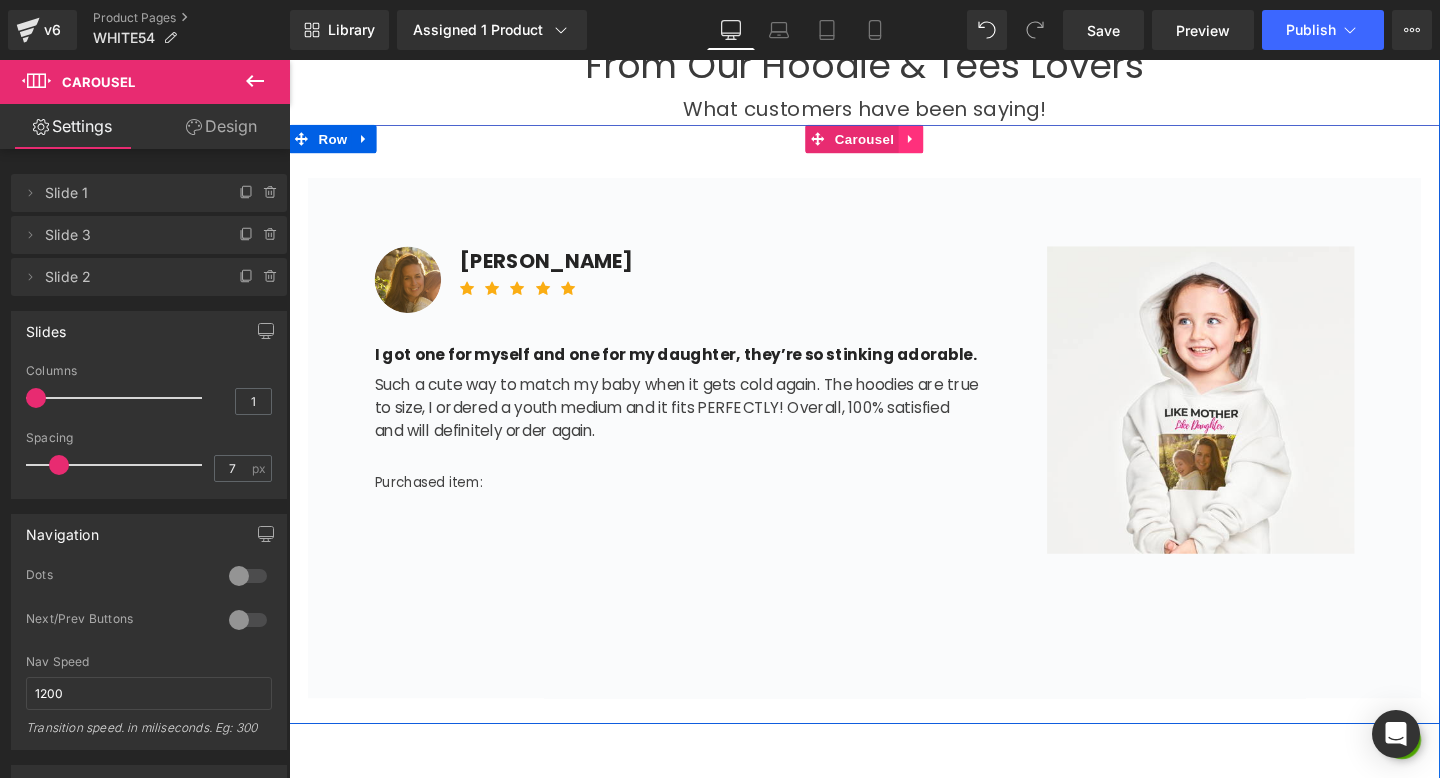 click at bounding box center (943, 143) 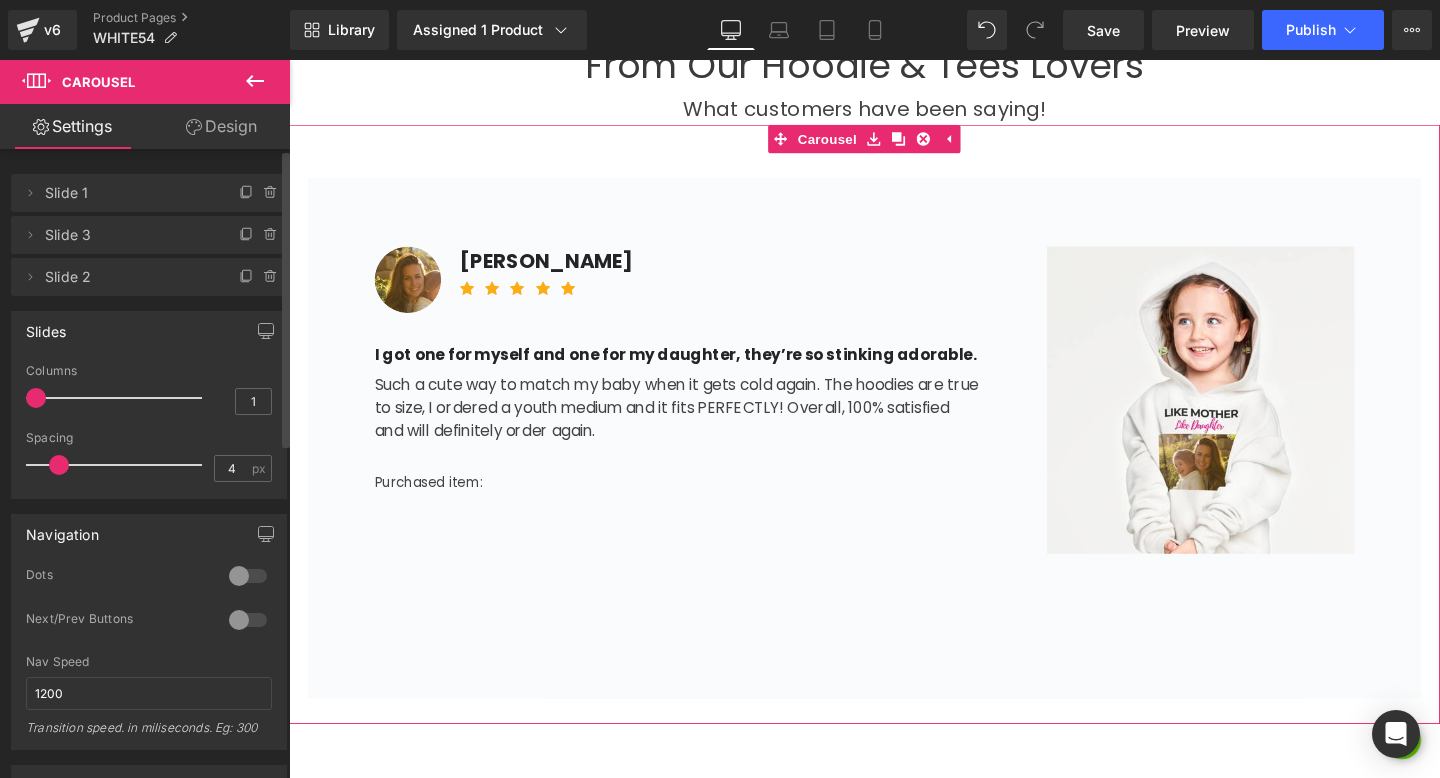 drag, startPoint x: 52, startPoint y: 466, endPoint x: 37, endPoint y: 466, distance: 15 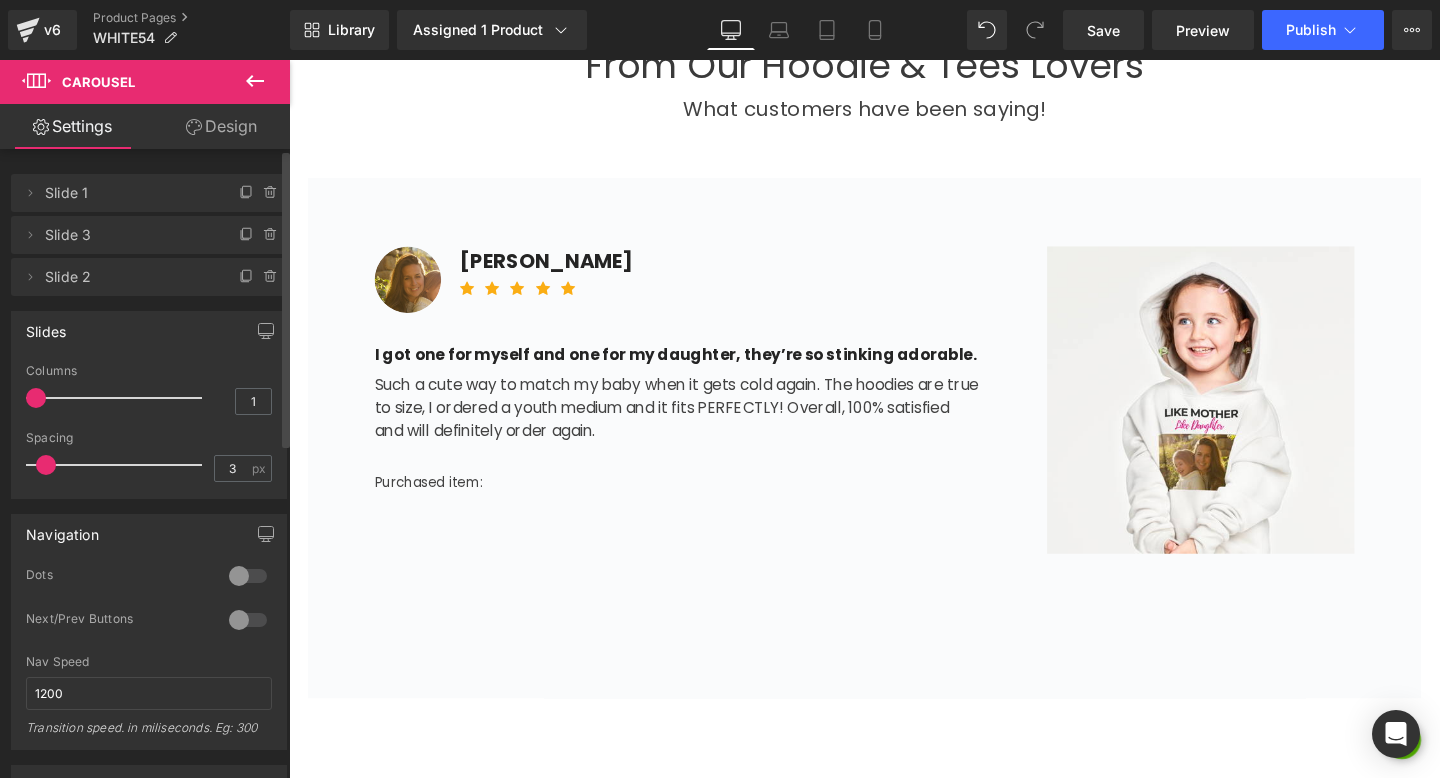 click at bounding box center [46, 465] 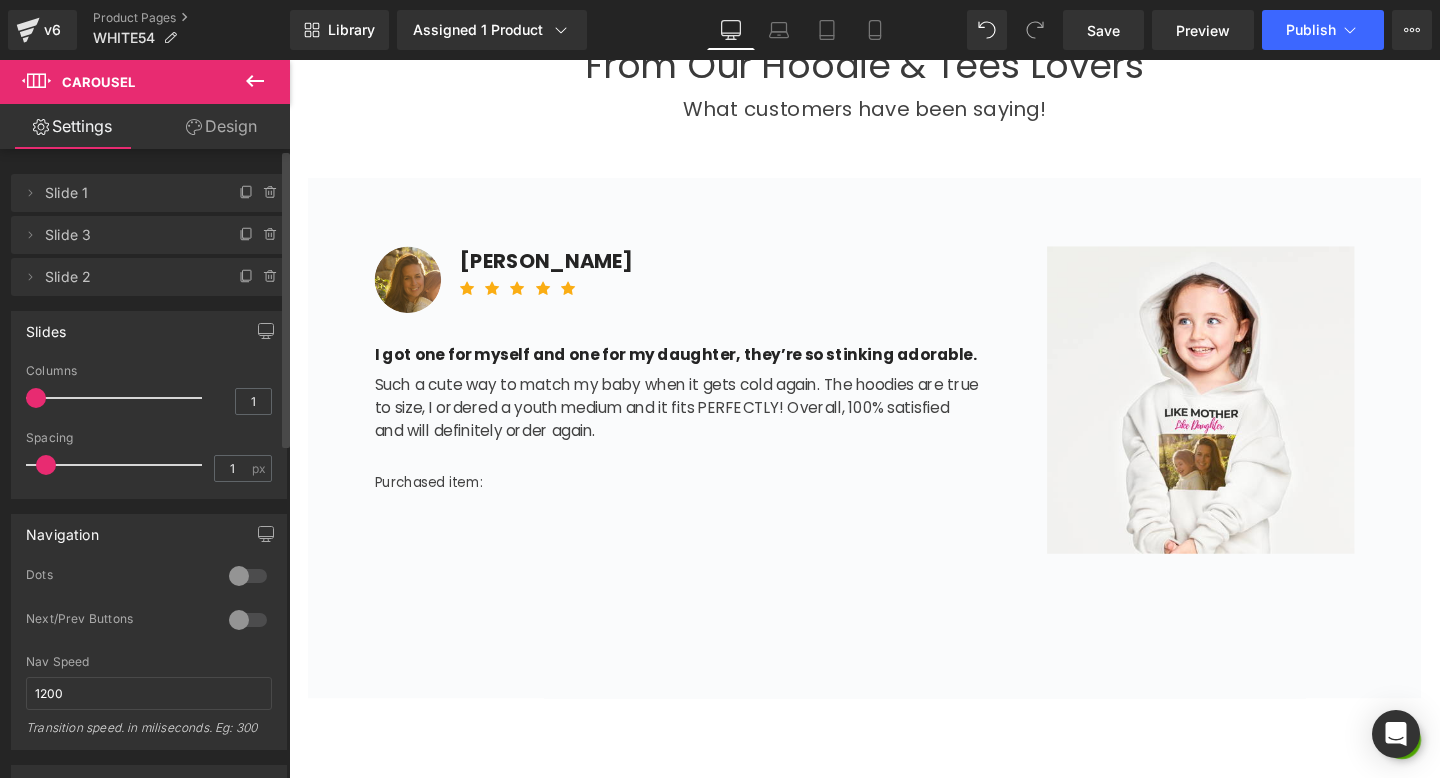 drag, startPoint x: 42, startPoint y: 466, endPoint x: 62, endPoint y: 467, distance: 20.024984 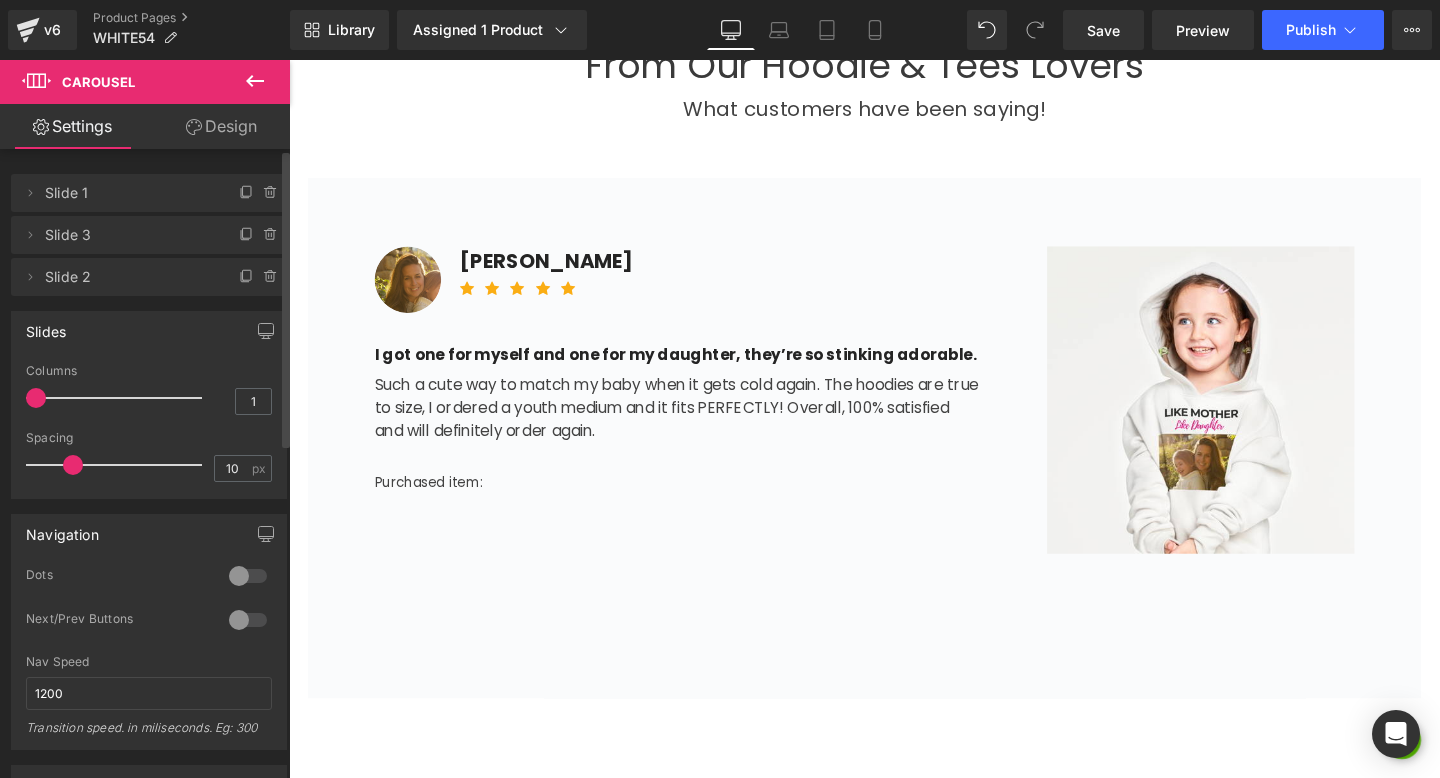 click at bounding box center (73, 465) 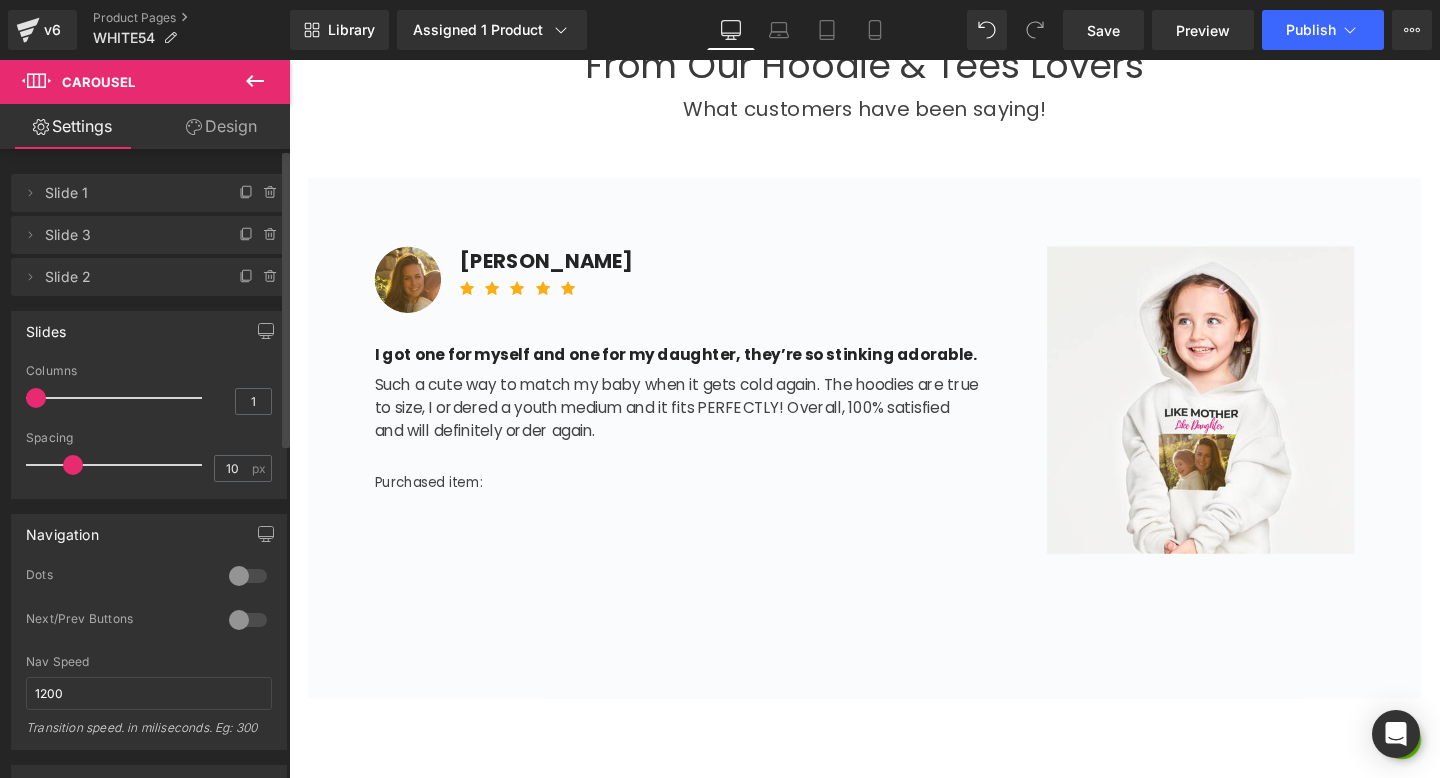 click at bounding box center [73, 465] 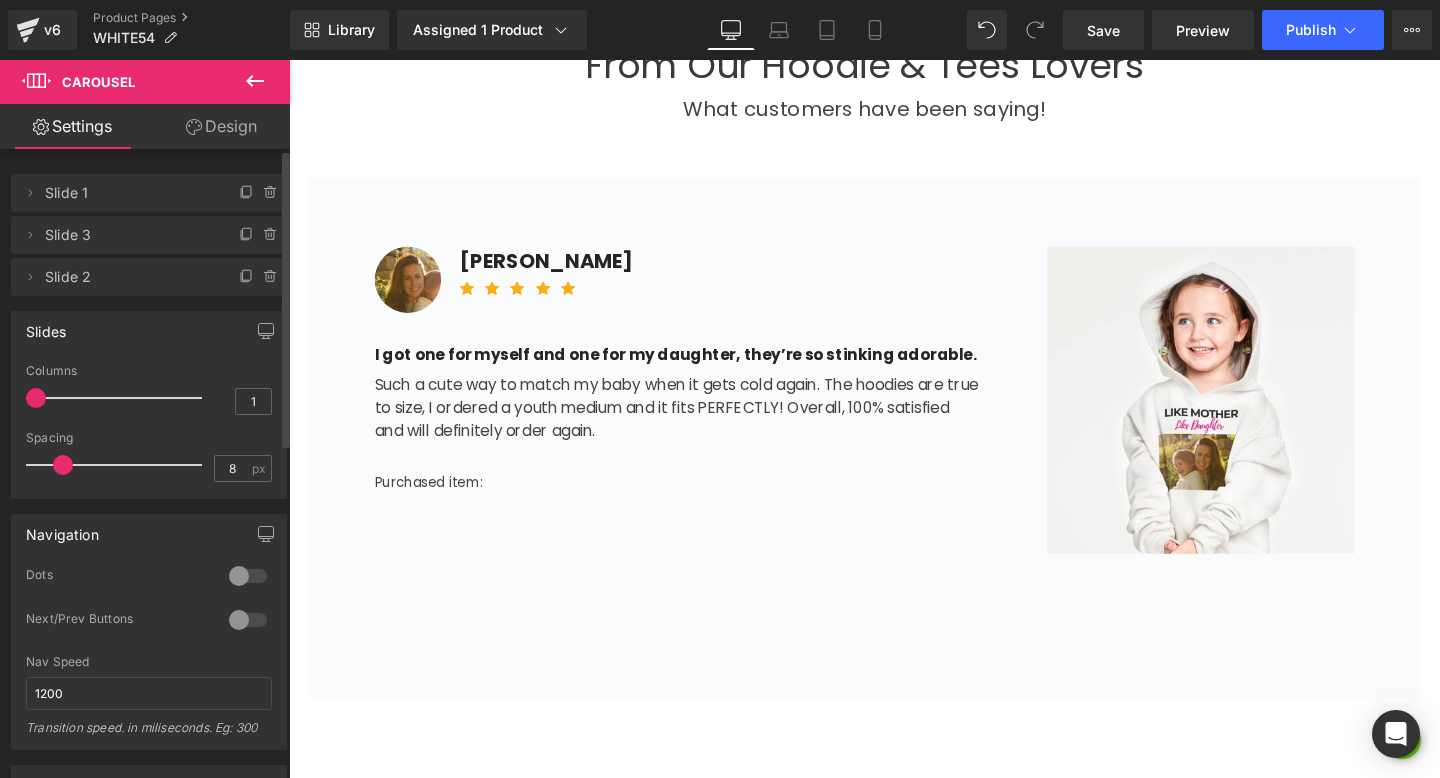 click at bounding box center [119, 465] 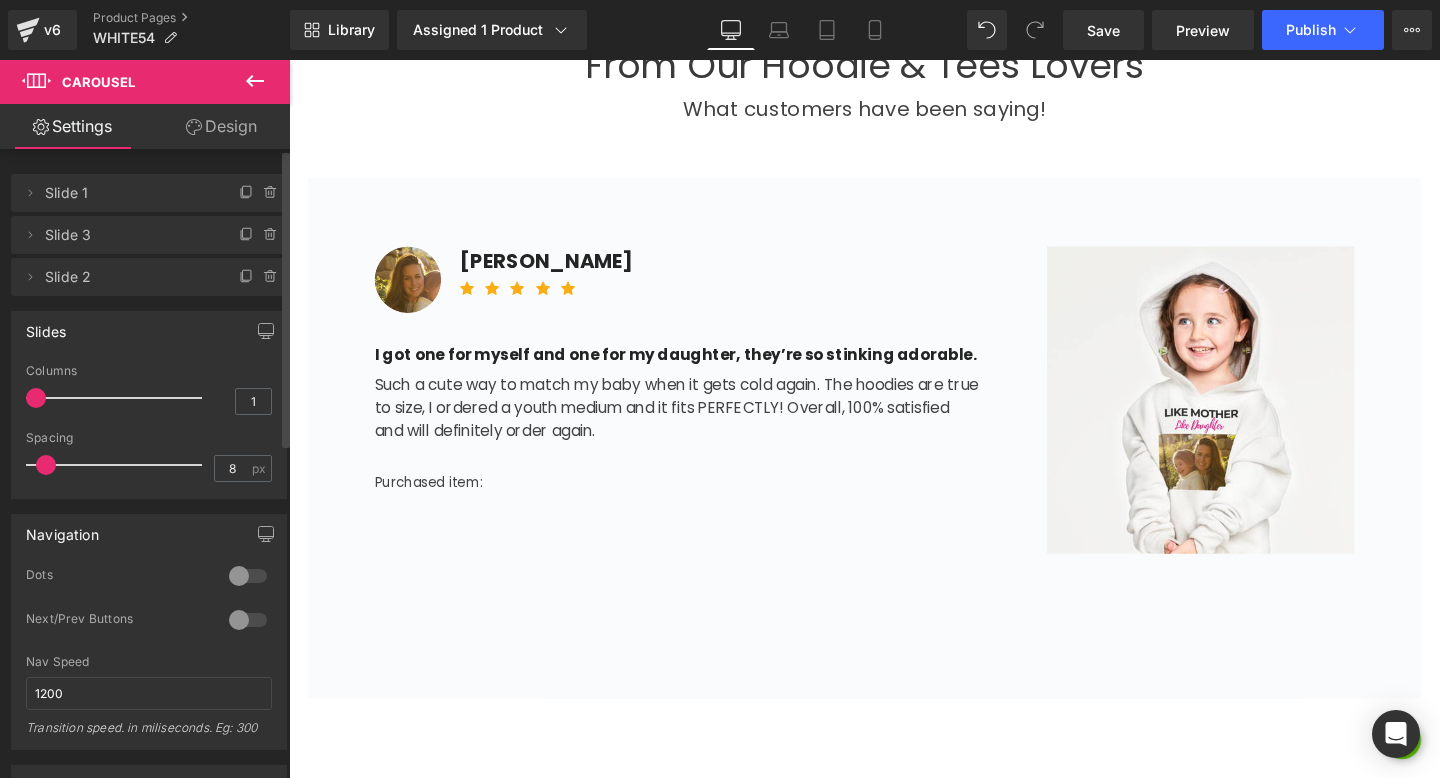 type on "3" 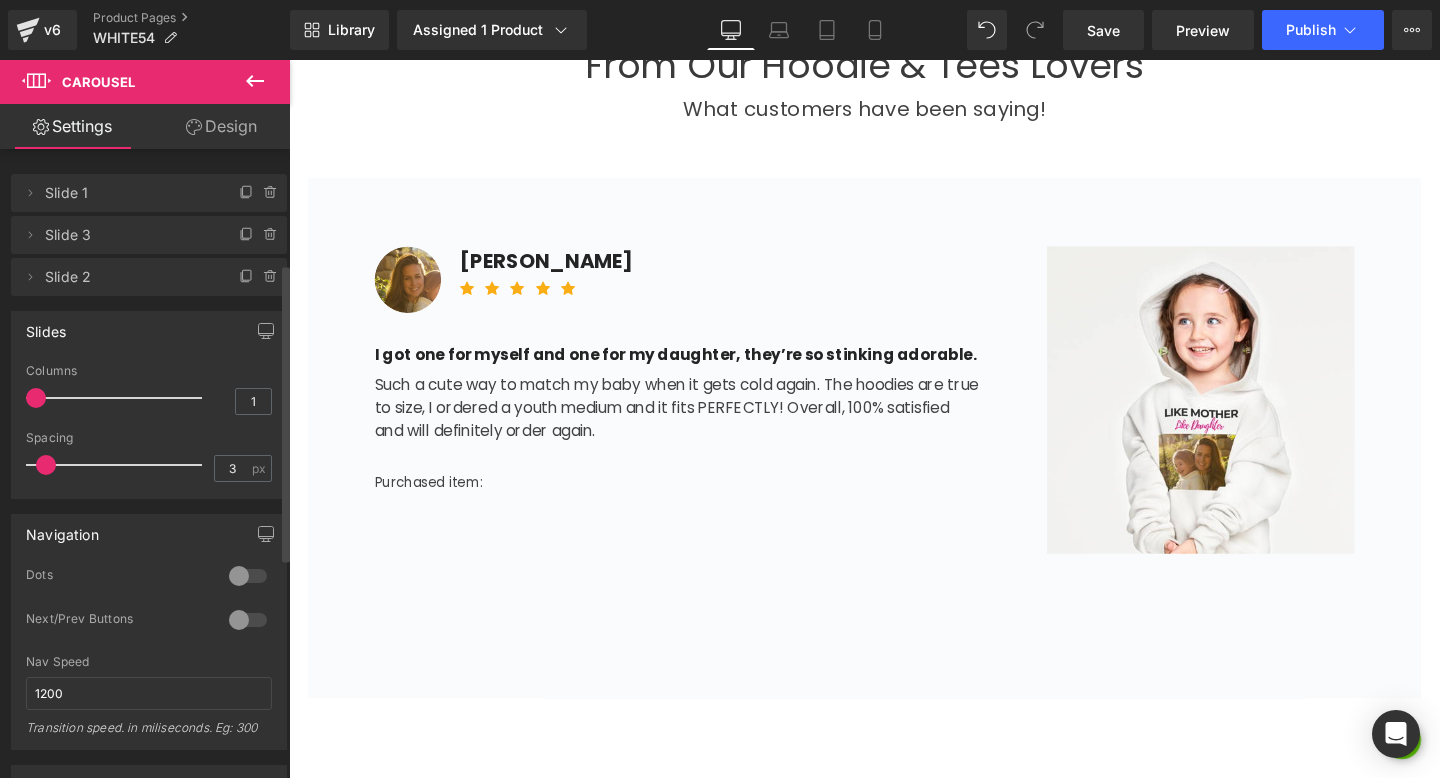 scroll, scrollTop: 0, scrollLeft: 0, axis: both 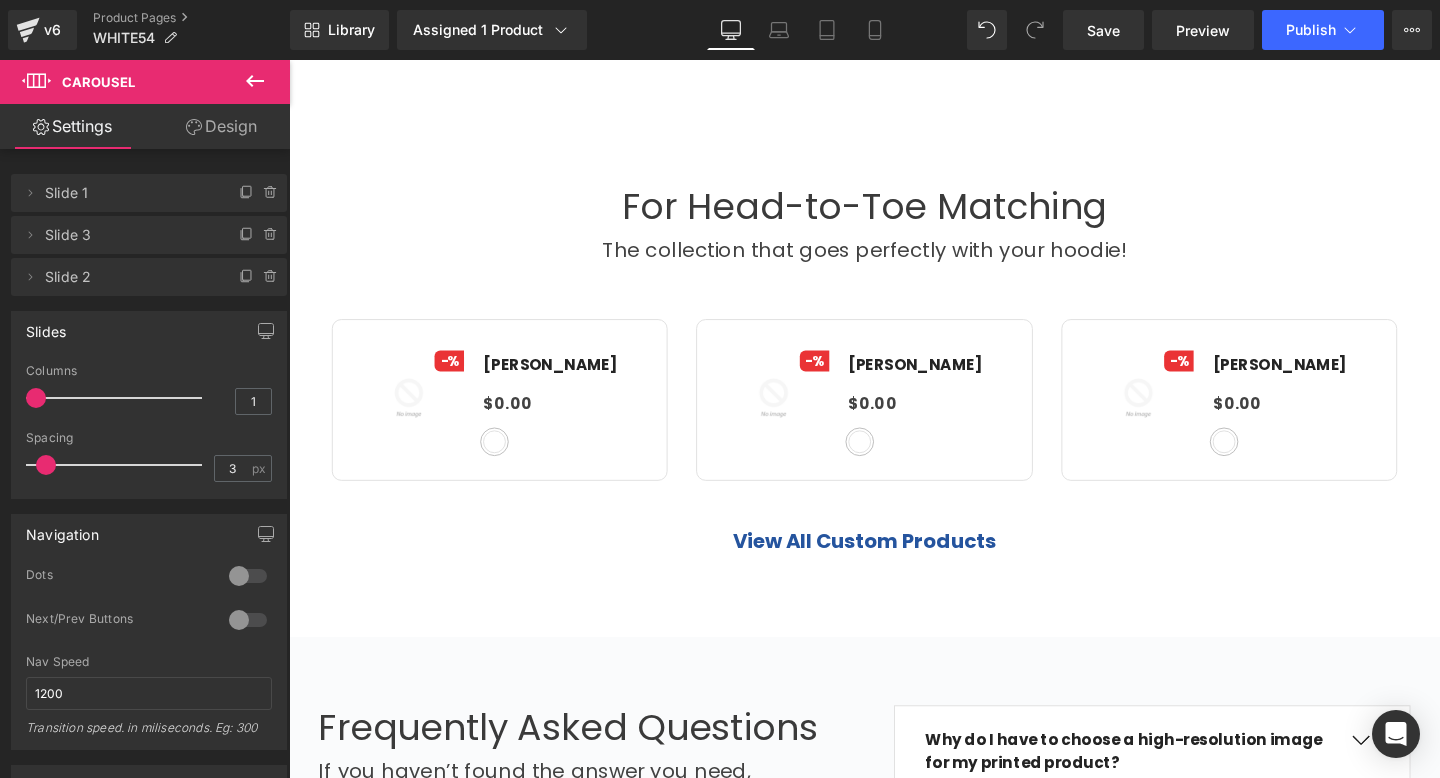 click on "-
%
(P) Image
[PERSON_NAME]
(P) Title
$0.00
$0
(P) Price
Default Title
(P) Swatches
Row" at bounding box center [894, 390] 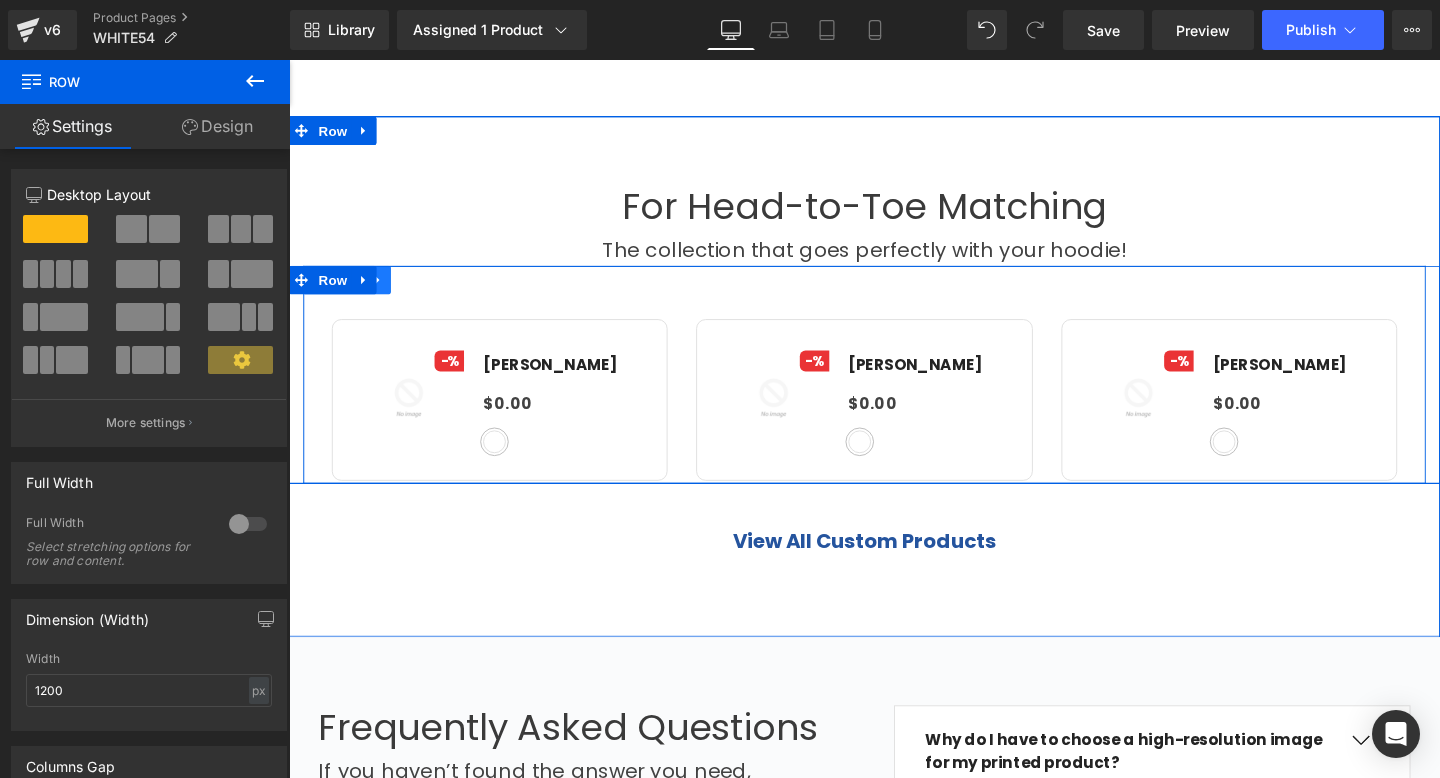 click 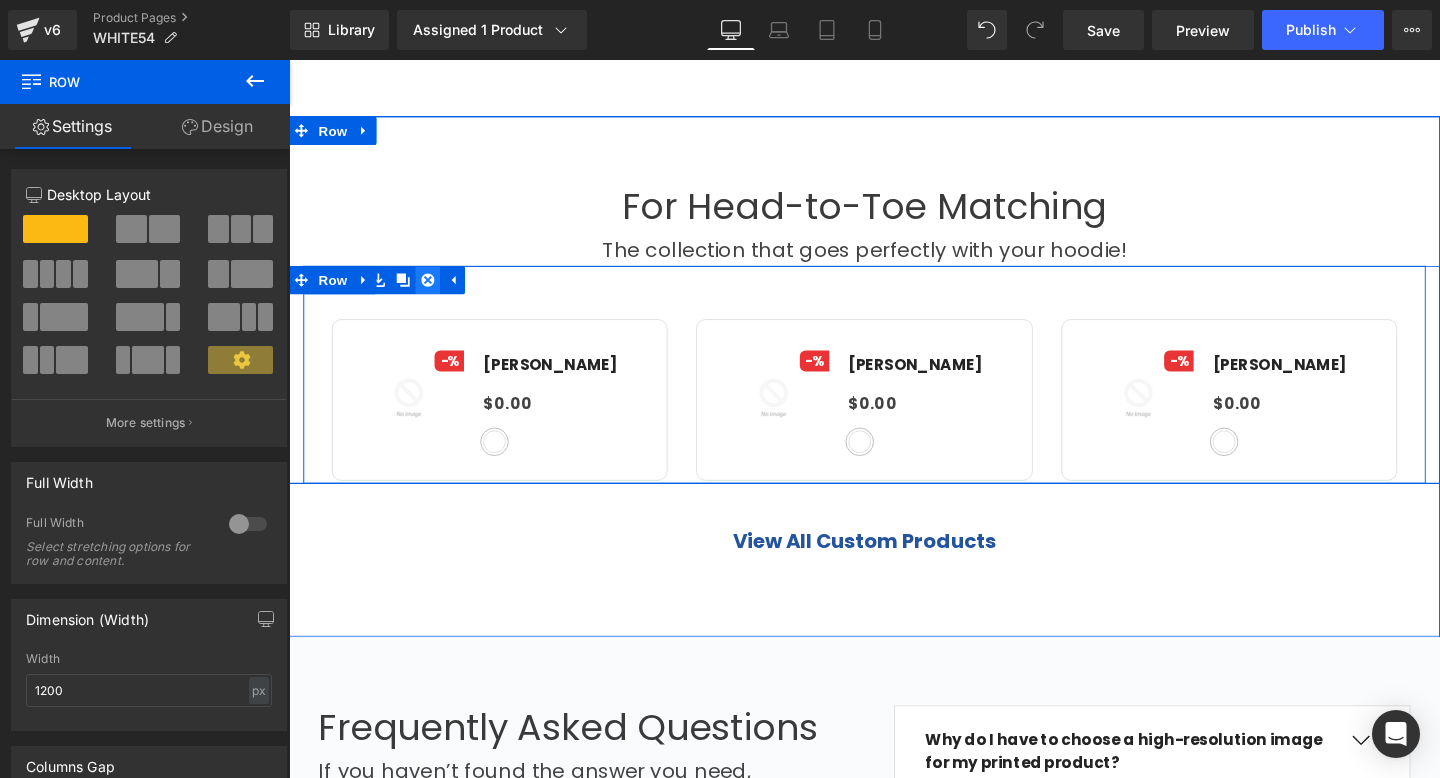 click at bounding box center [435, 291] 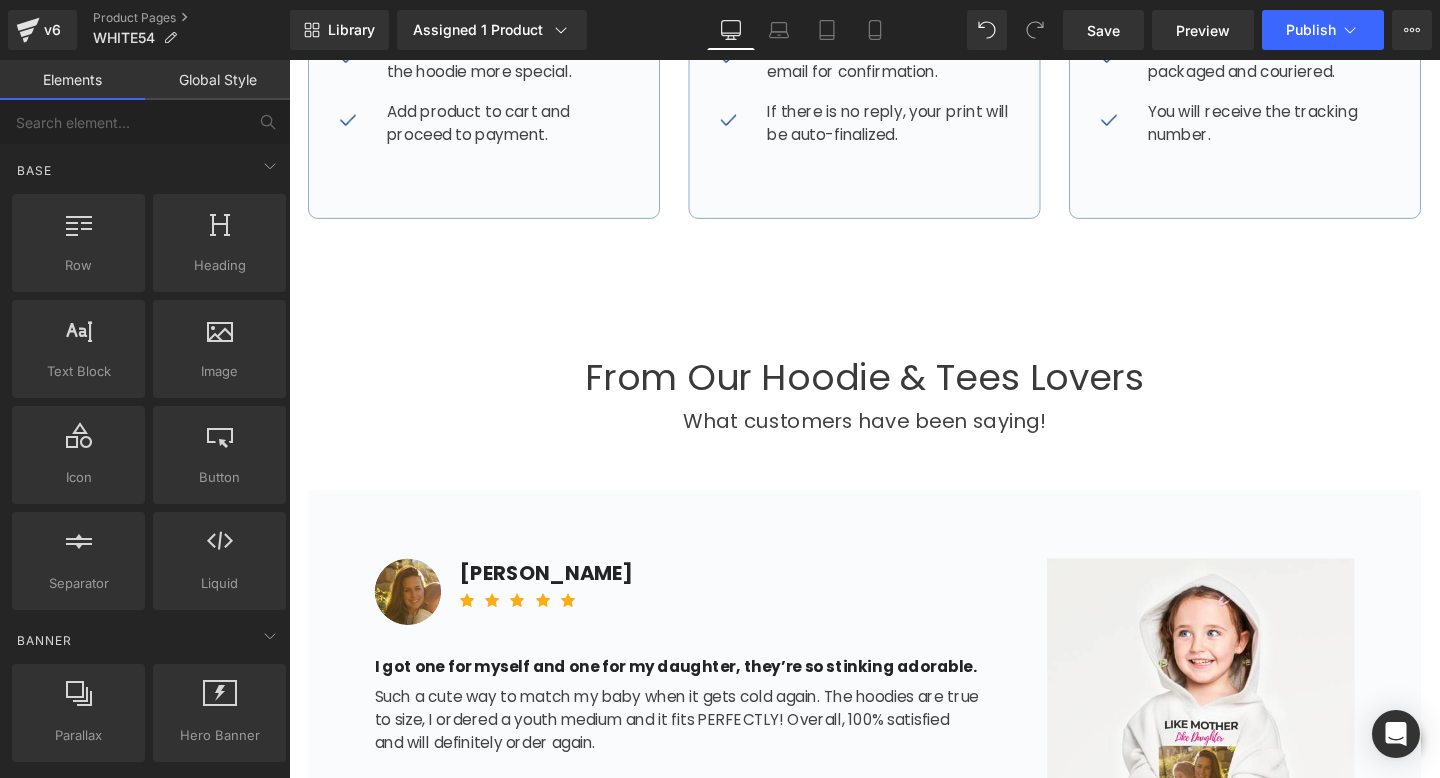 scroll, scrollTop: 1298, scrollLeft: 0, axis: vertical 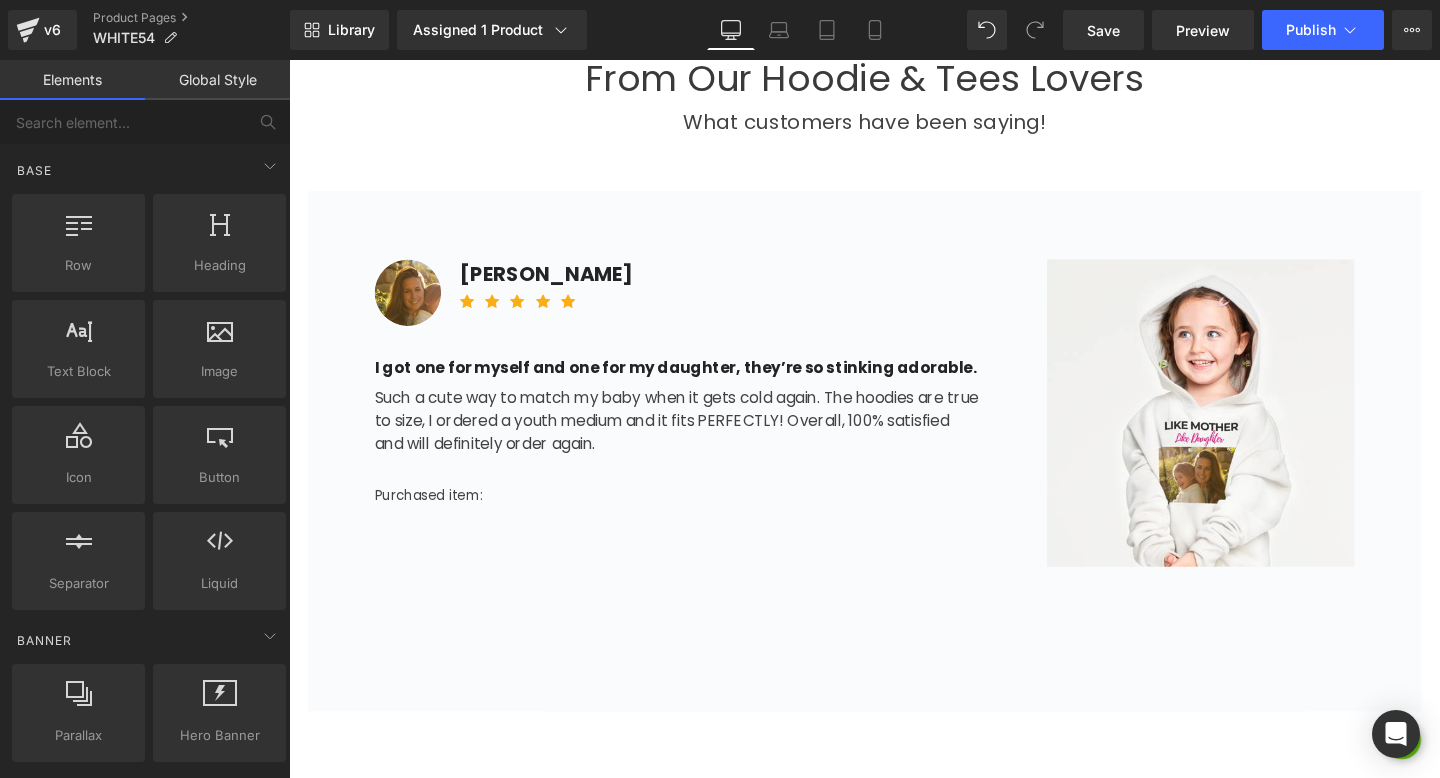 click on "Image
[PERSON_NAME]
Text Block
Icon
Icon
Icon
Icon
Icon
Icon List Hoz
Row
I got one for myself and one for my daughter, they’re so stinking adorable.
Text Block
Such a cute way to match my baby when it gets cold again. The hoodies are true to size, I ordered a youth medium and it fits PERFECTLY! Overall, 100% satisfied and will definitely order again.
Text Block
Purchased item:
Text Block
Image
Row
Row" at bounding box center [894, 471] 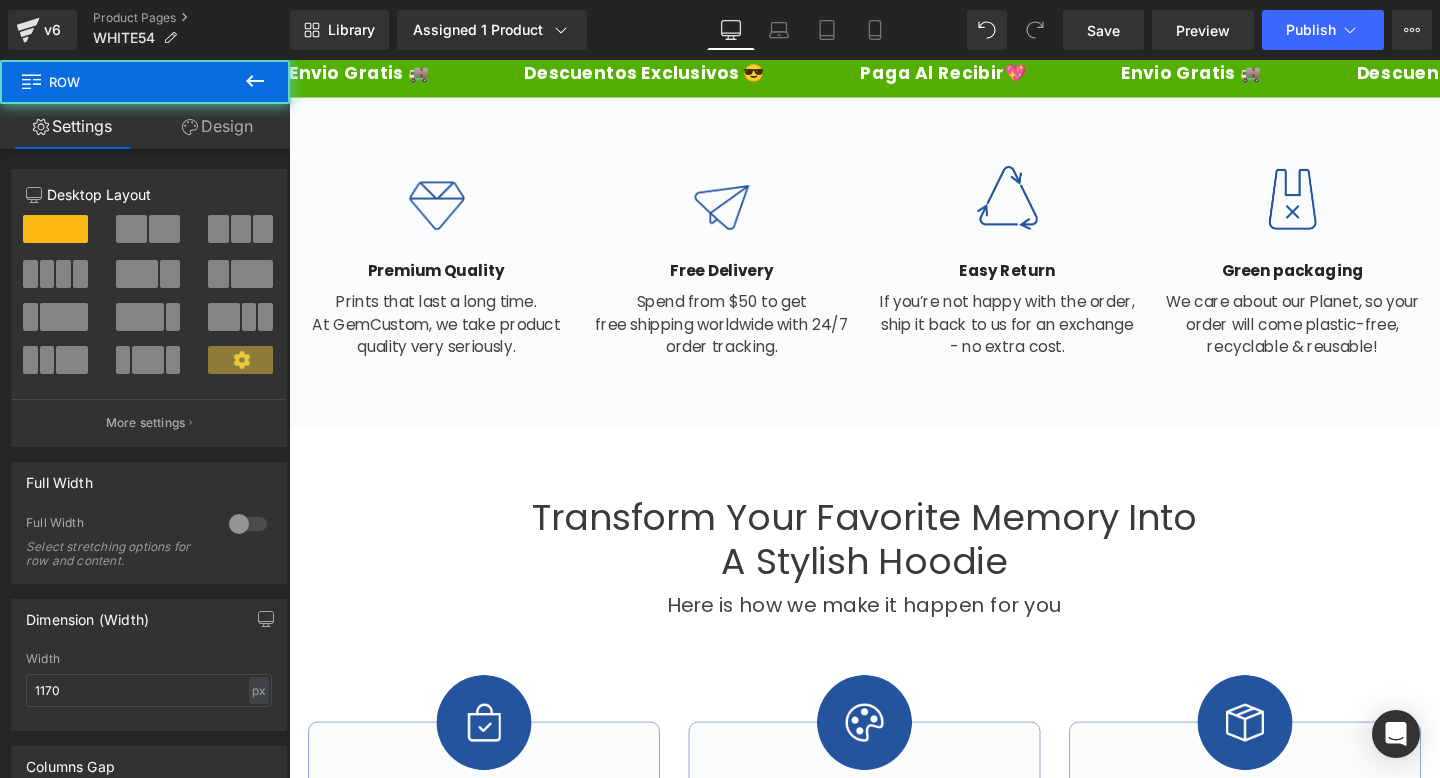 scroll, scrollTop: 0, scrollLeft: 0, axis: both 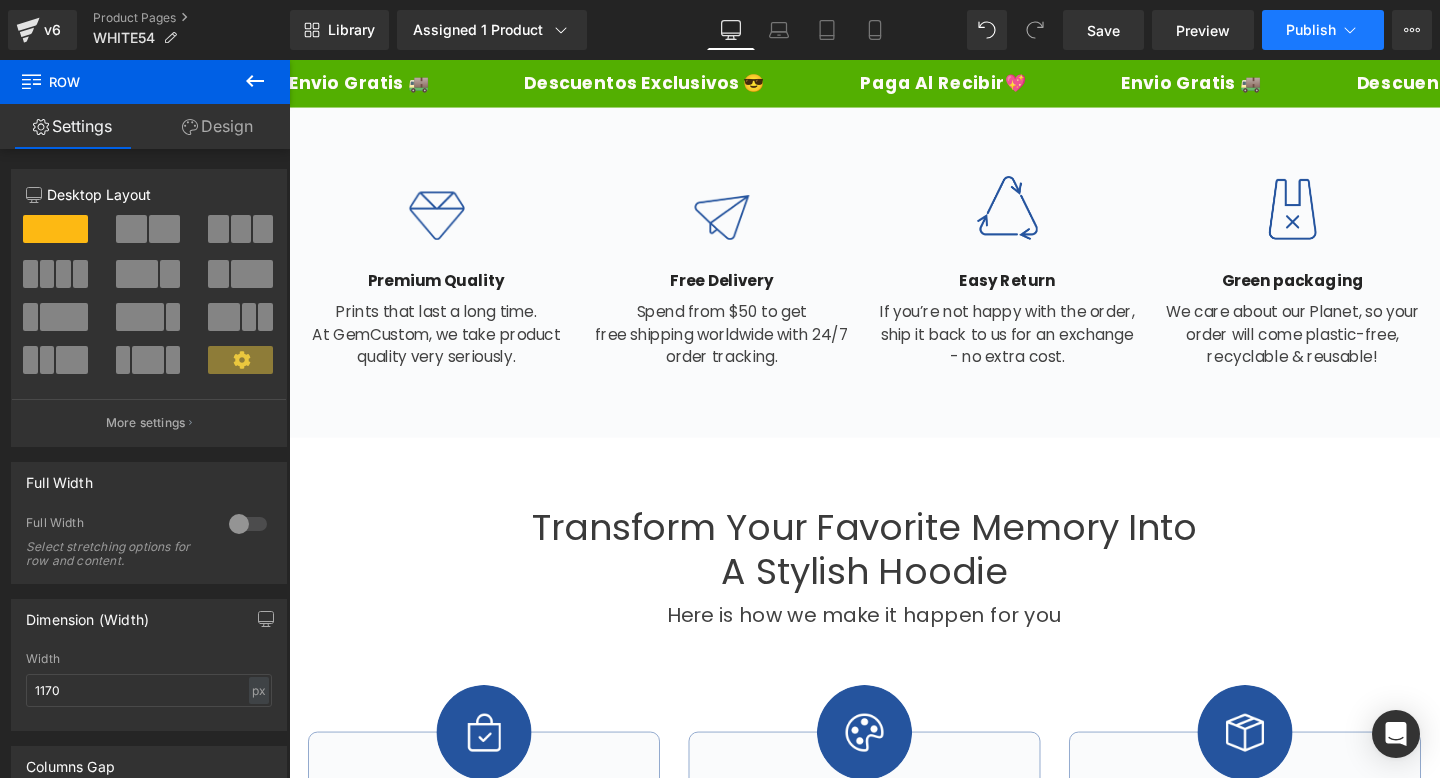 click on "Publish" at bounding box center (1323, 30) 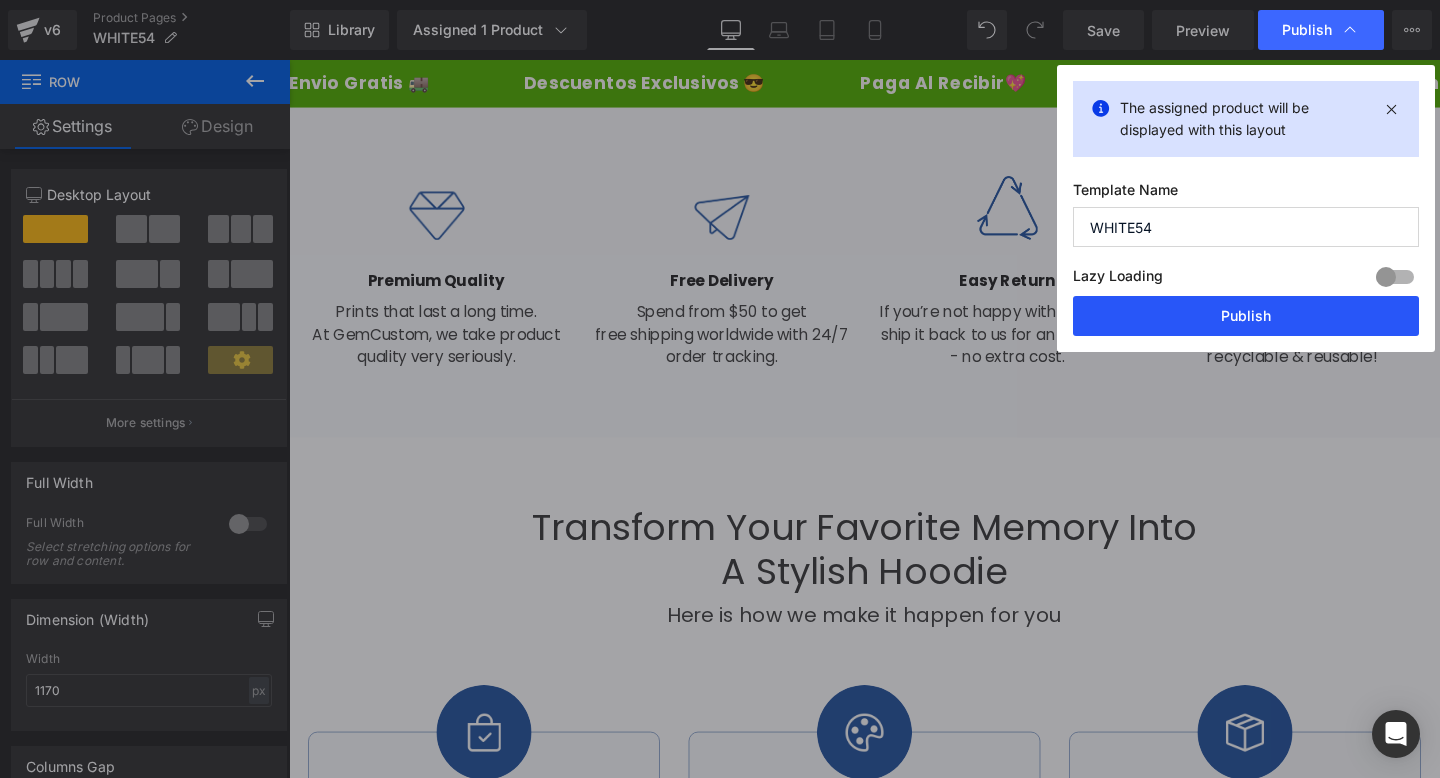 click on "Publish" at bounding box center [1246, 316] 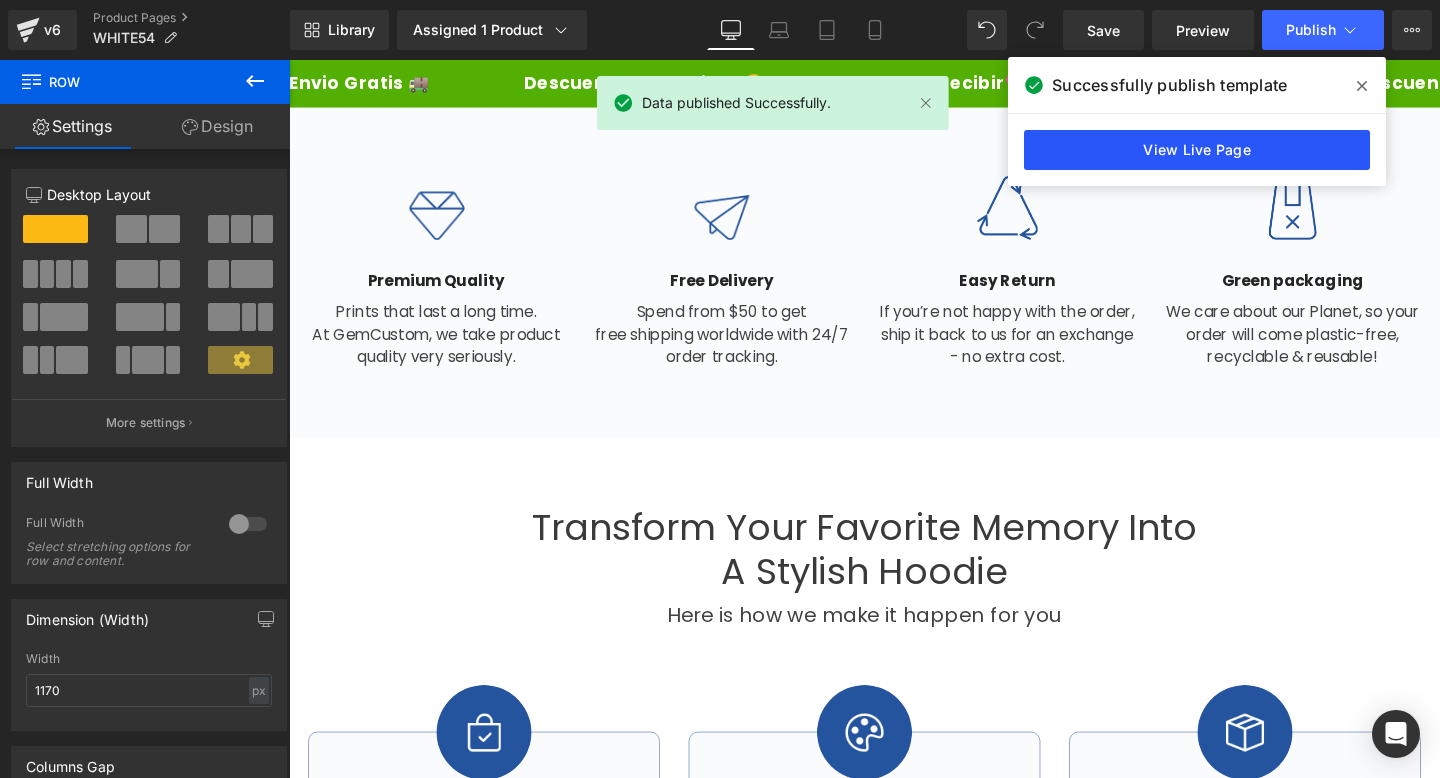 click on "View Live Page" at bounding box center [1197, 150] 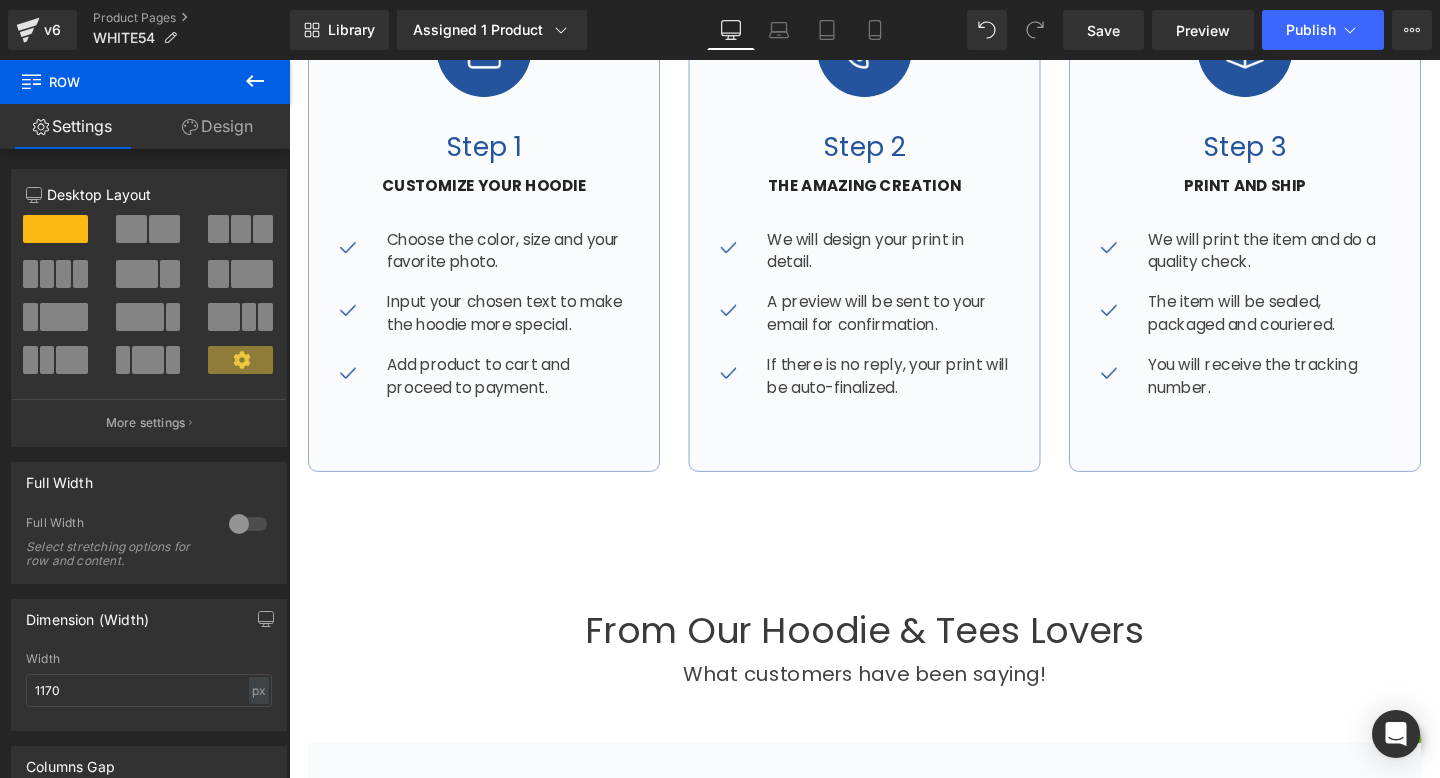 scroll, scrollTop: 945, scrollLeft: 0, axis: vertical 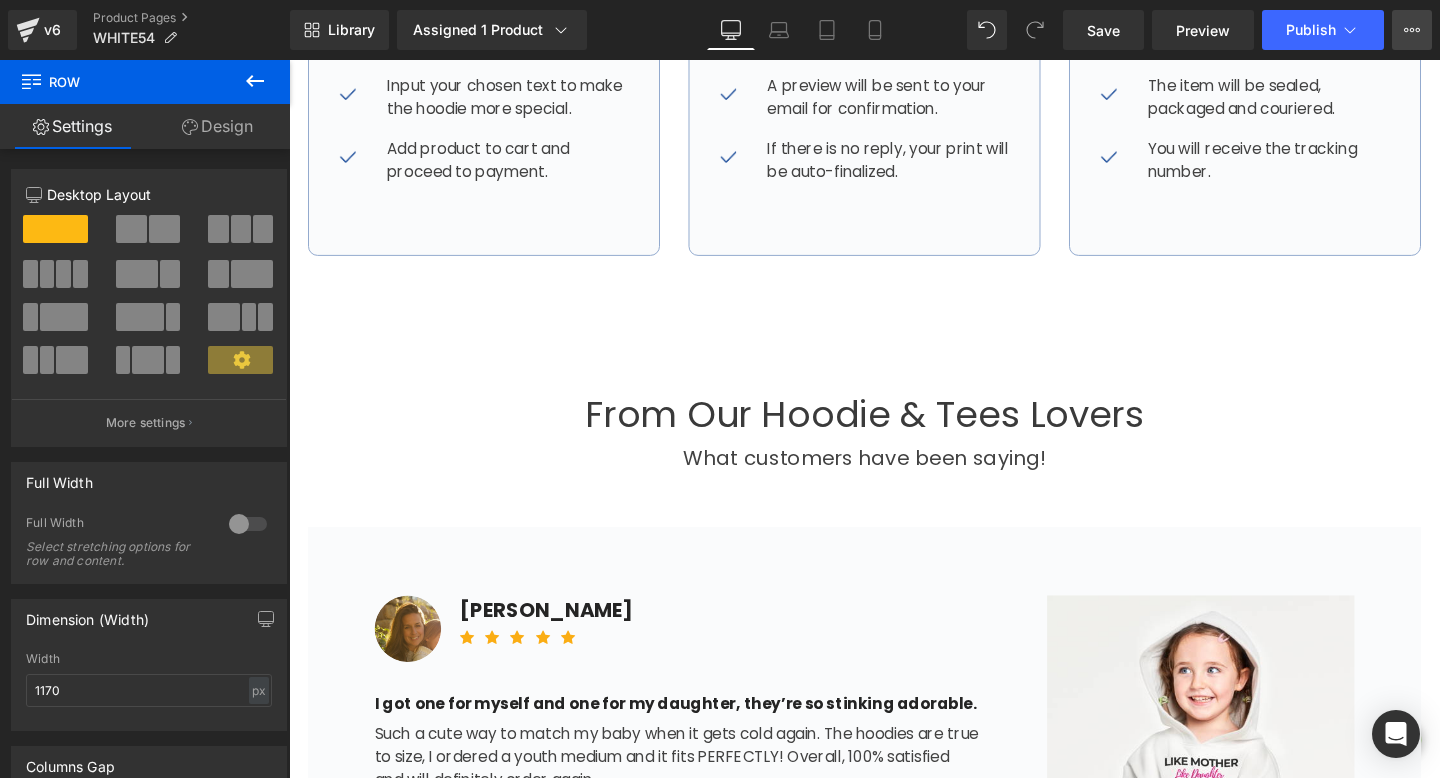 click on "View Live Page View with current Template Save Template to Library Schedule Publish  Optimize  Publish Settings Shortcuts" at bounding box center (1412, 30) 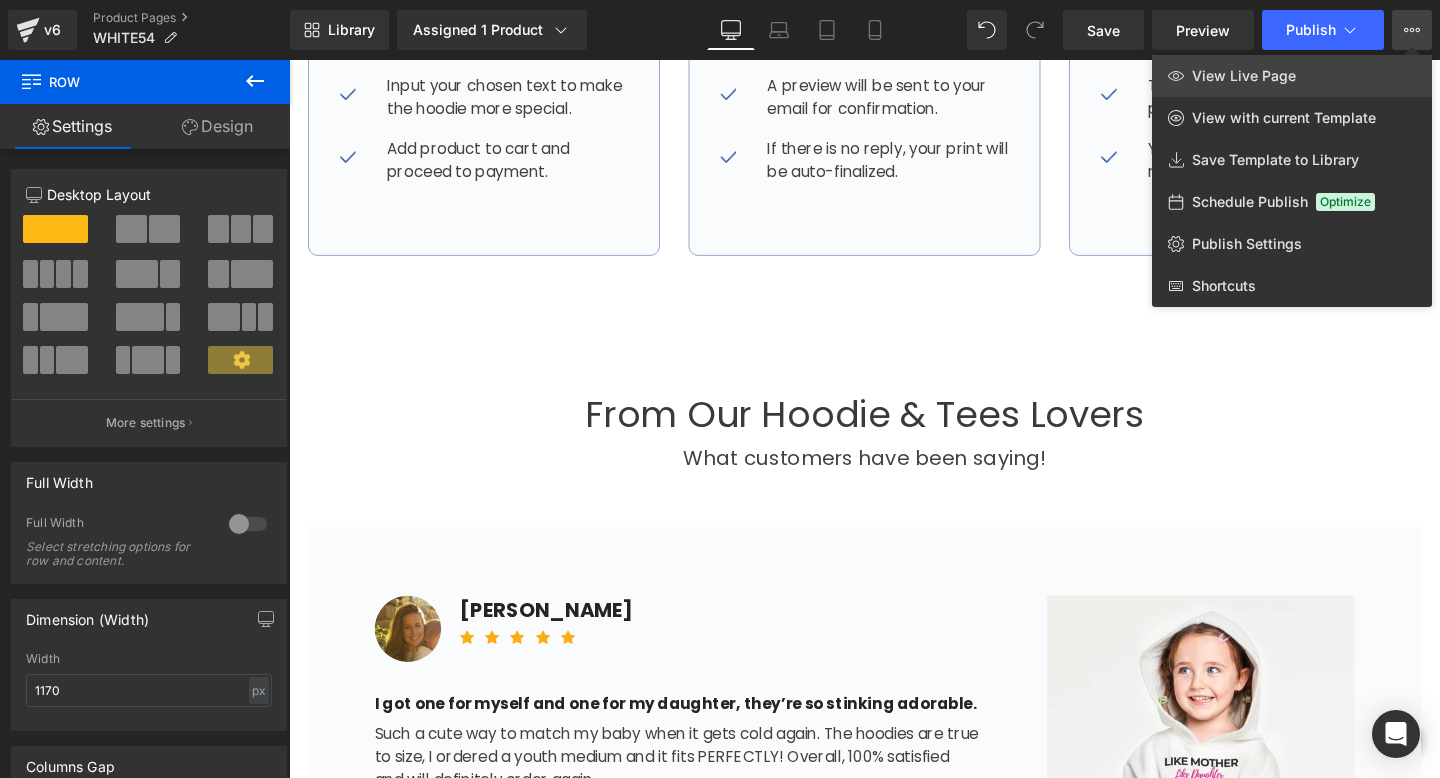 click on "View Live Page" at bounding box center [1244, 76] 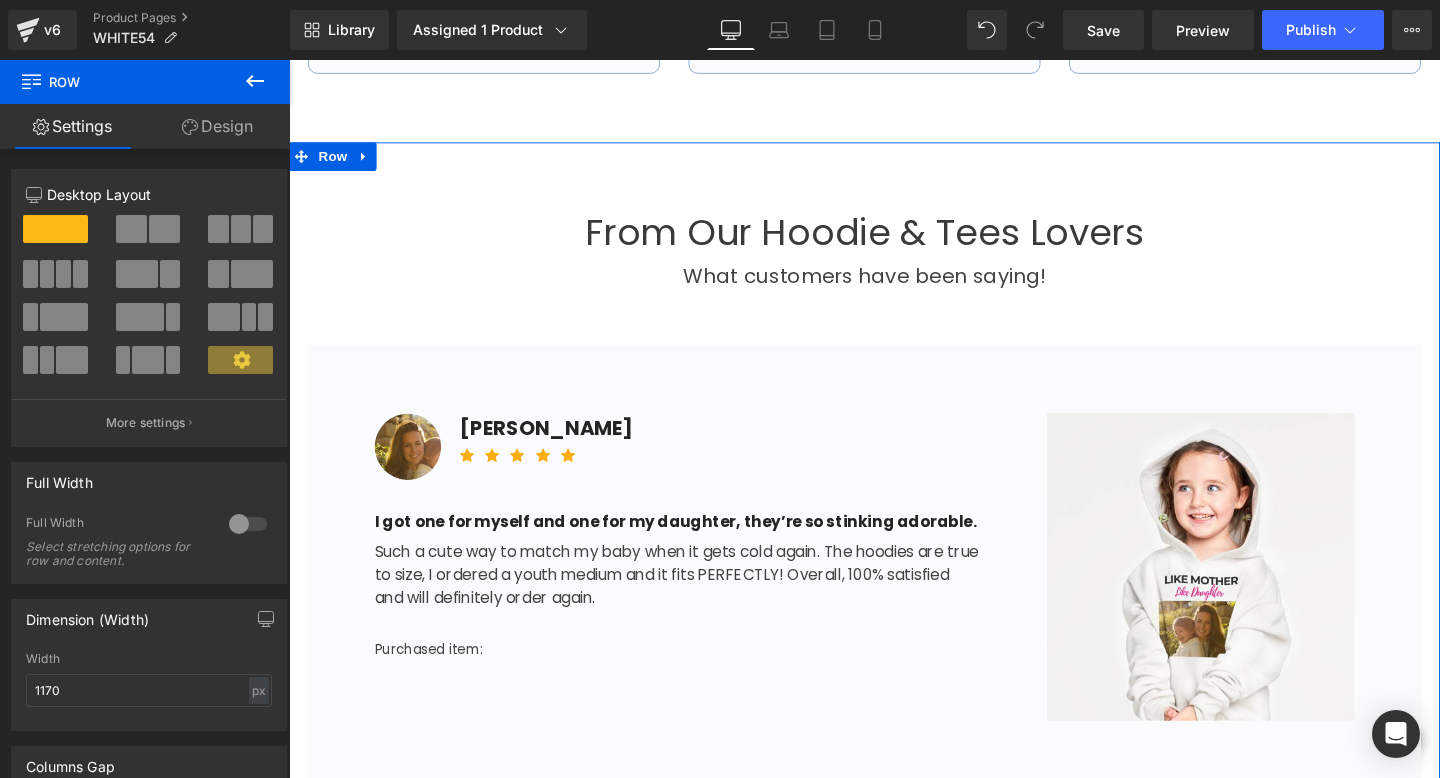 scroll, scrollTop: 1135, scrollLeft: 0, axis: vertical 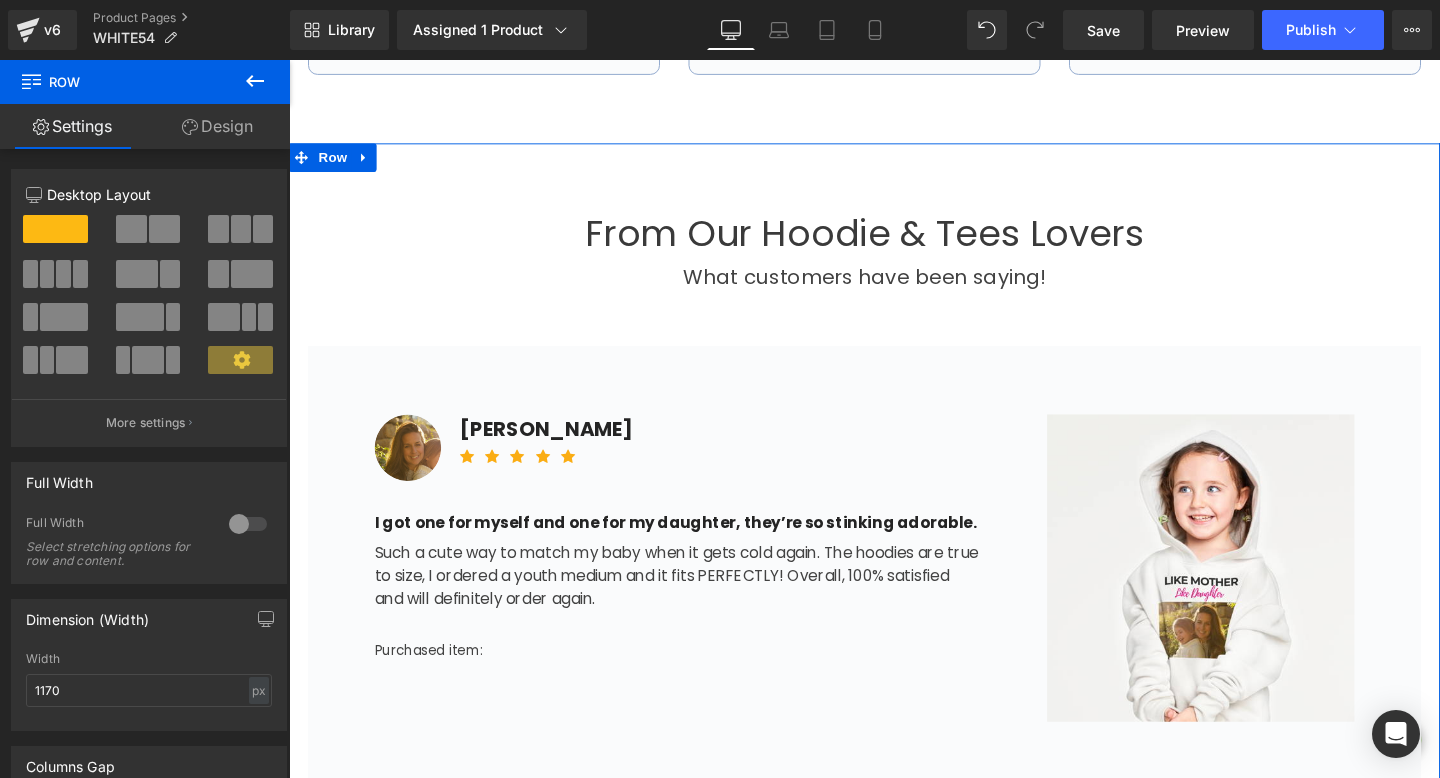 click on "From Our Hoodie & Tees Lovers Heading         What customers have been saying! Text Block         Row
Image
[PERSON_NAME]
Text Block
Icon
Icon
Icon
Icon
Icon
Icon List Hoz
Row
I got one for myself and one for my daughter, they’re so stinking adorable.
Text Block
Such a cute way to match my baby when it gets cold again. The hoodies are true to size, I ordered a youth medium and it fits PERFECTLY! Overall, 100% satisfied and will definitely order again." at bounding box center [894, 577] 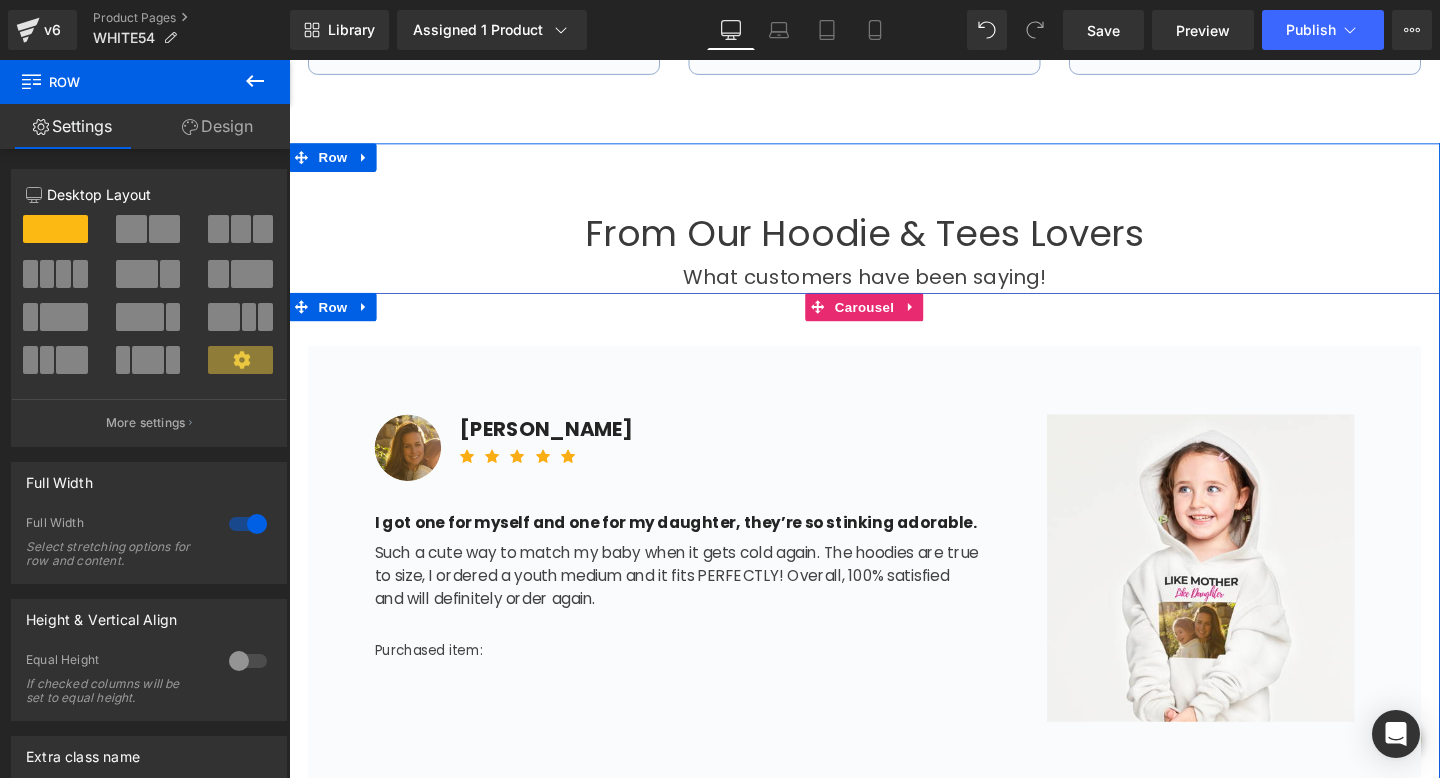 click on "Image
[PERSON_NAME]
Text Block
Icon
Icon
Icon
Icon
Icon
Icon List Hoz
Row
I got one for myself and one for my daughter, they’re so stinking adorable.
Text Block
Such a cute way to match my baby when it gets cold again. The hoodies are true to size, I ordered a youth medium and it fits PERFECTLY! Overall, 100% satisfied and will definitely order again.
Text Block
Purchased item:
Text Block
Image
Row
Row" at bounding box center [894, 606] 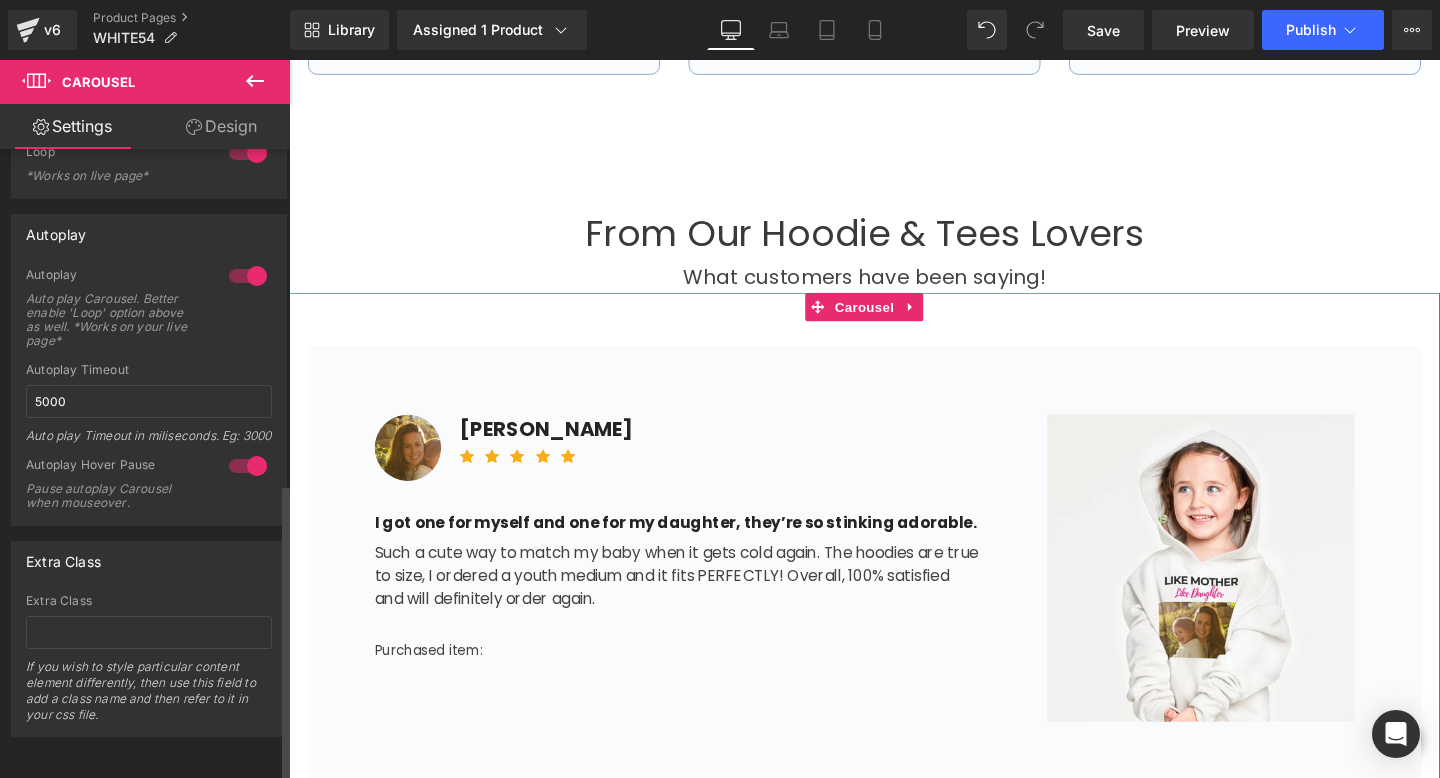 scroll, scrollTop: 0, scrollLeft: 0, axis: both 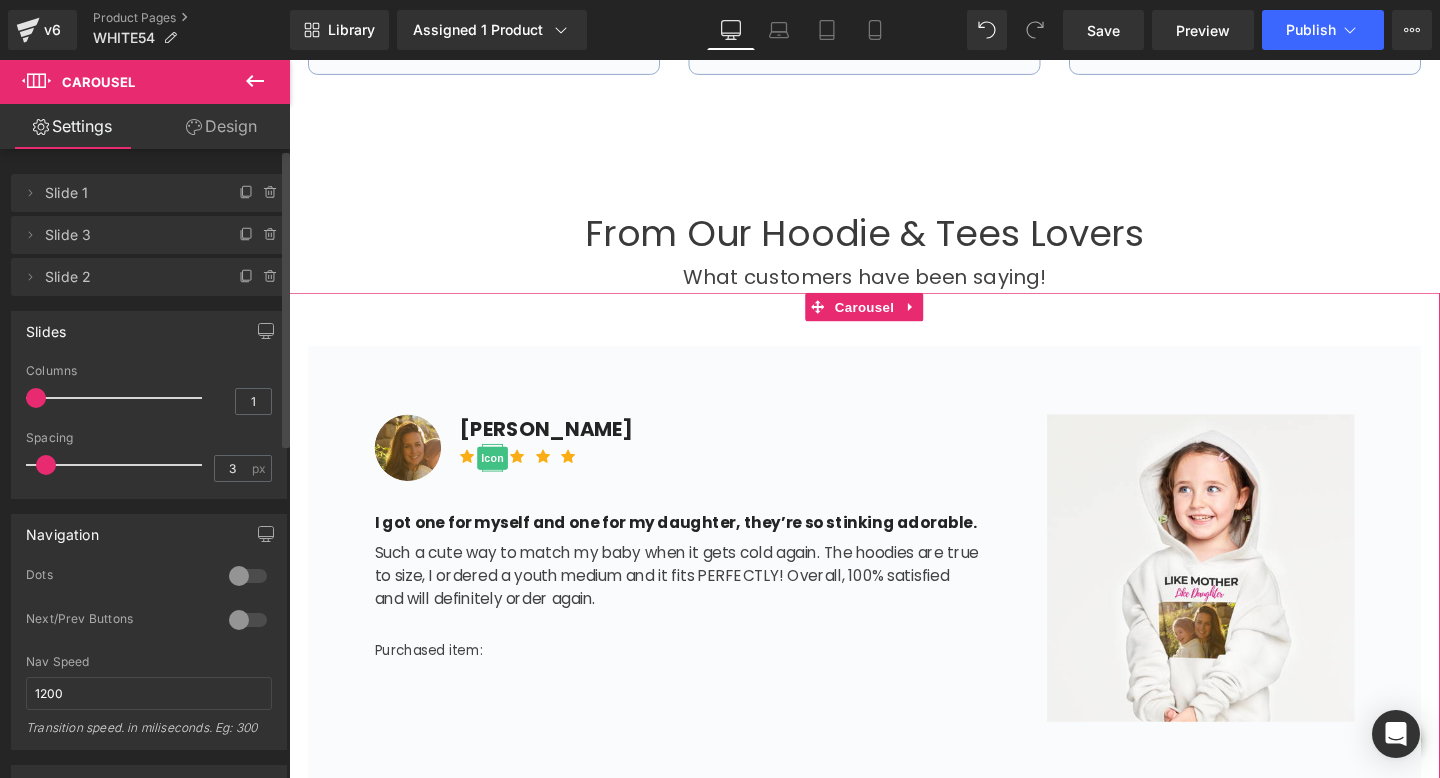 click on "Slide 3" at bounding box center [129, 235] 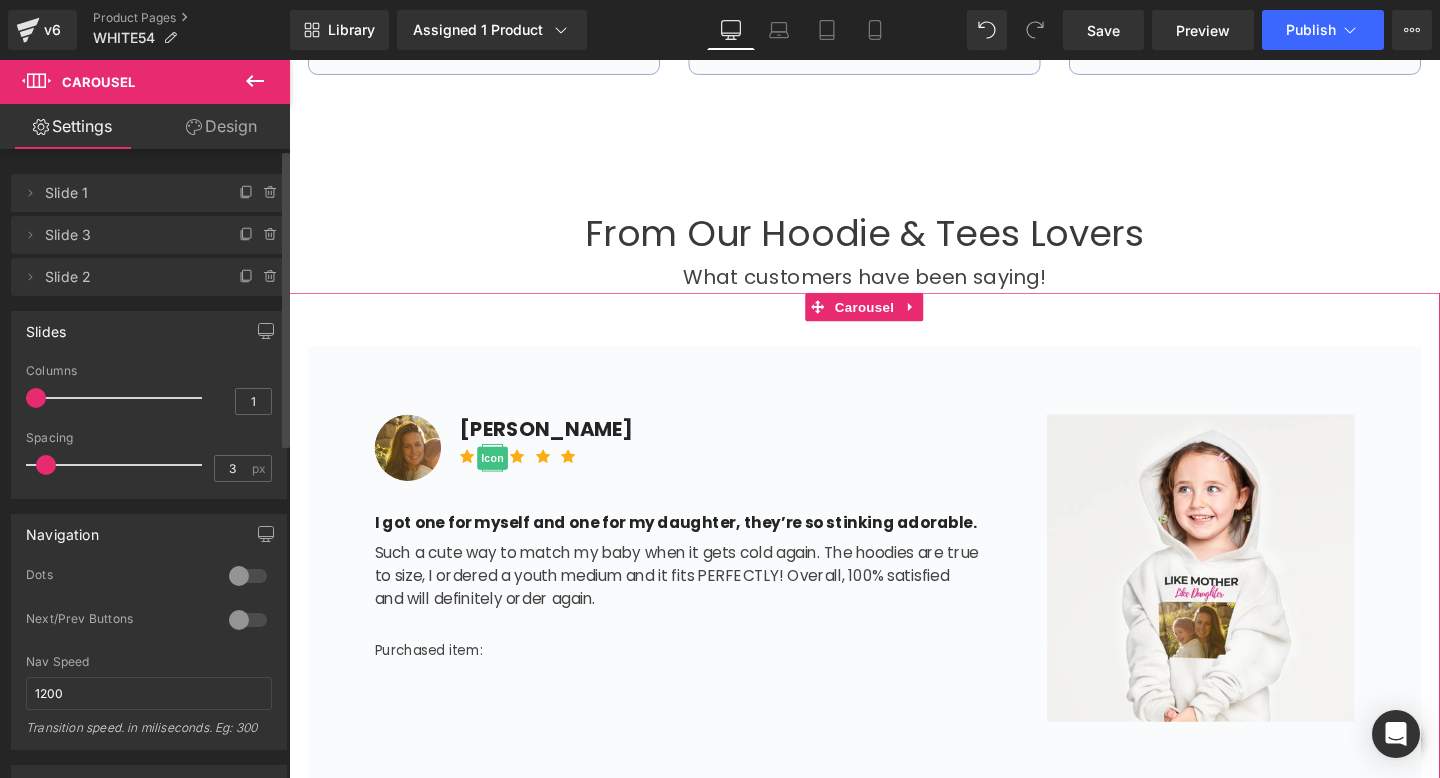 click on "Delete Cancel             Slide 3       Slide 3 Name Slide 3" at bounding box center [149, 235] 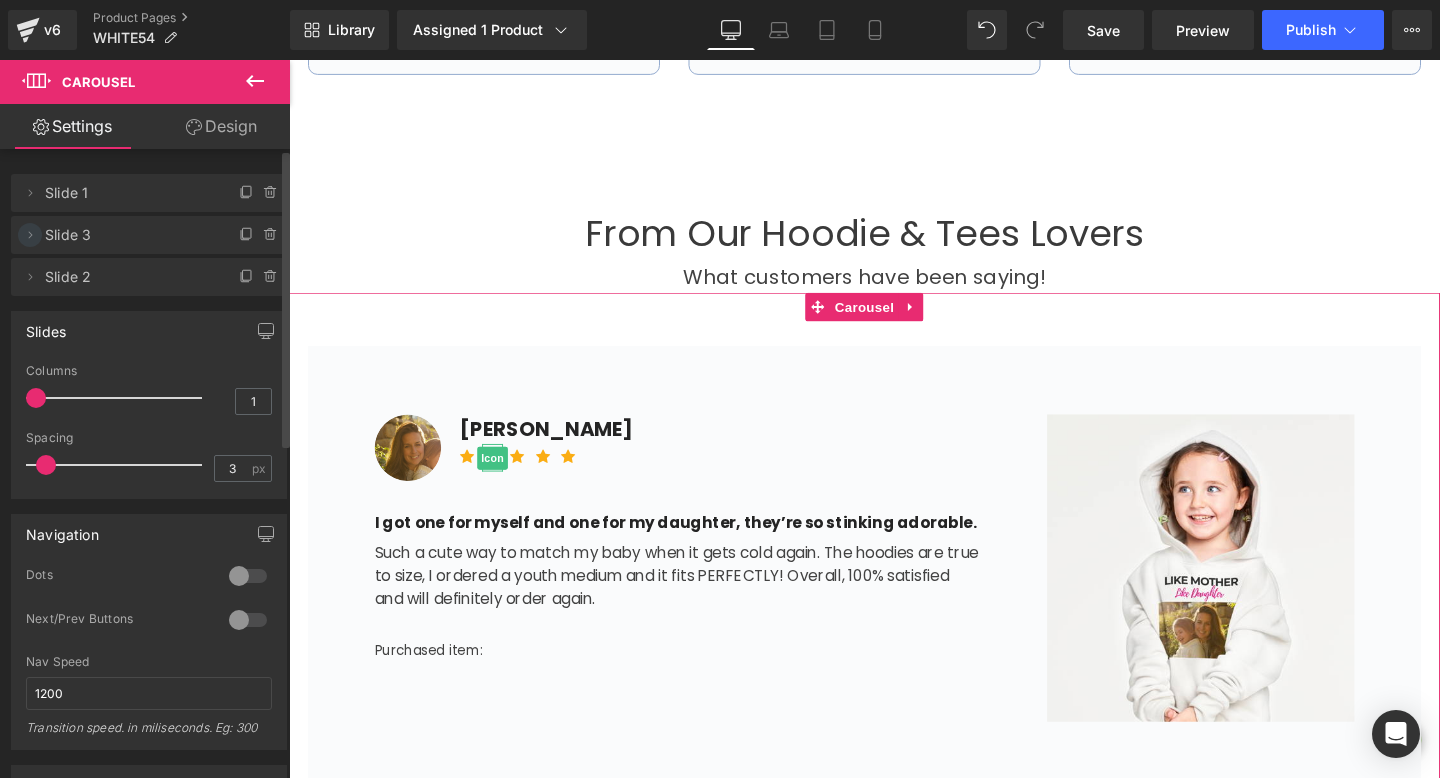 click 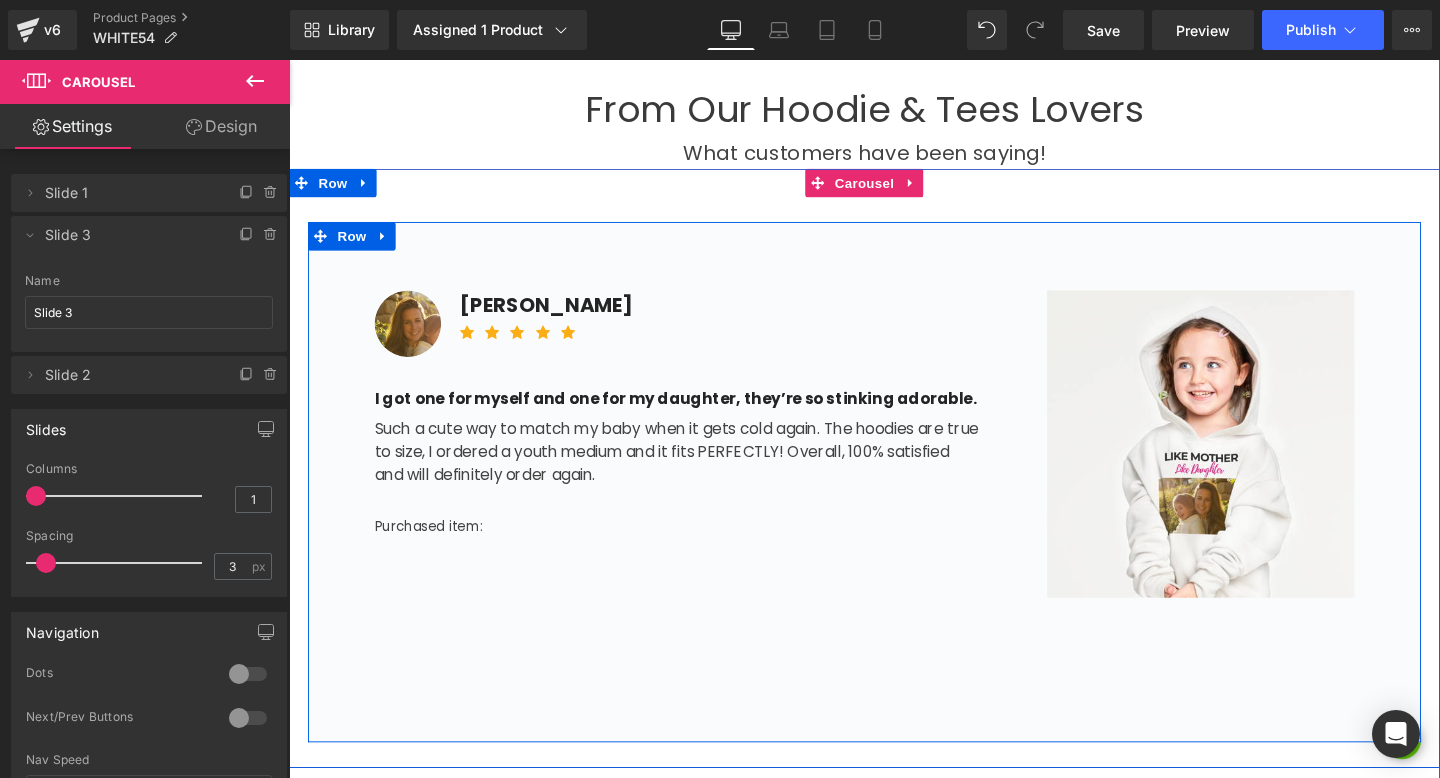 scroll, scrollTop: 1293, scrollLeft: 0, axis: vertical 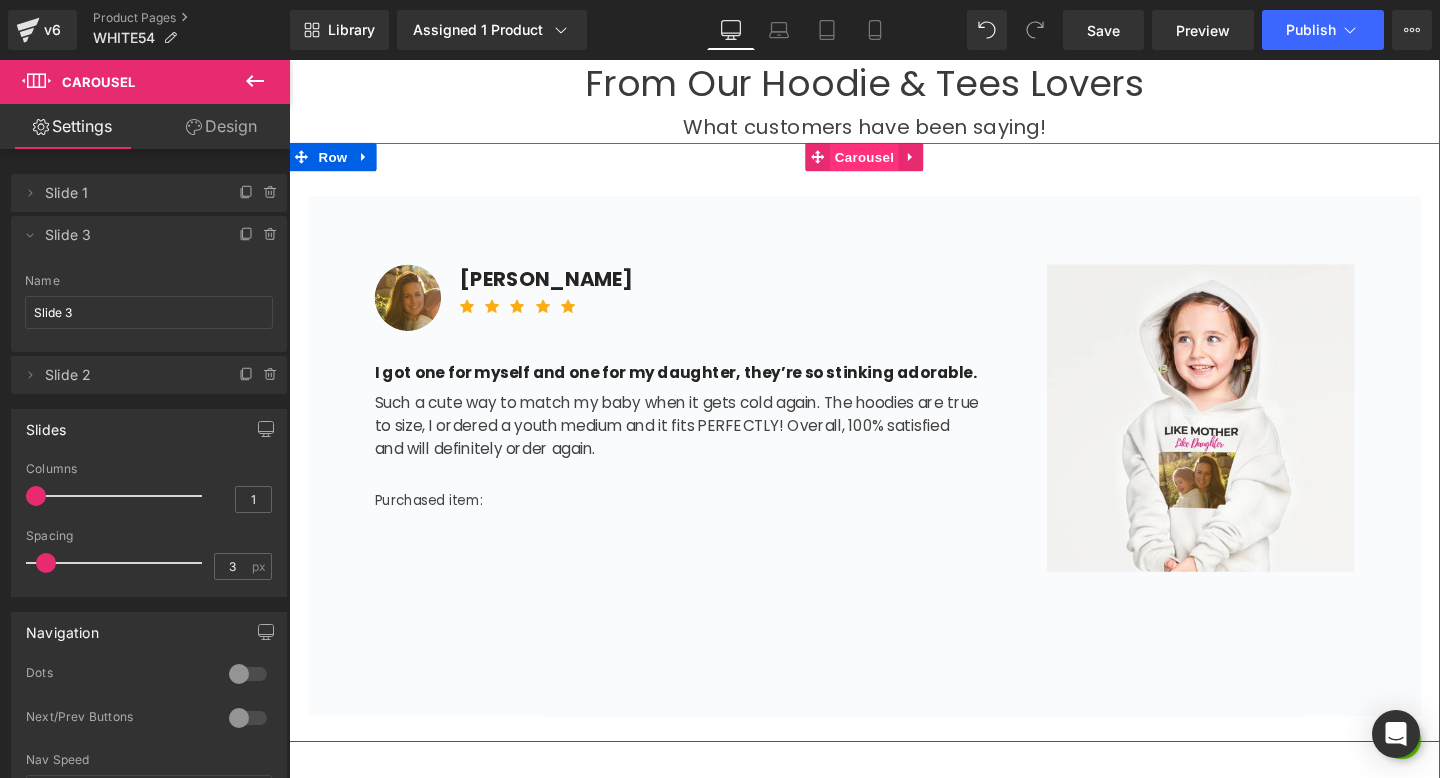 click on "Carousel" at bounding box center [894, 162] 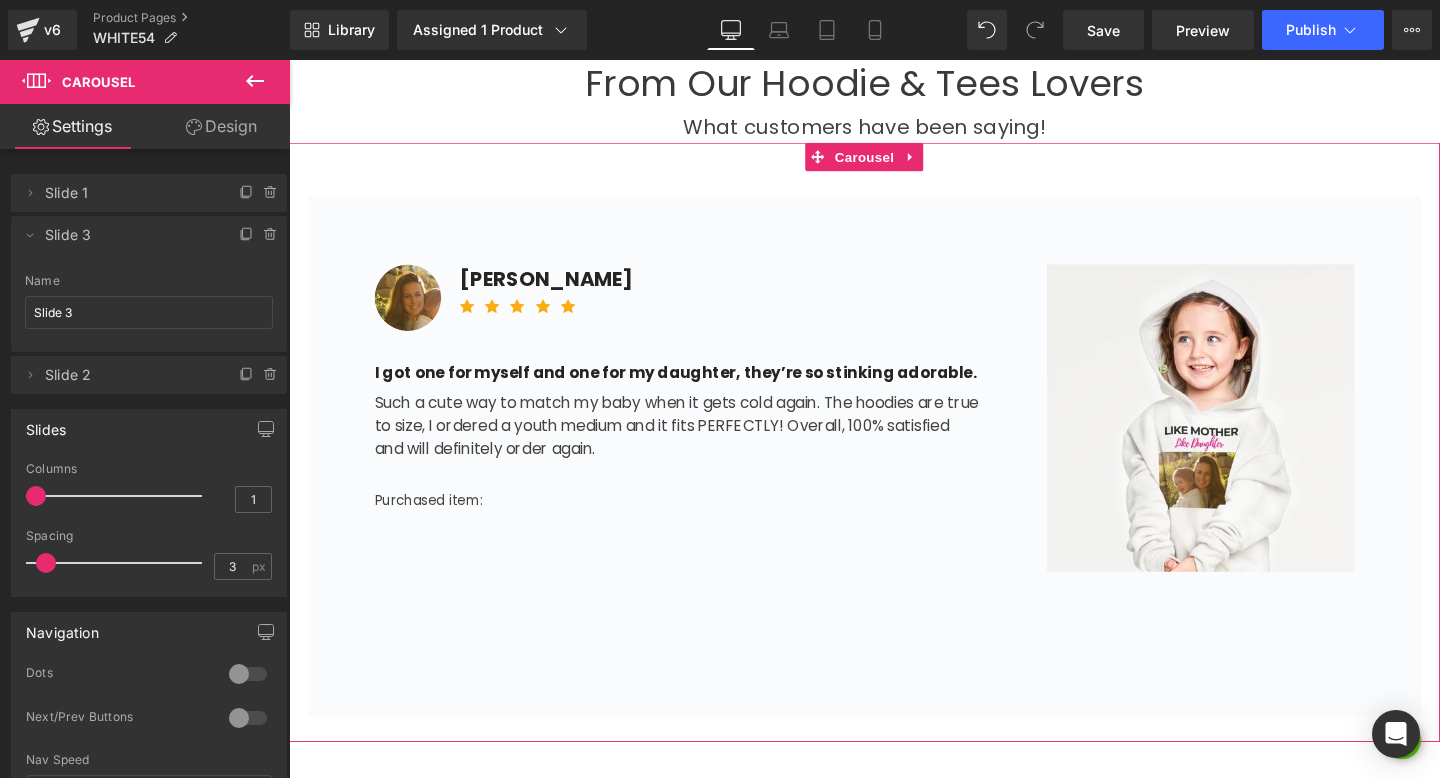 click 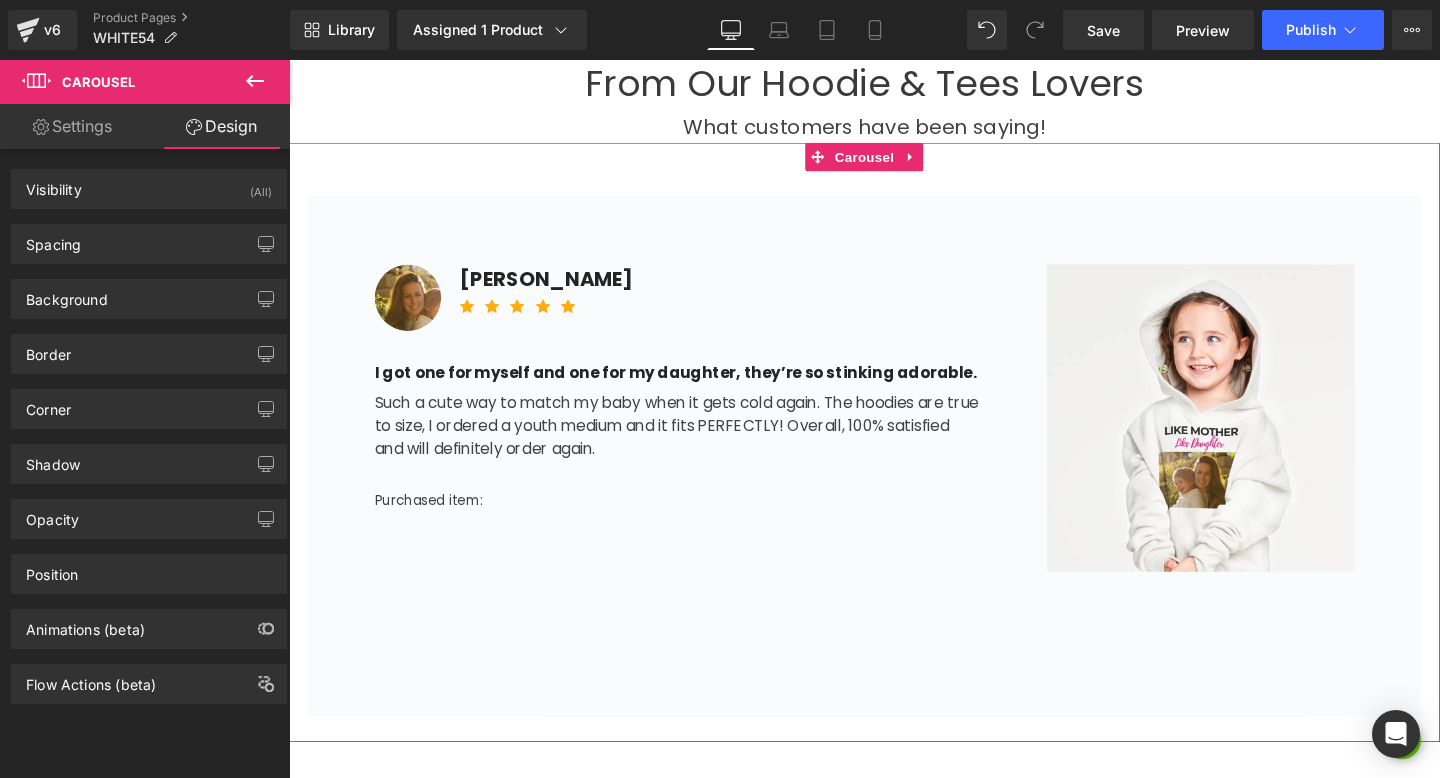 click on "Settings" at bounding box center [72, 126] 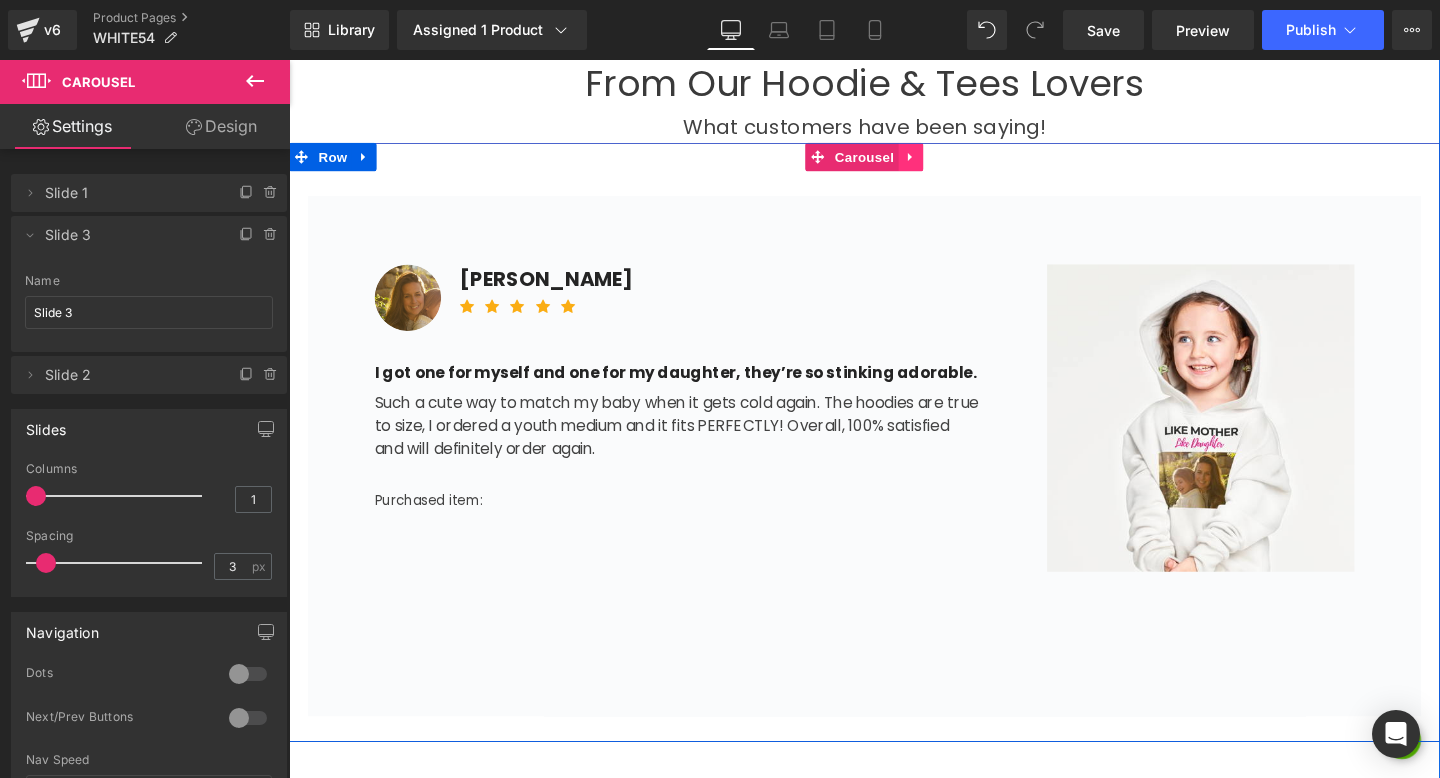 click 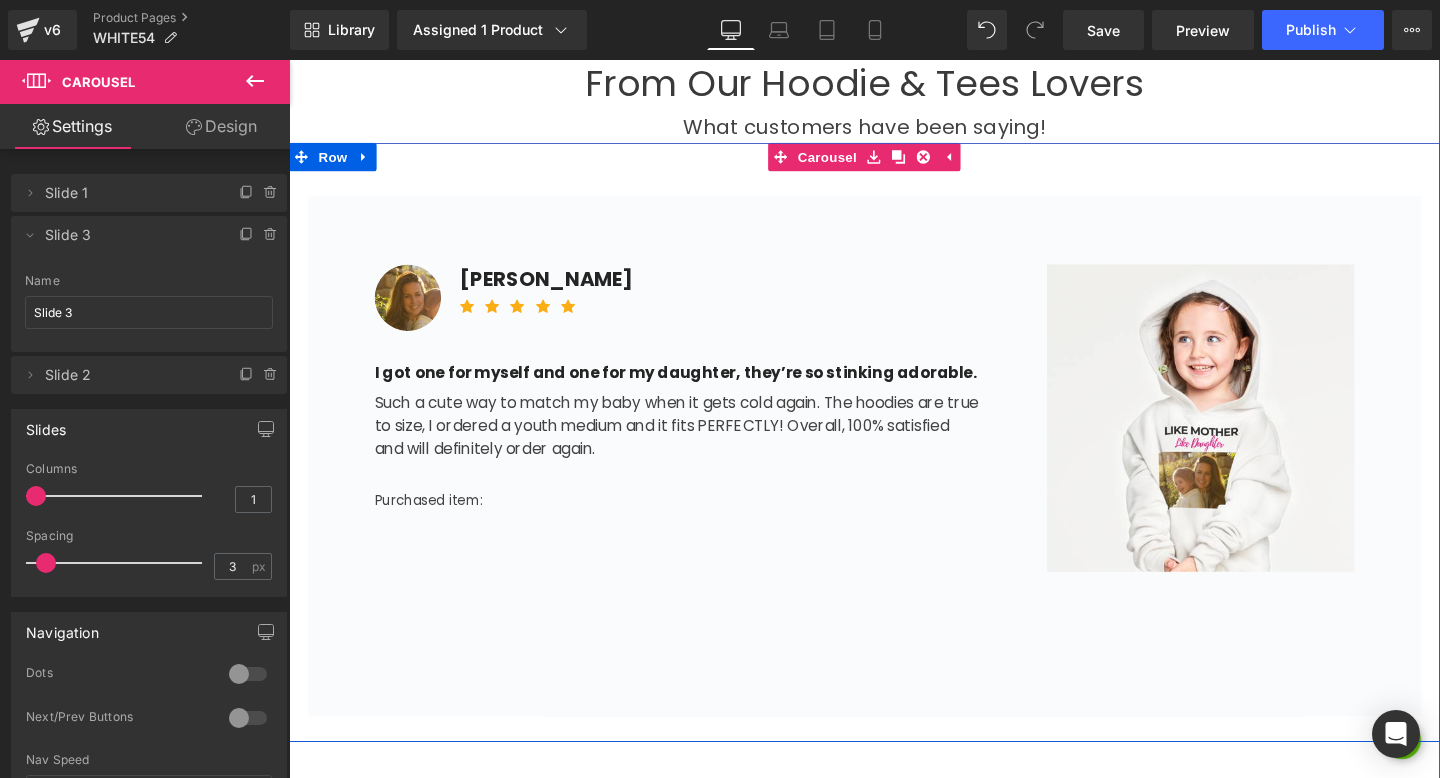 click on "Image
[PERSON_NAME]
Text Block
Icon
Icon
Icon
Icon
Icon
Icon List Hoz
Row" at bounding box center [722, 310] 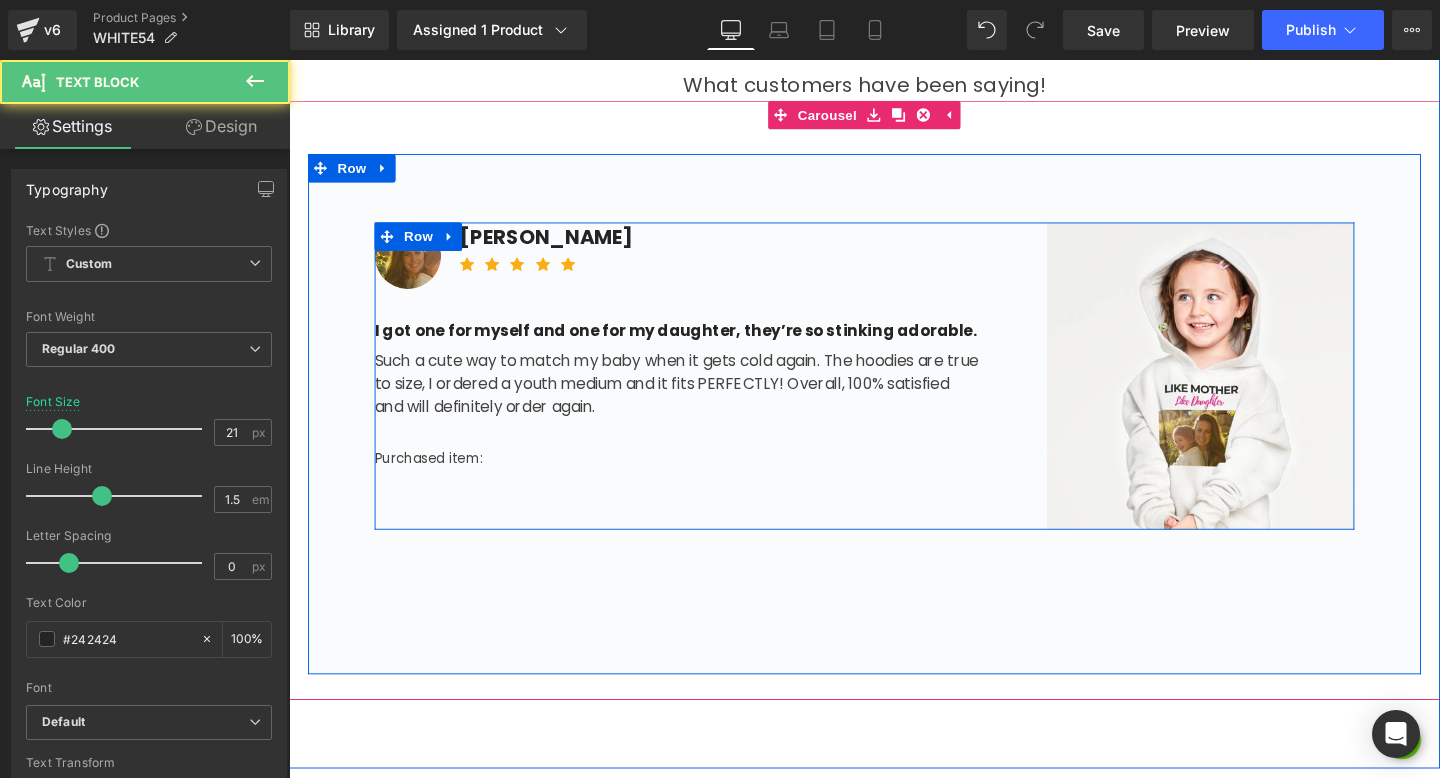 scroll, scrollTop: 1357, scrollLeft: 0, axis: vertical 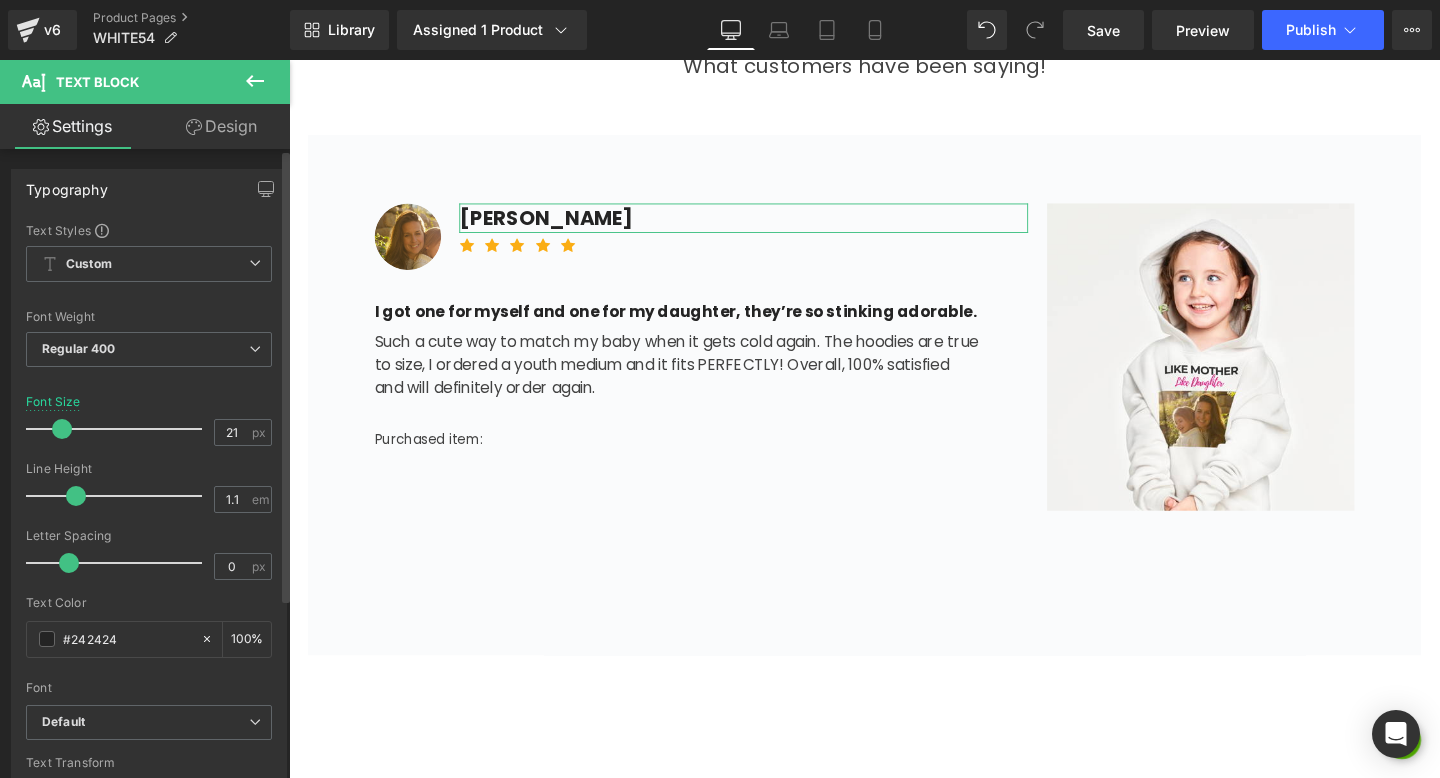 click at bounding box center (119, 496) 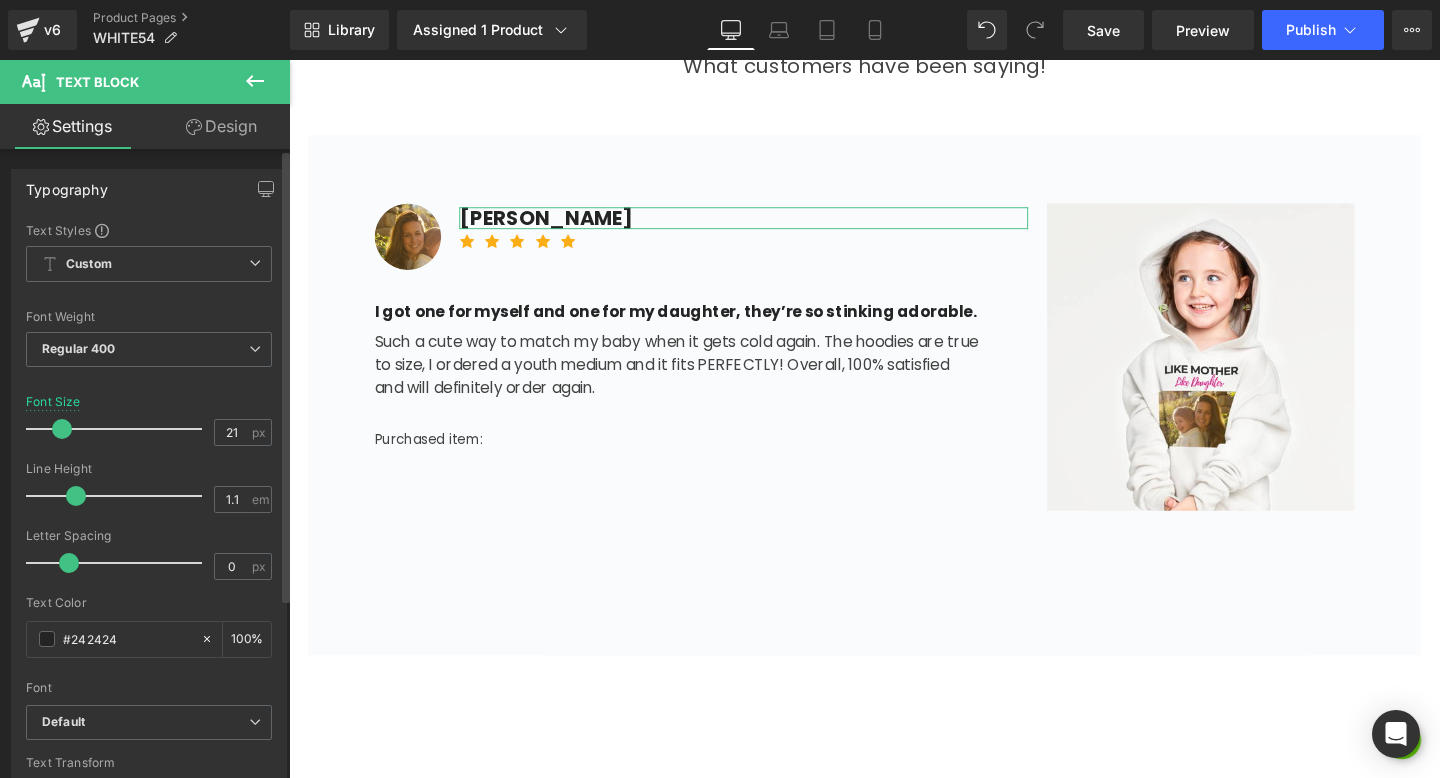 click on "Line Height 1.1 em" at bounding box center [149, 495] 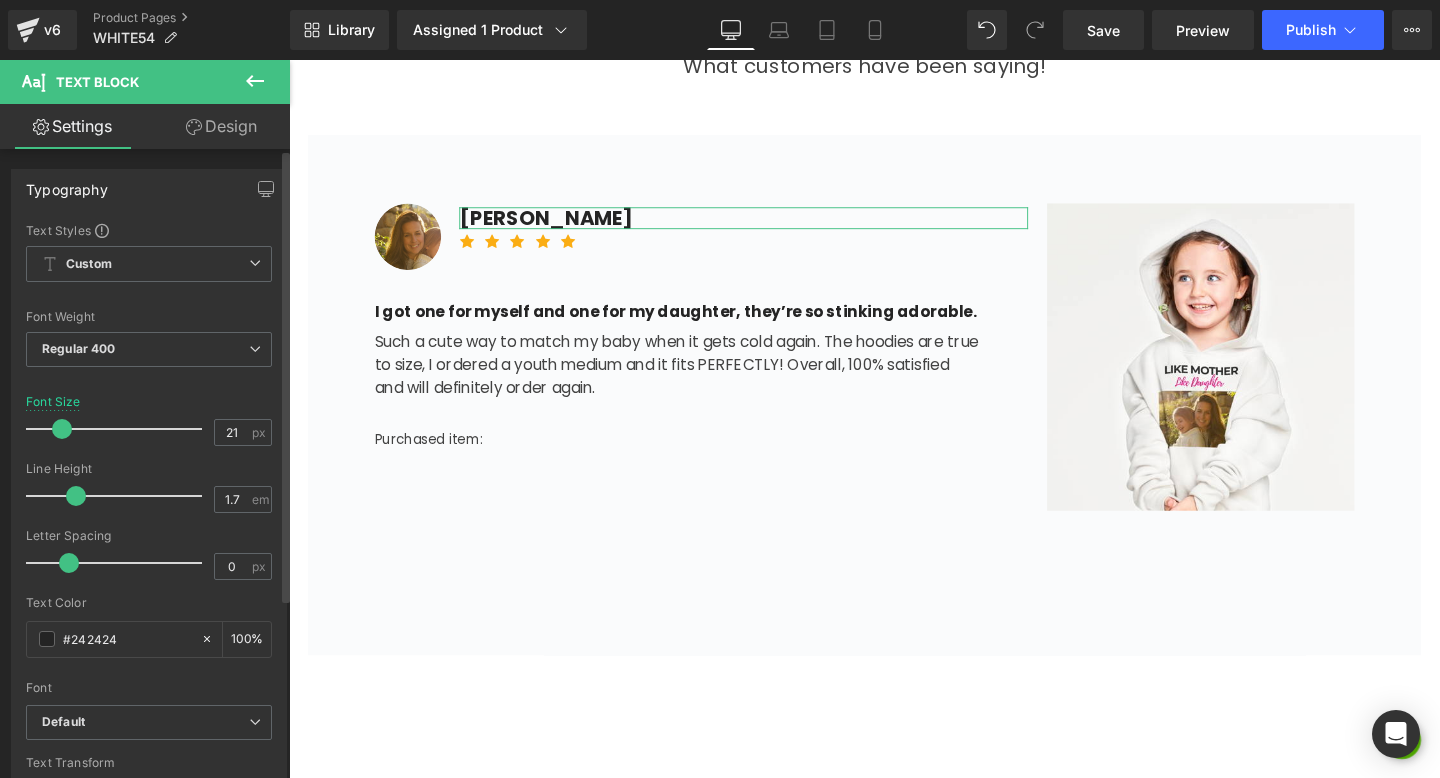 click at bounding box center [119, 496] 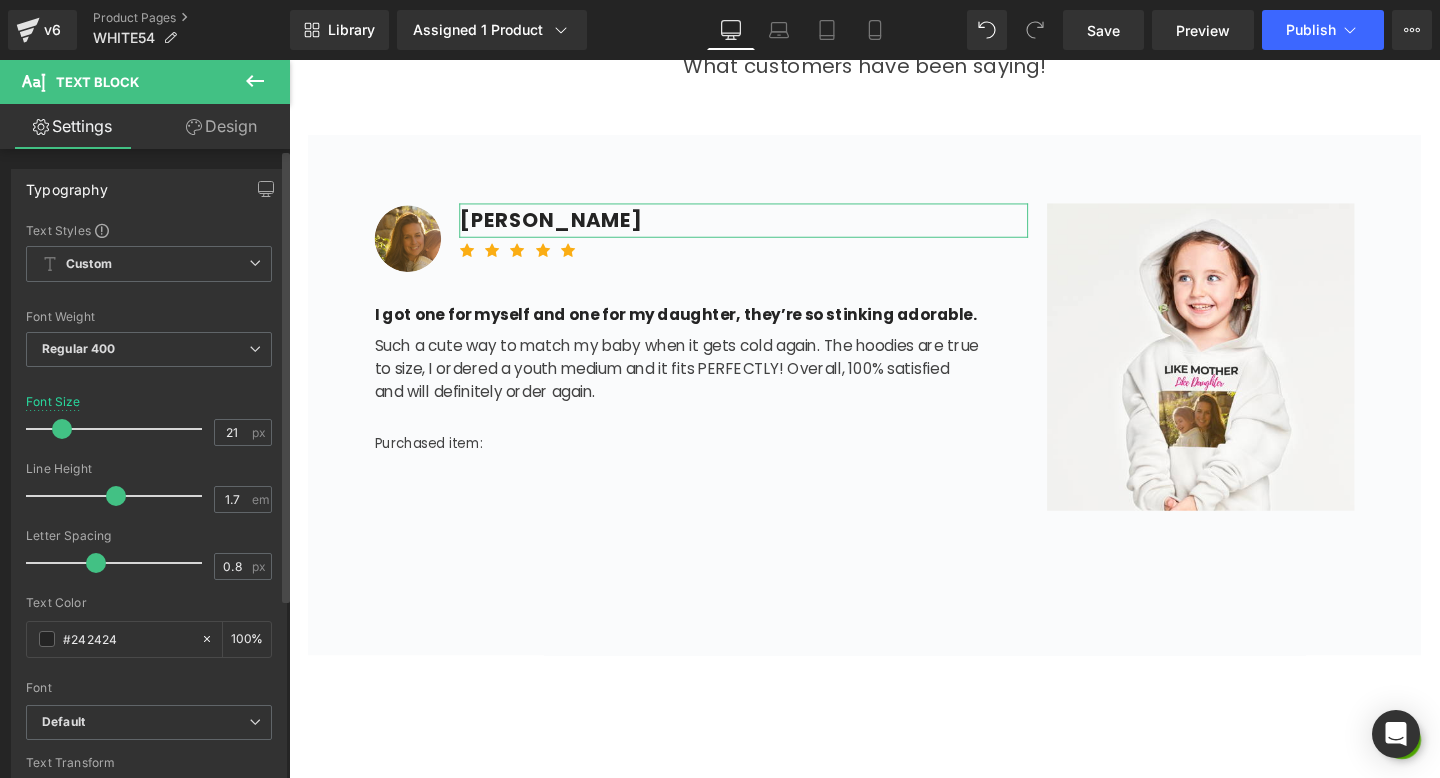 type on "0.7" 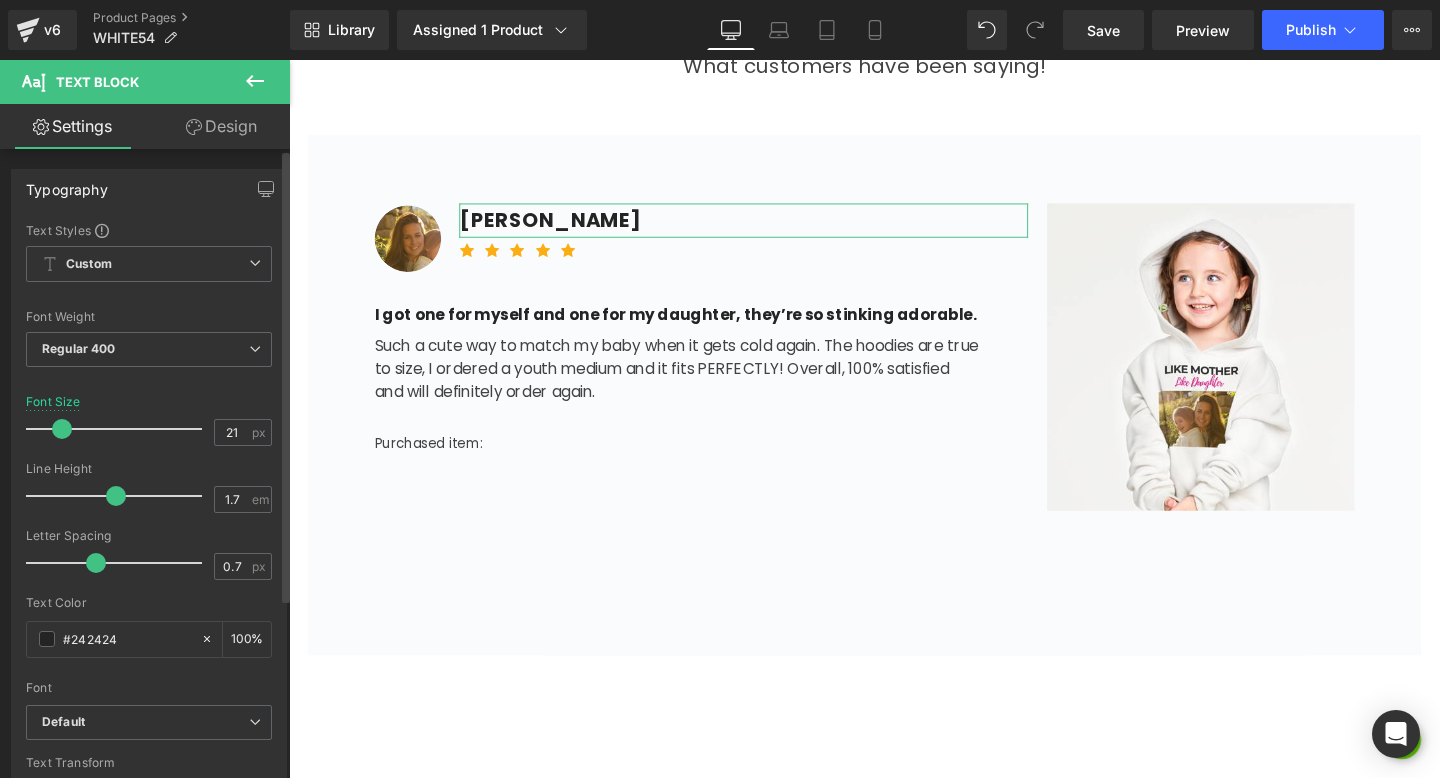 drag, startPoint x: 57, startPoint y: 567, endPoint x: 87, endPoint y: 566, distance: 30.016663 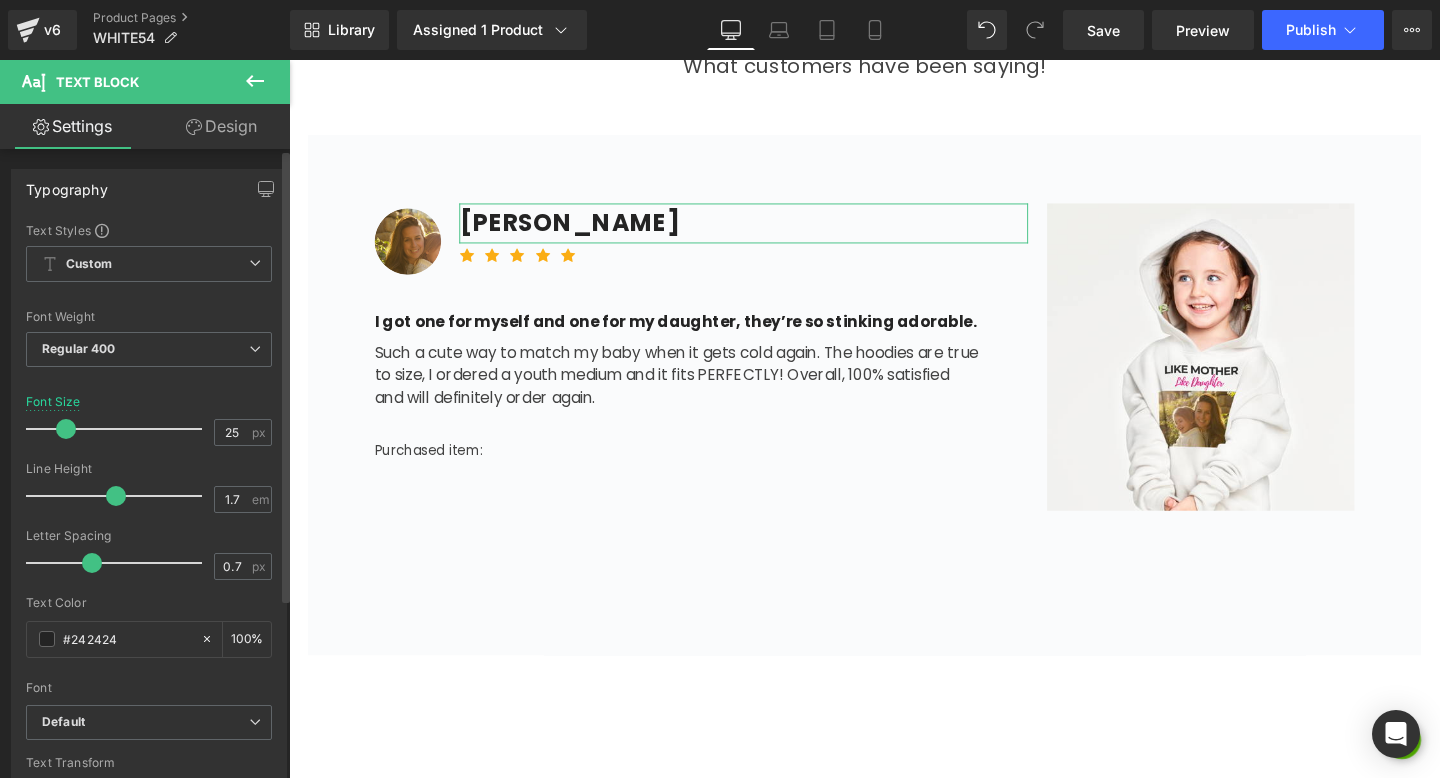 type on "26" 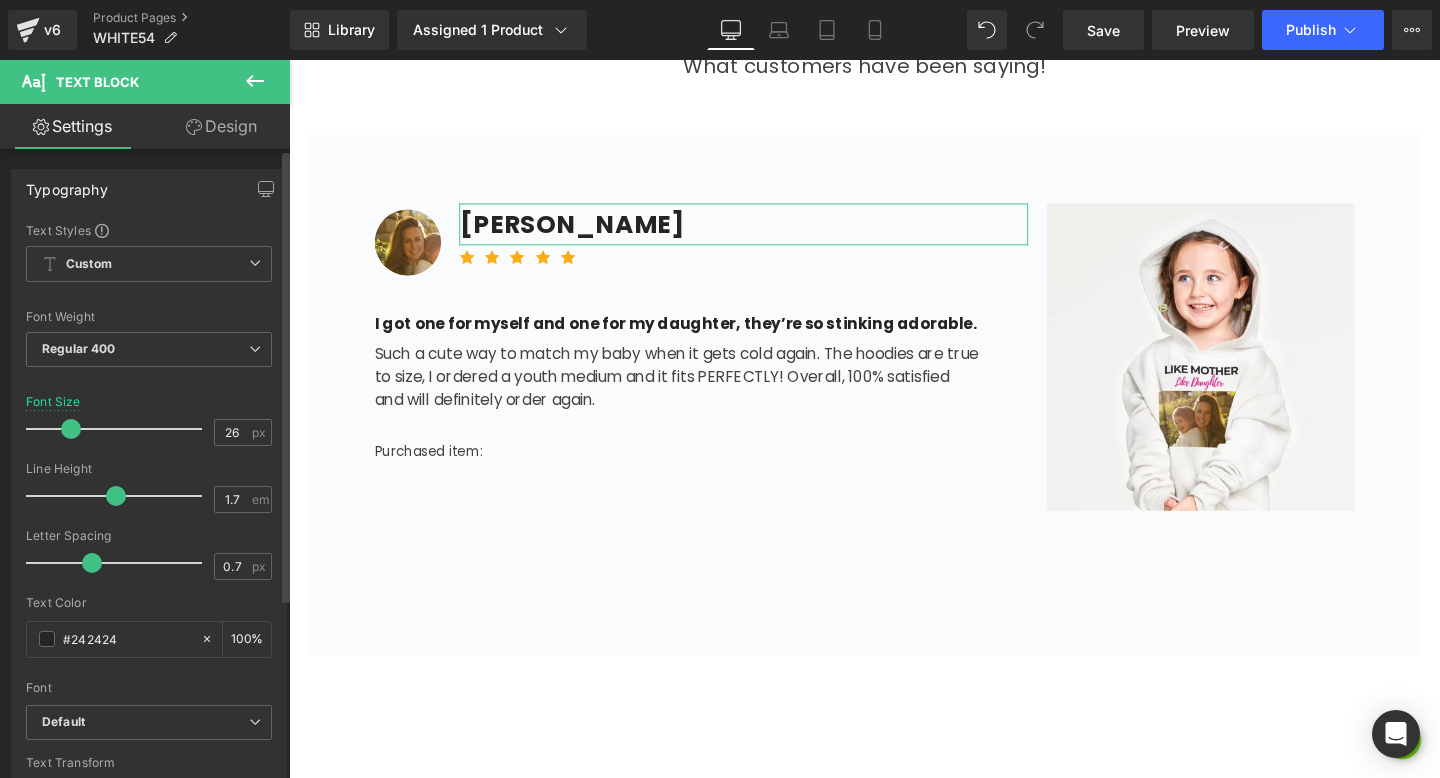 click at bounding box center (71, 429) 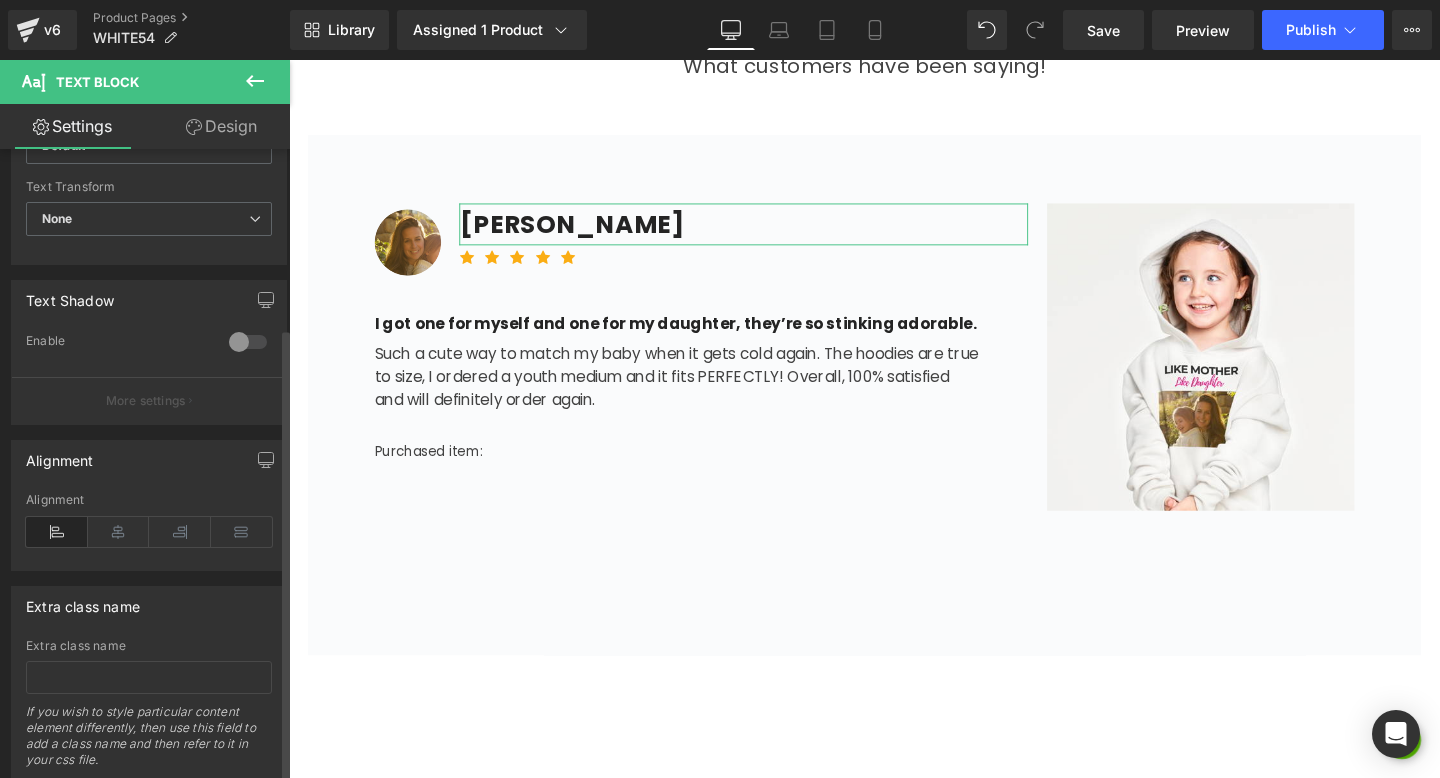 scroll, scrollTop: 292, scrollLeft: 0, axis: vertical 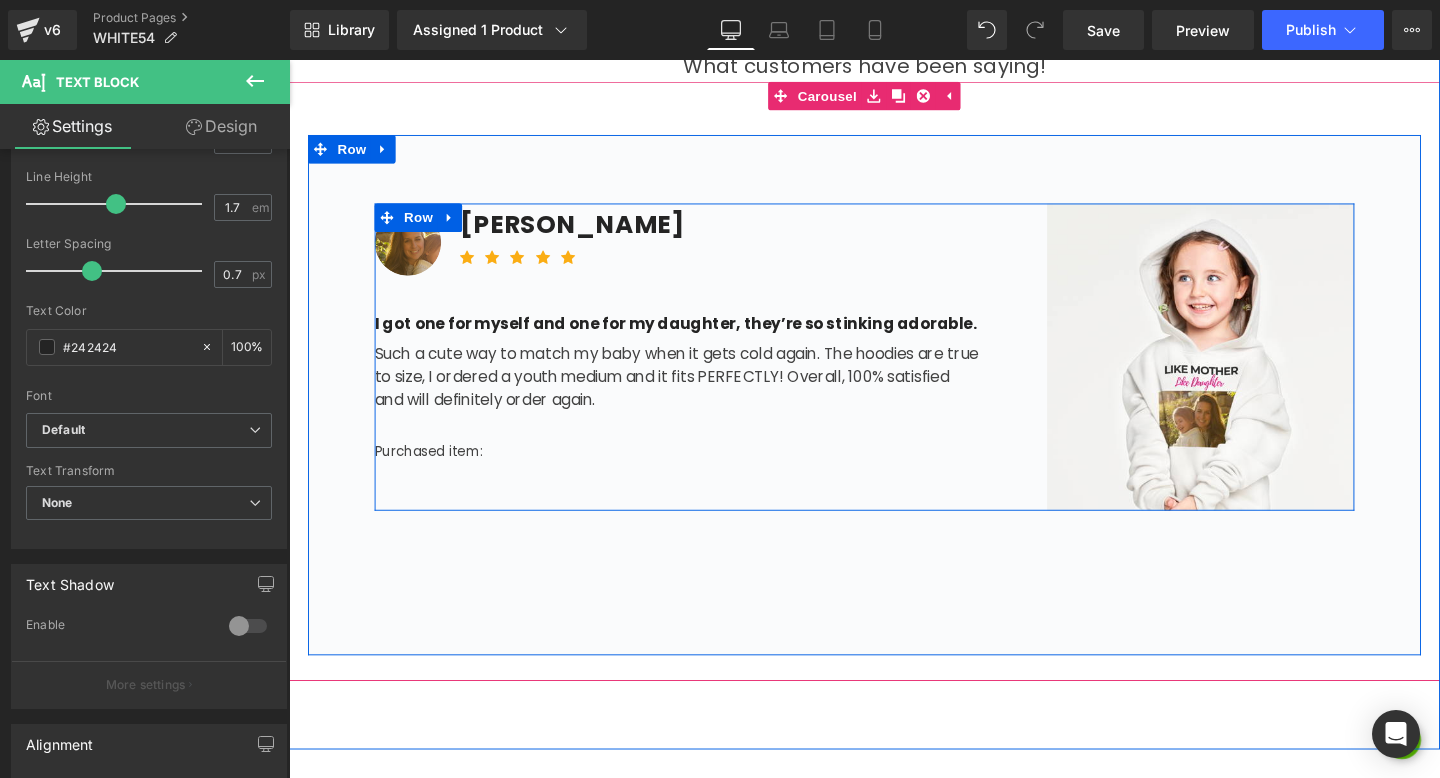 click on "Image
[PERSON_NAME]
Text Block
Icon
Icon
Icon
Icon
Icon
Icon List Hoz
Row
I got one for myself and one for my daughter, they’re so stinking adorable.
Text Block
Such a cute way to match my baby when it gets cold again. The hoodies are true to size, I ordered a youth medium and it fits PERFECTLY! Overall, 100% satisfied and will definitely order again.
Text Block
Purchased item:
Text Block
Image
Row" at bounding box center (894, 372) 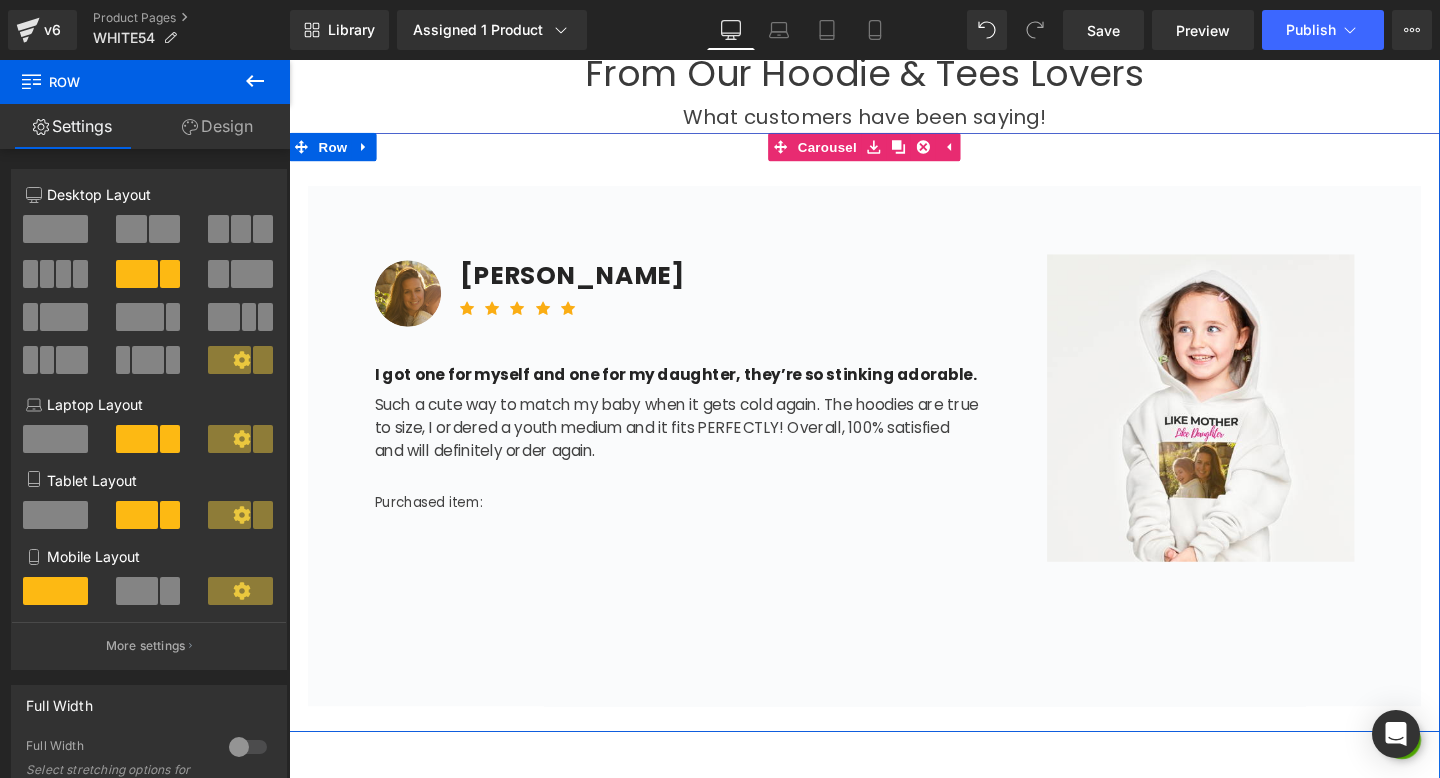 scroll, scrollTop: 1246, scrollLeft: 0, axis: vertical 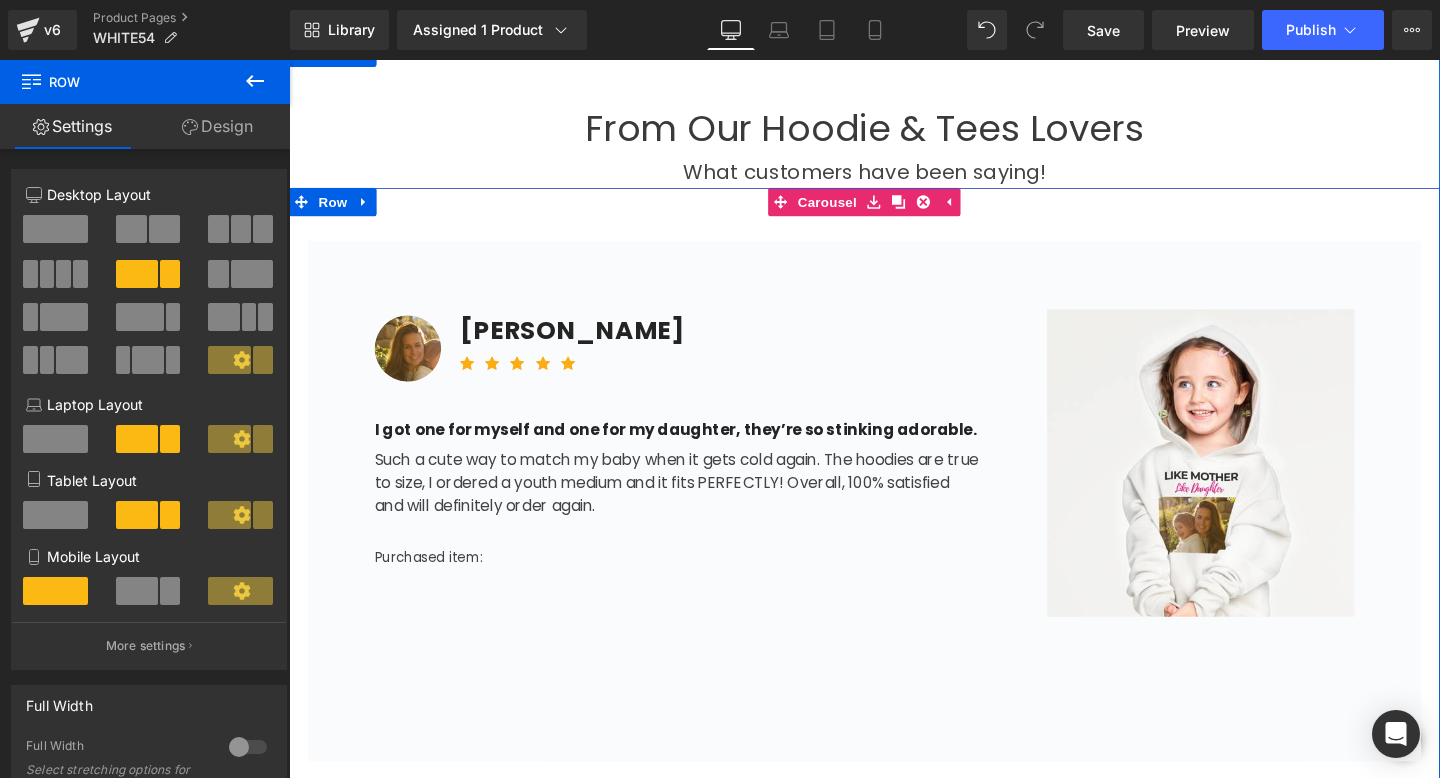 click on "Image
[PERSON_NAME]
Text Block
Icon
Icon
Icon
Icon
Icon
Icon List Hoz
Row
I got one for myself and one for my daughter, they’re so stinking adorable.
Text Block
Such a cute way to match my baby when it gets cold again. The hoodies are true to size, I ordered a youth medium and it fits PERFECTLY! Overall, 100% satisfied and will definitely order again.
Text Block
Purchased item:
Text Block
Image
Row
Row   72px" at bounding box center (894, 495) 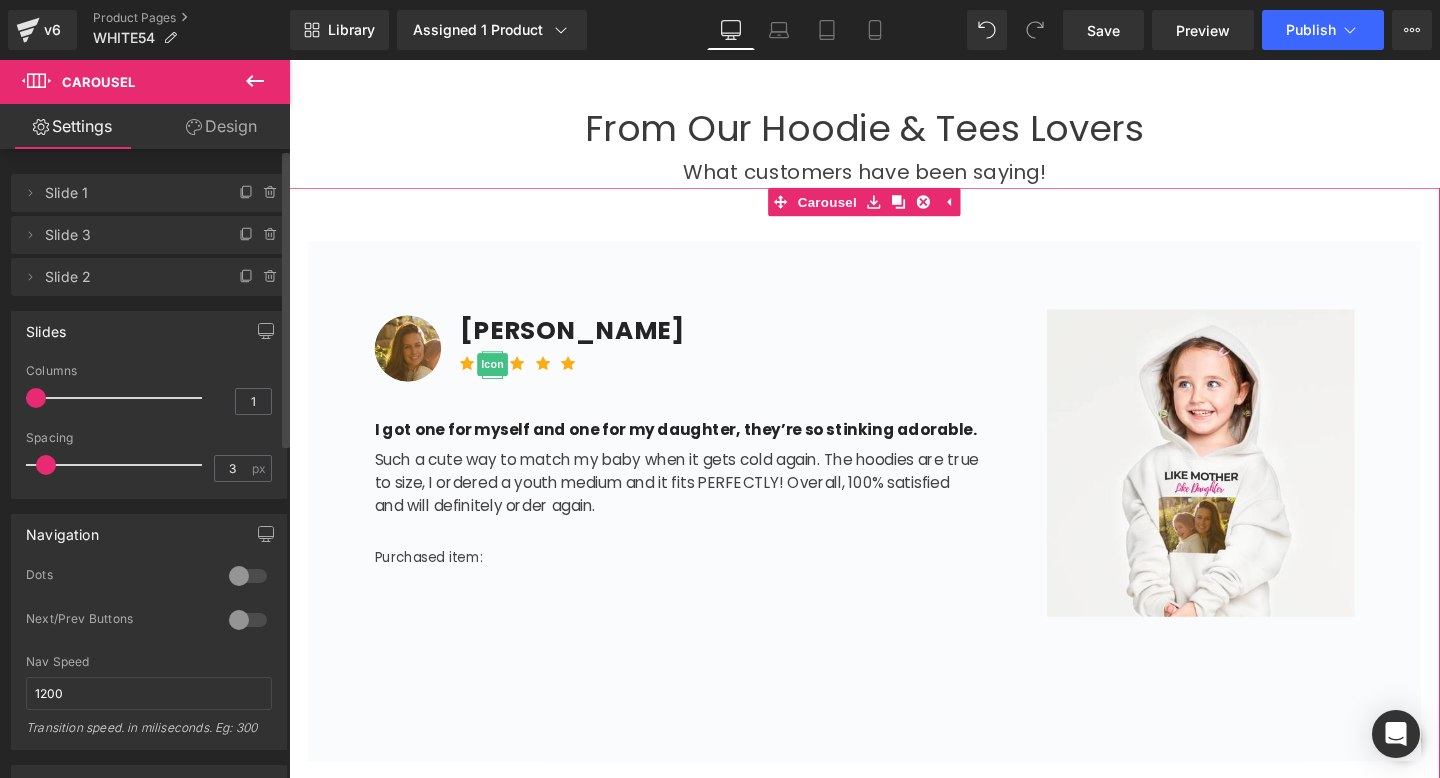 click on "Slide 3" at bounding box center [129, 235] 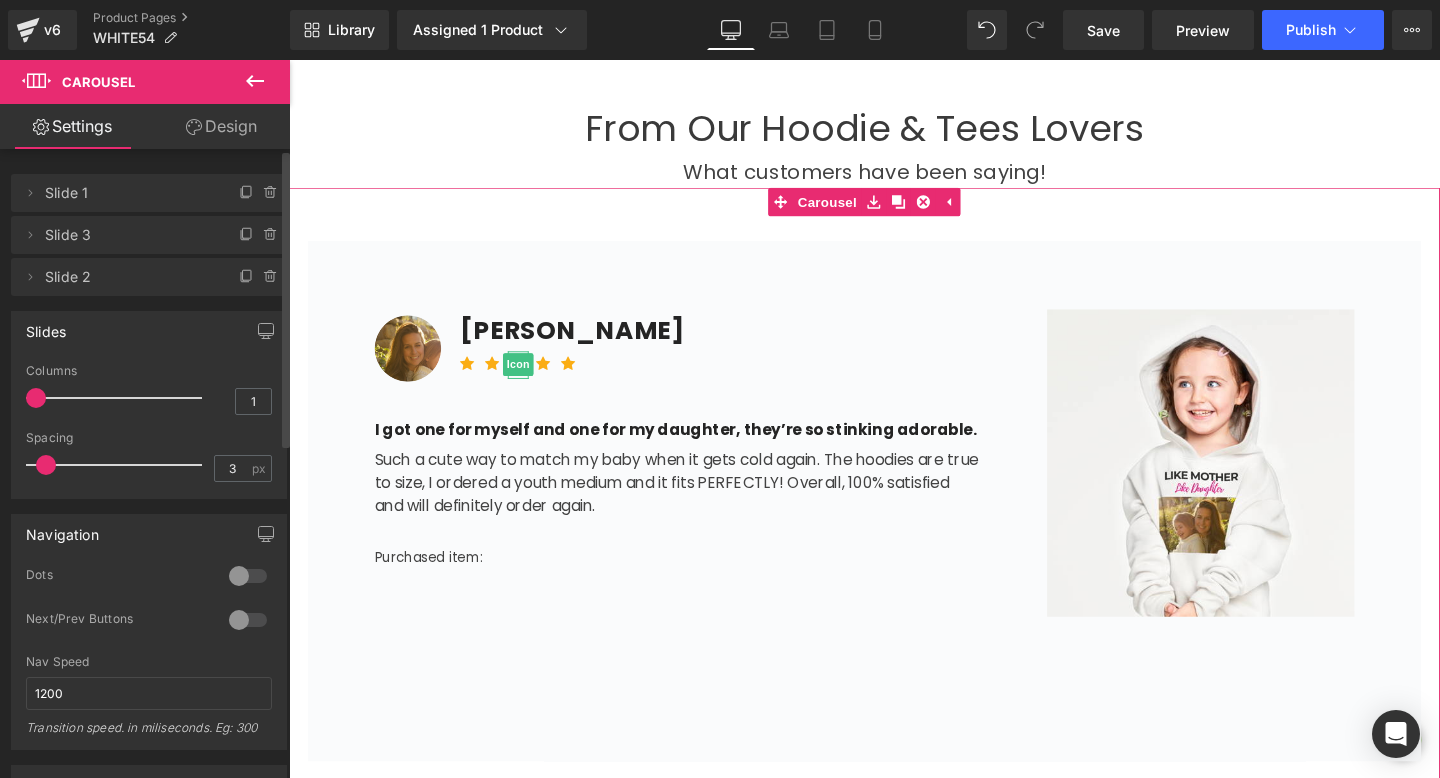 click on "Slide 2" at bounding box center [129, 277] 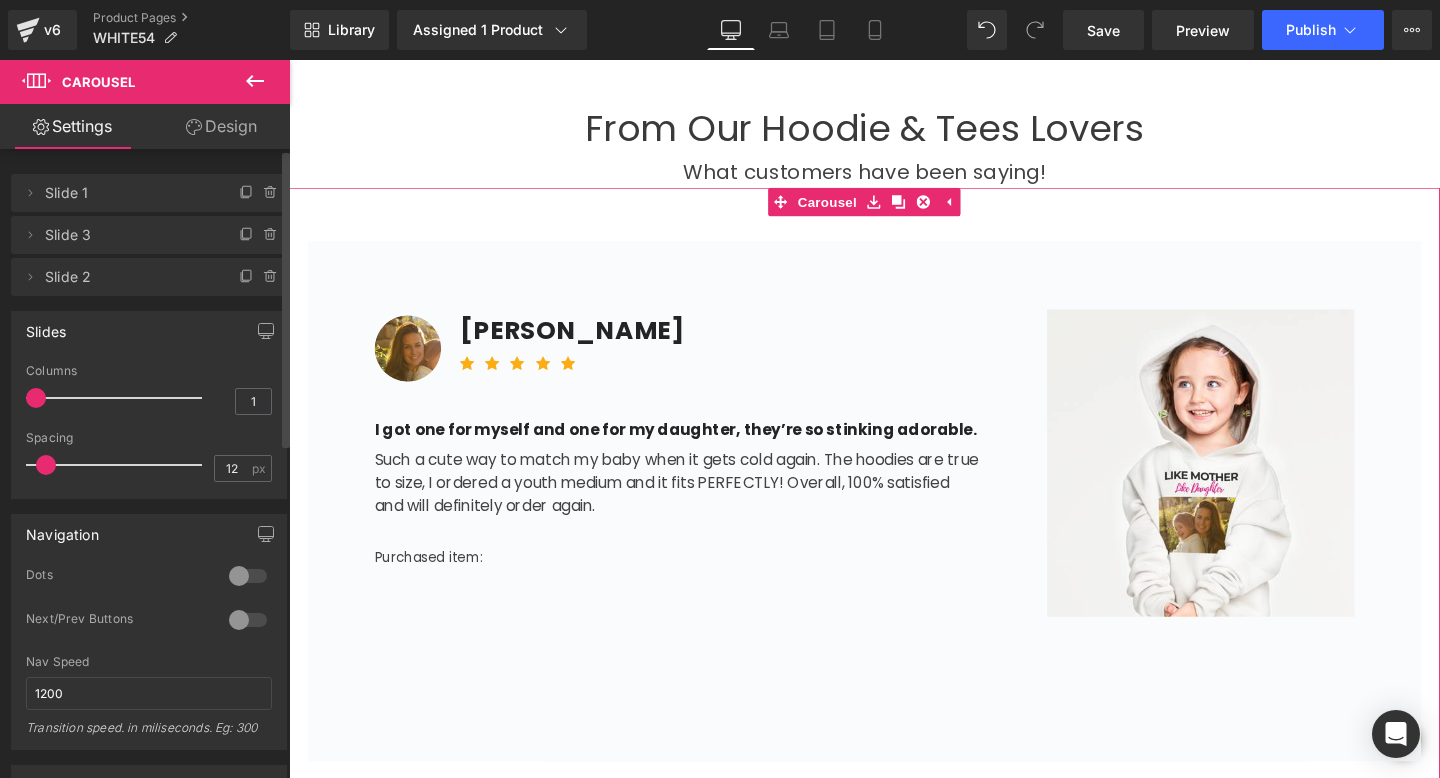 drag, startPoint x: 48, startPoint y: 462, endPoint x: 36, endPoint y: 392, distance: 71.021126 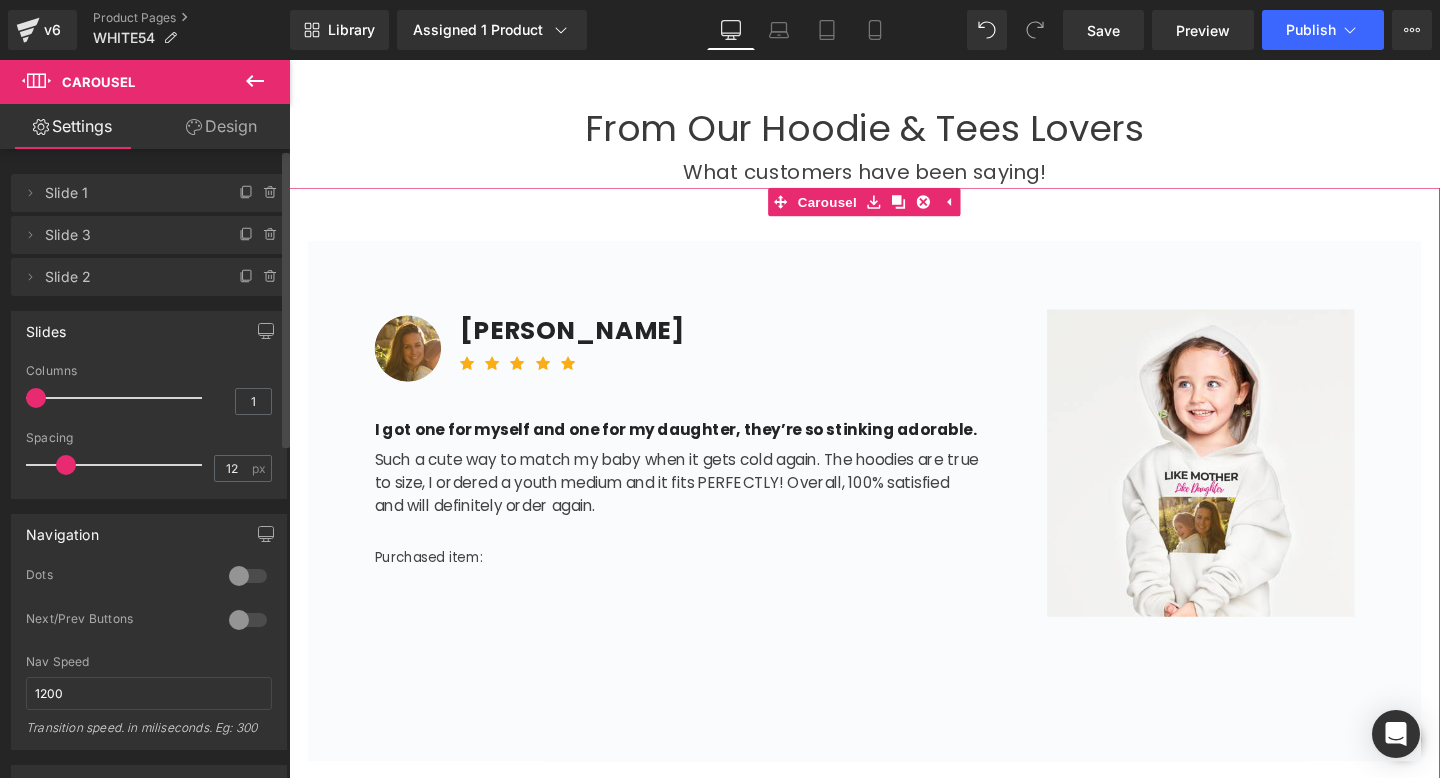type on "9" 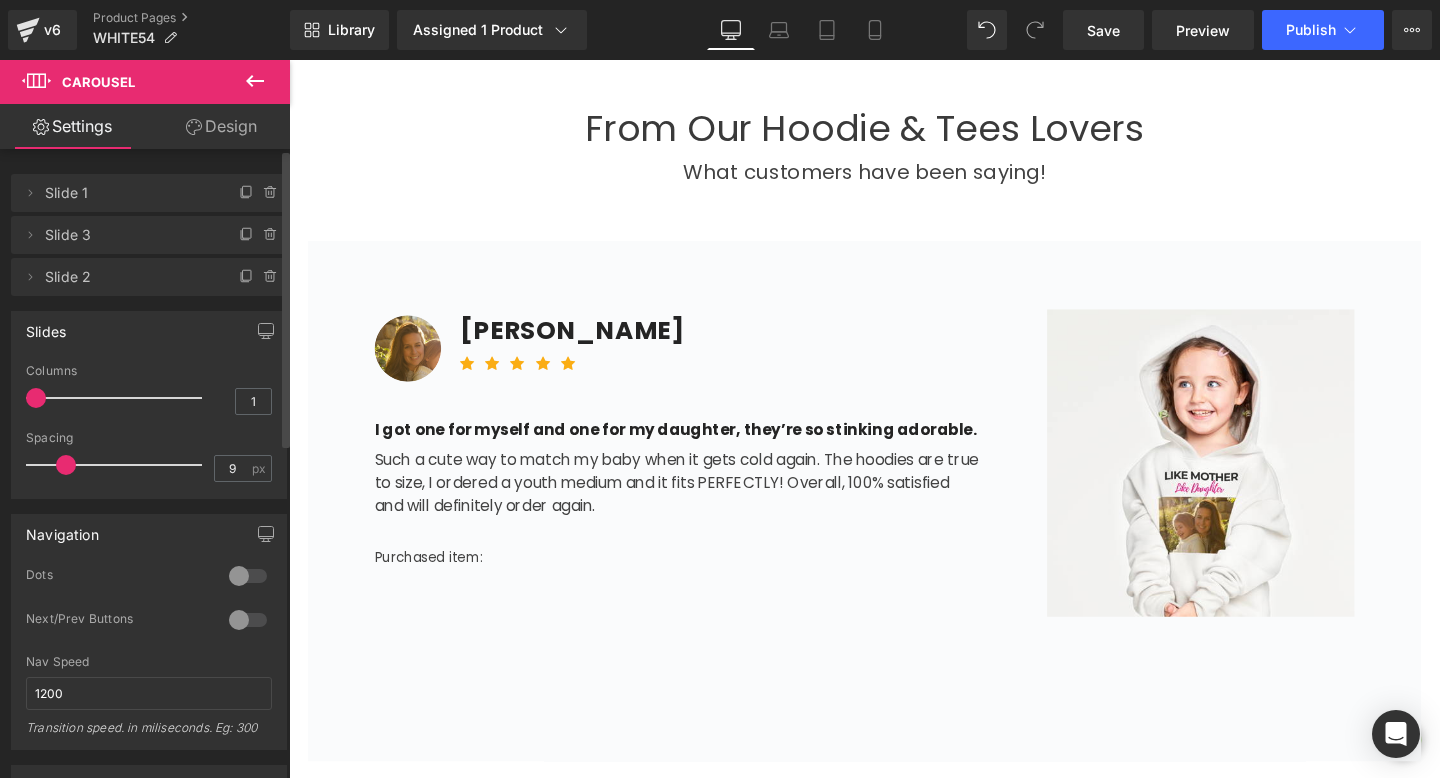 click at bounding box center (36, 398) 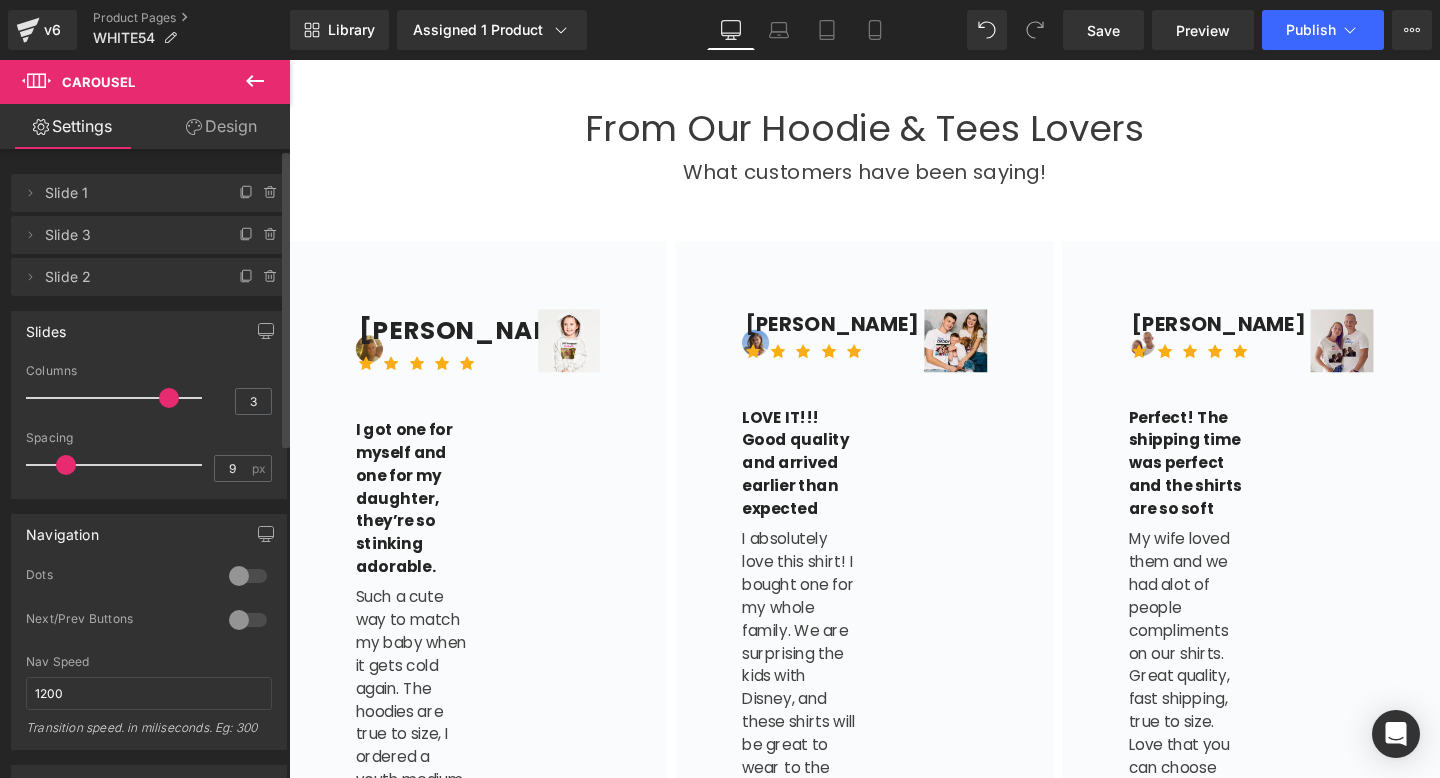 type on "5" 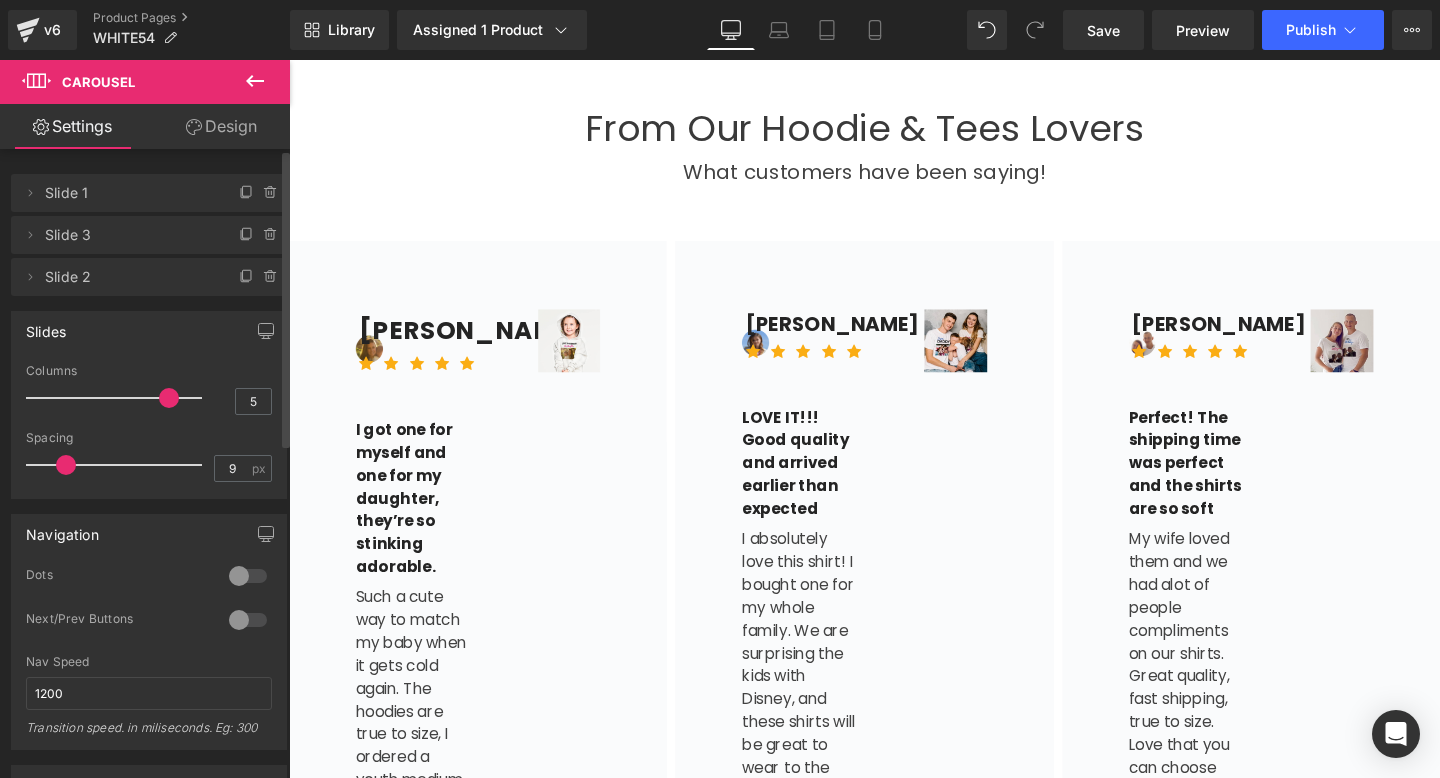 drag, startPoint x: 160, startPoint y: 399, endPoint x: 172, endPoint y: 403, distance: 12.649111 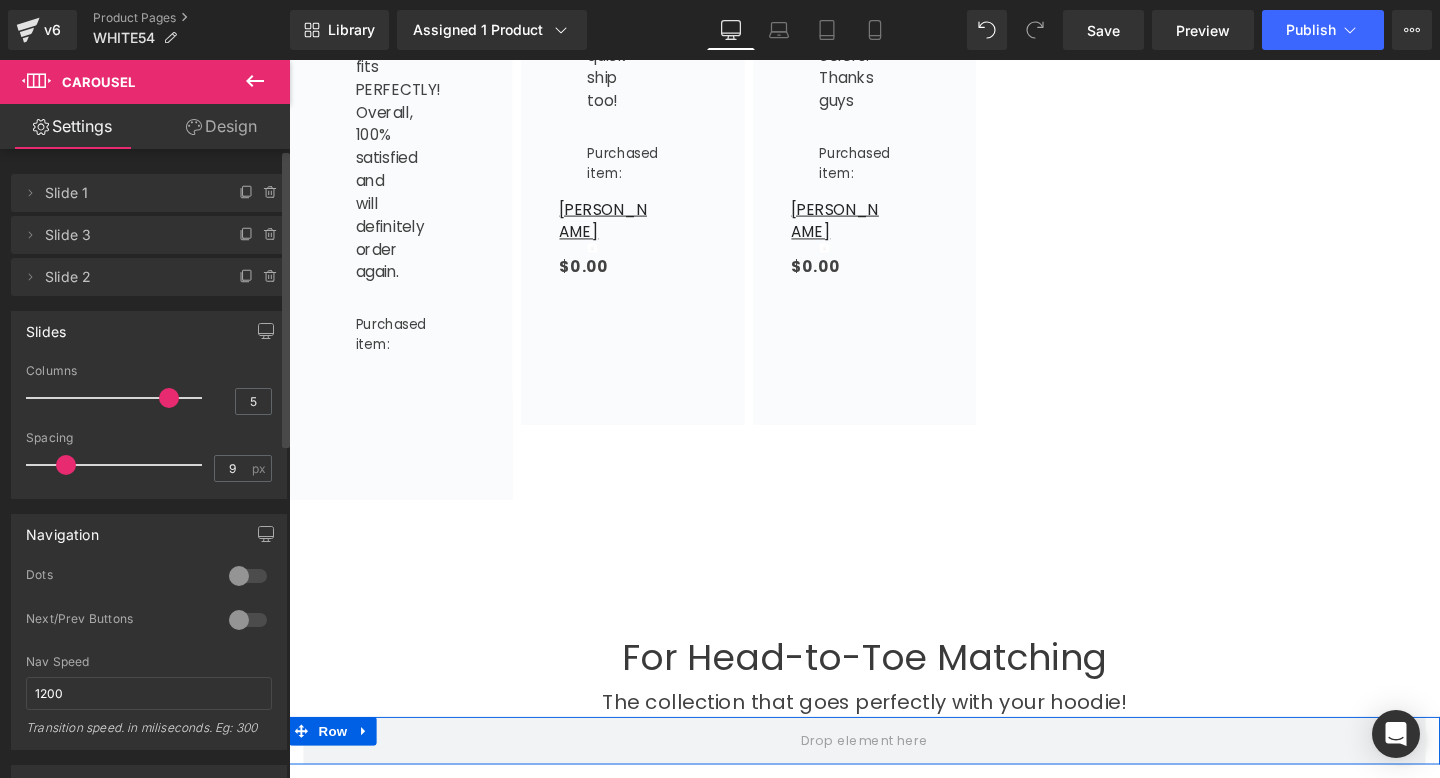scroll, scrollTop: 2667, scrollLeft: 0, axis: vertical 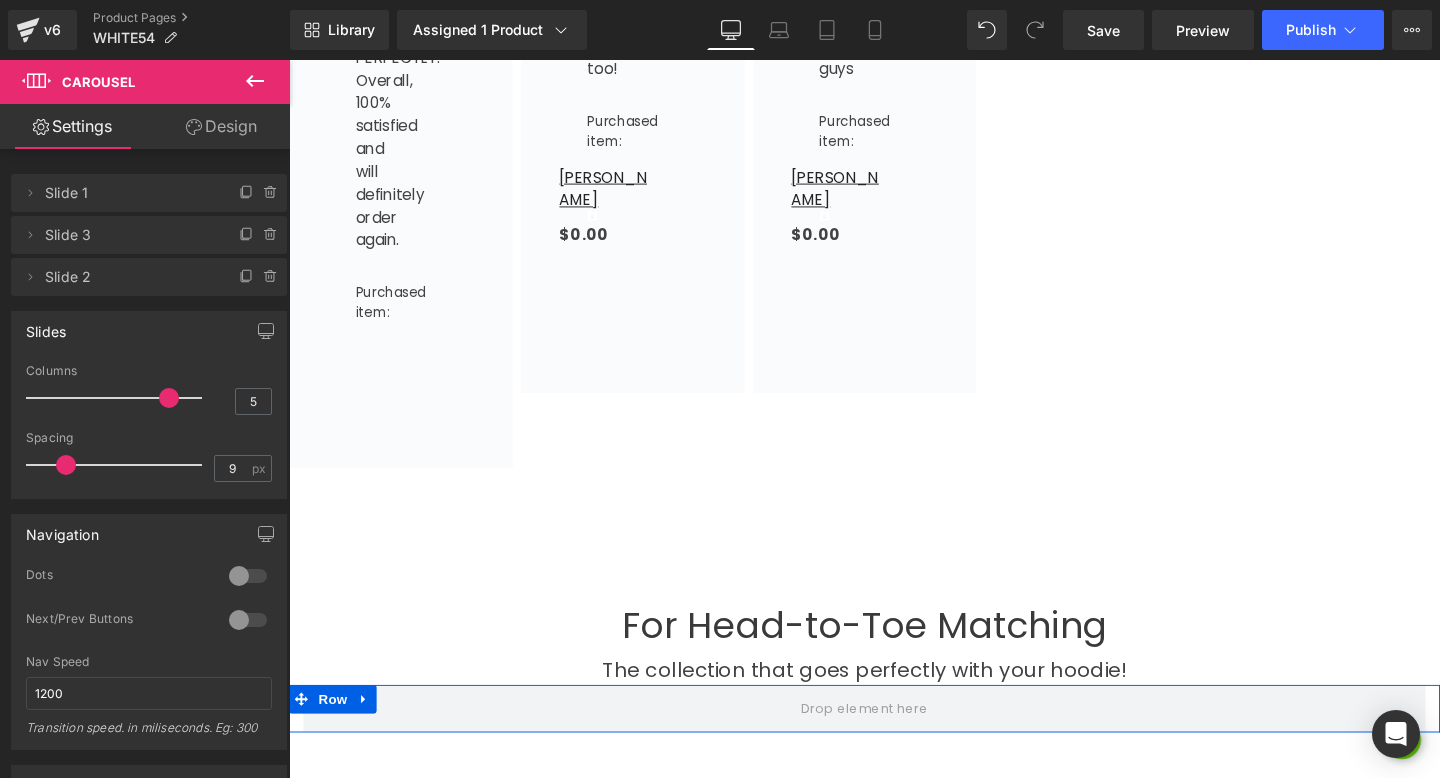 click on "Image         [PERSON_NAME] Text Block
Icon
Icon
Icon
Icon
Icon
Icon List Hoz         Row         LOVE IT!!! Good quality and arrived earlier than expected Text Block         I absolutely love this shirt! I bought one for my whole family. We are surprising the kids with Disney, and these shirts will be great to wear to the park.  Very quick ship too! Text Block         Purchased item: Text Block" at bounding box center (650, -420) 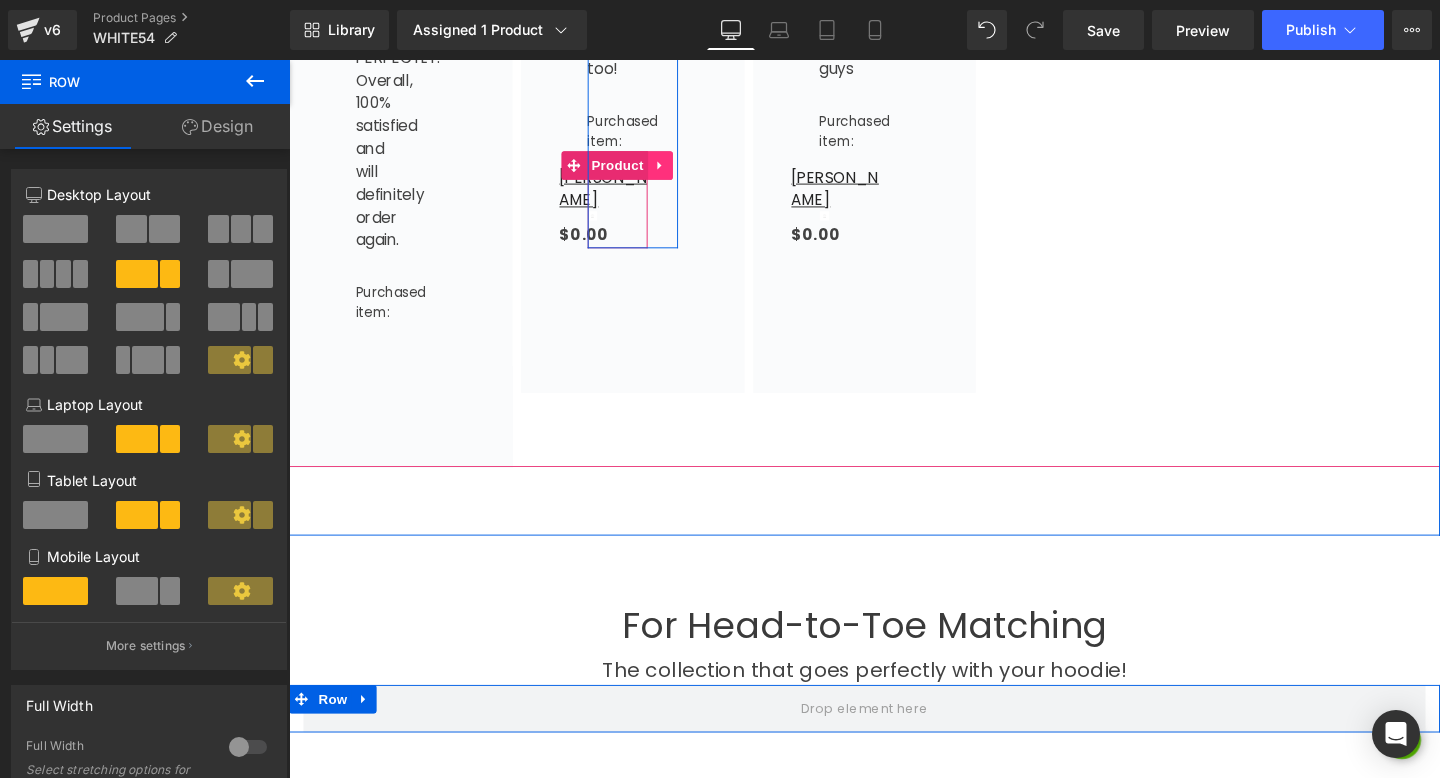 click 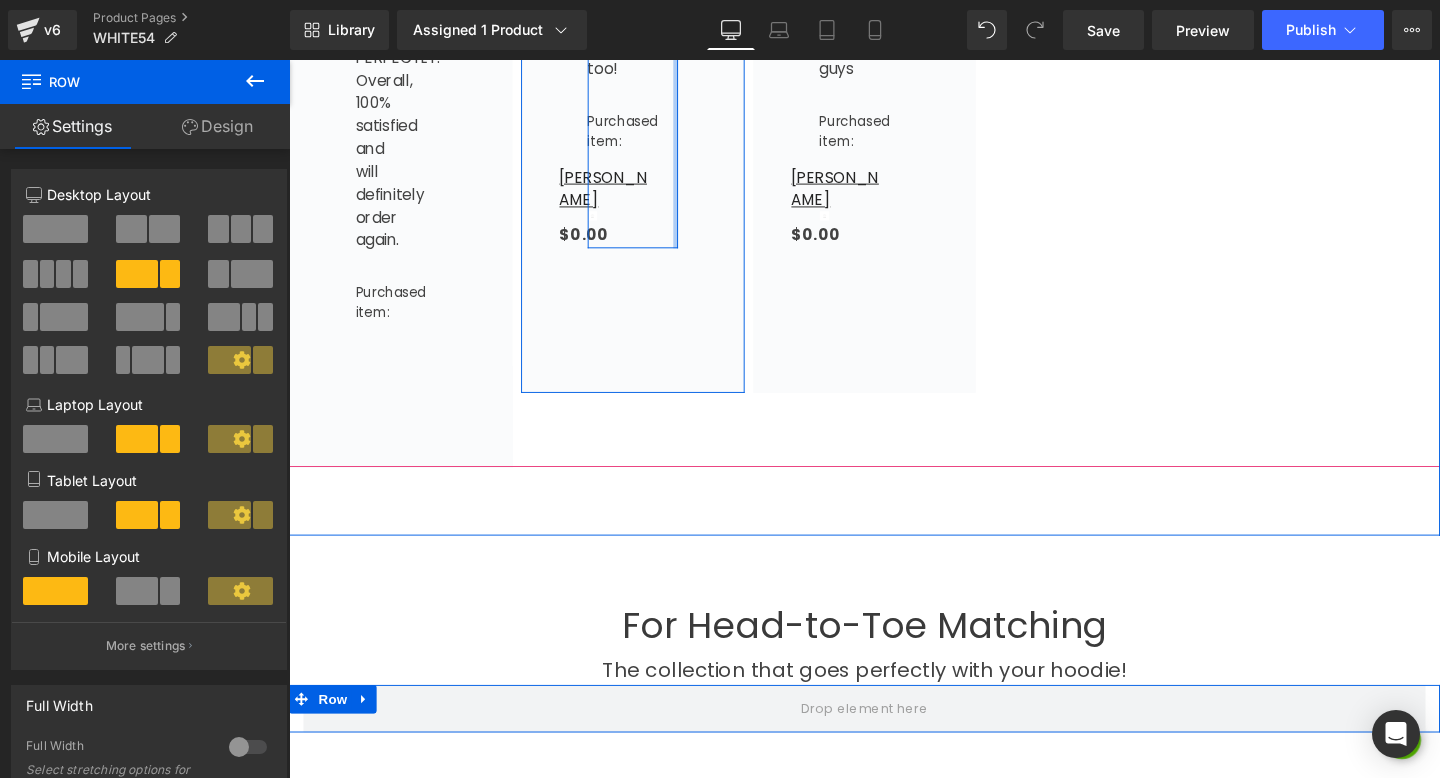 click at bounding box center (695, -420) 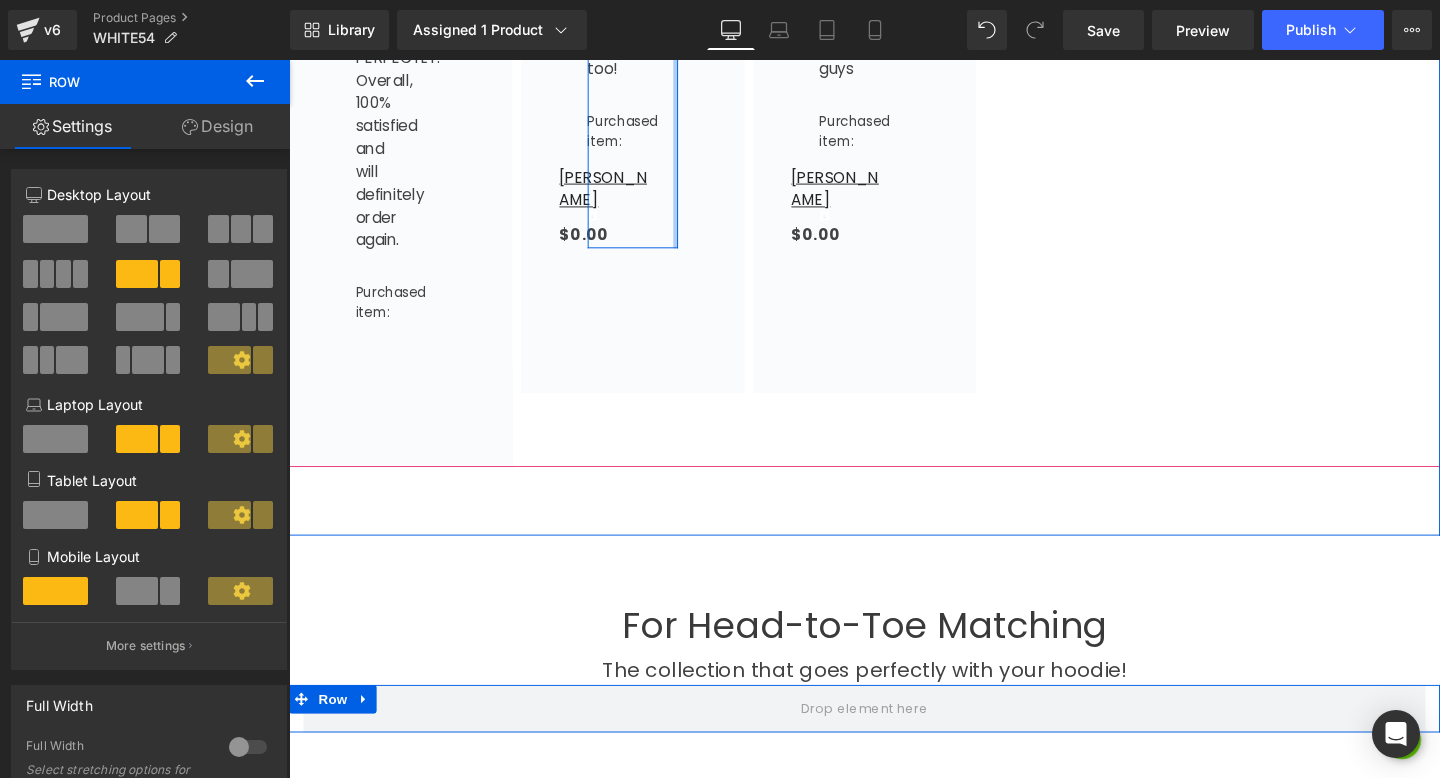 click at bounding box center (695, -420) 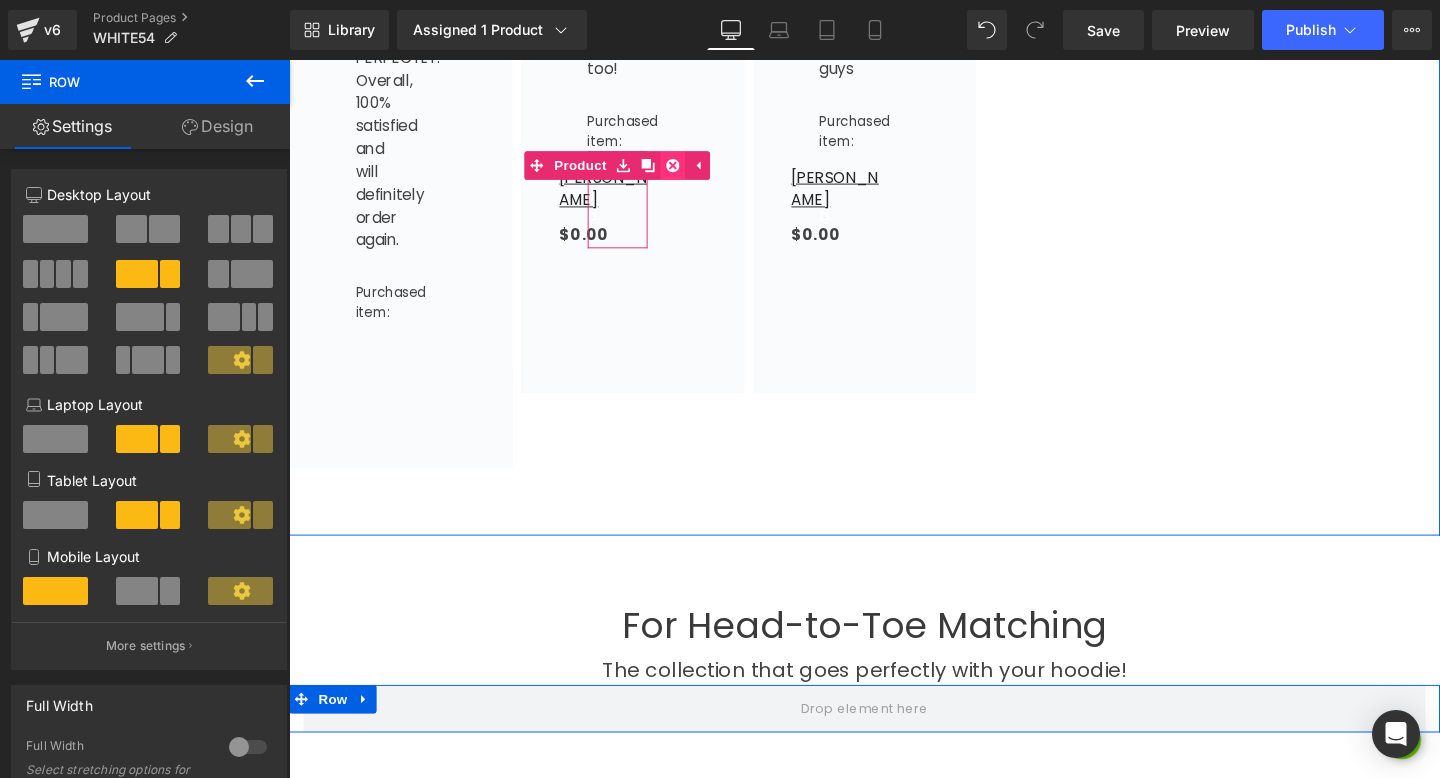 click at bounding box center (289, 60) 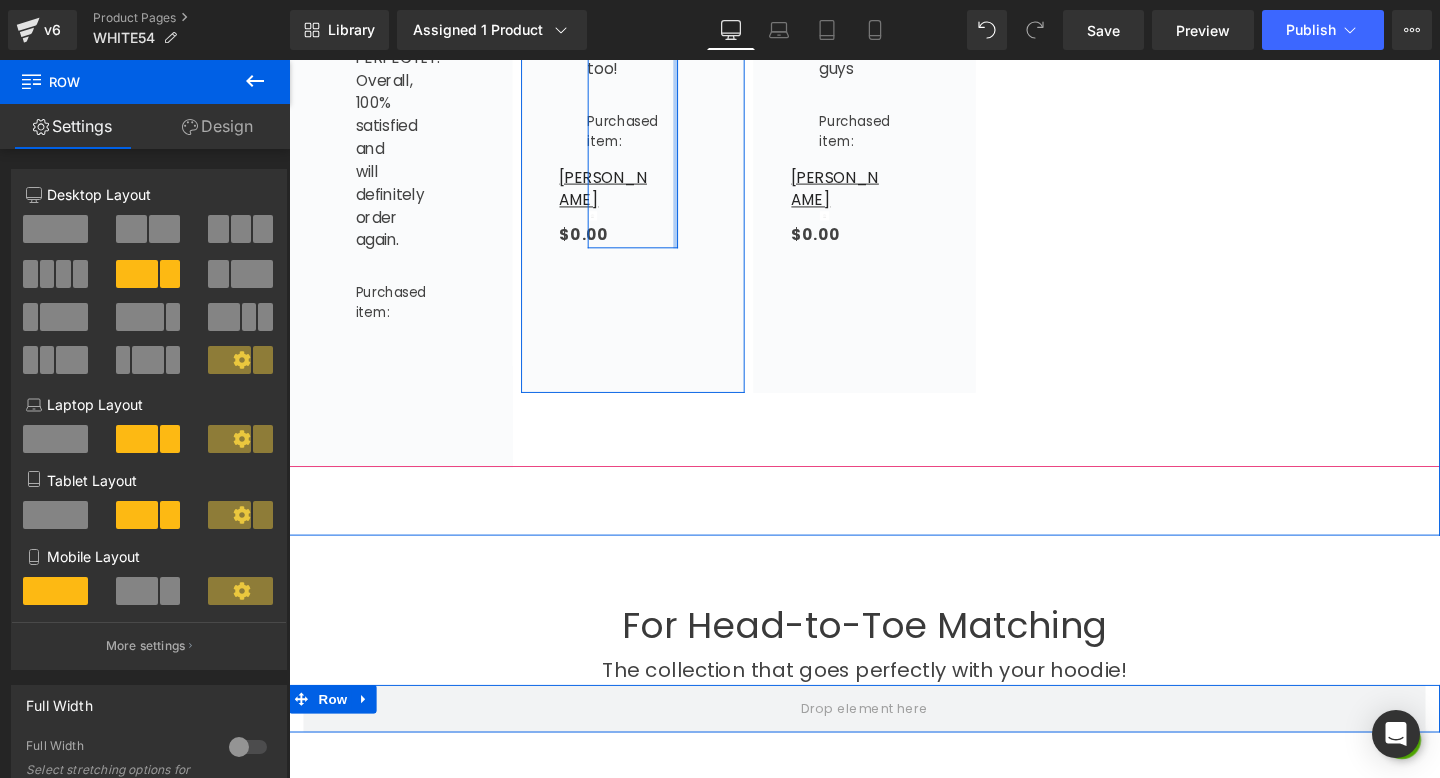 click at bounding box center [695, -420] 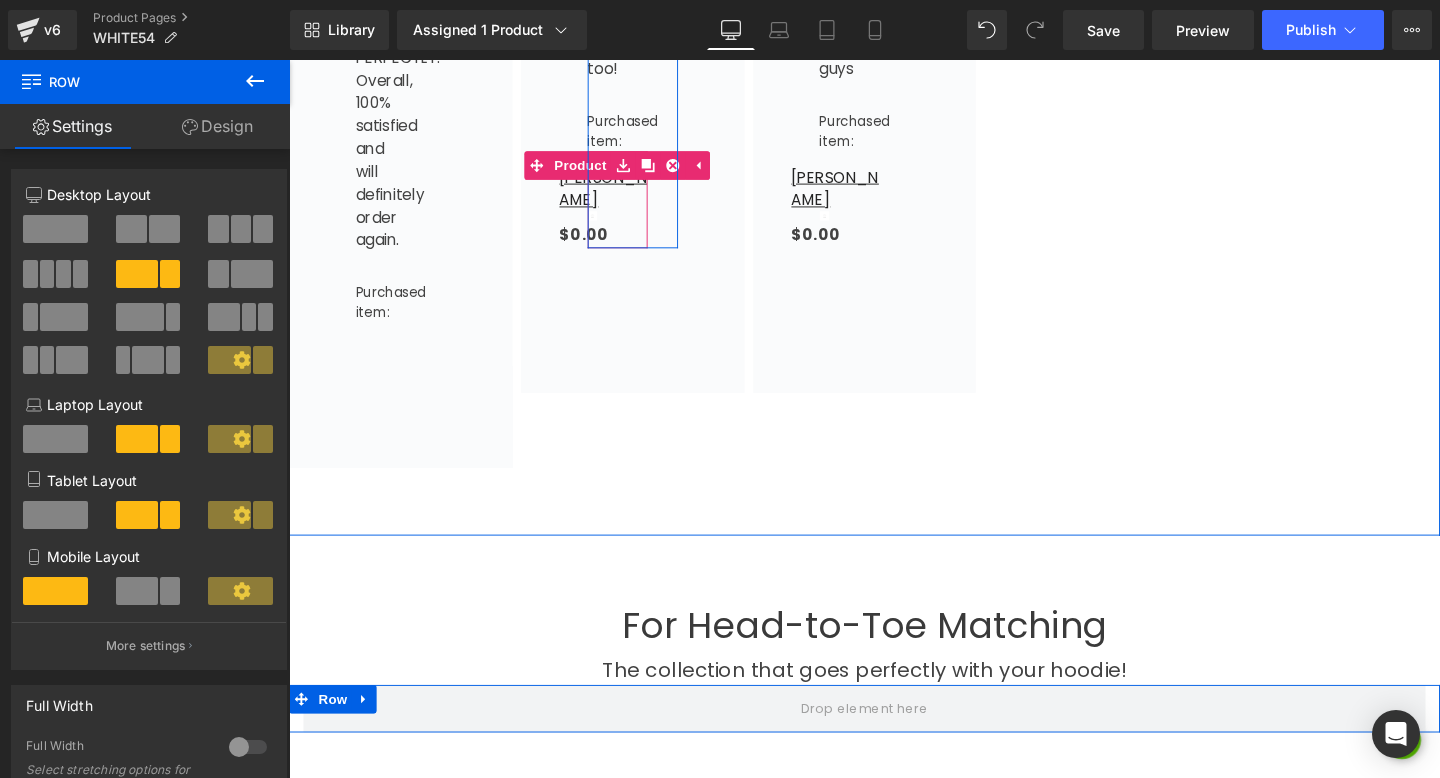 click at bounding box center [667, 171] 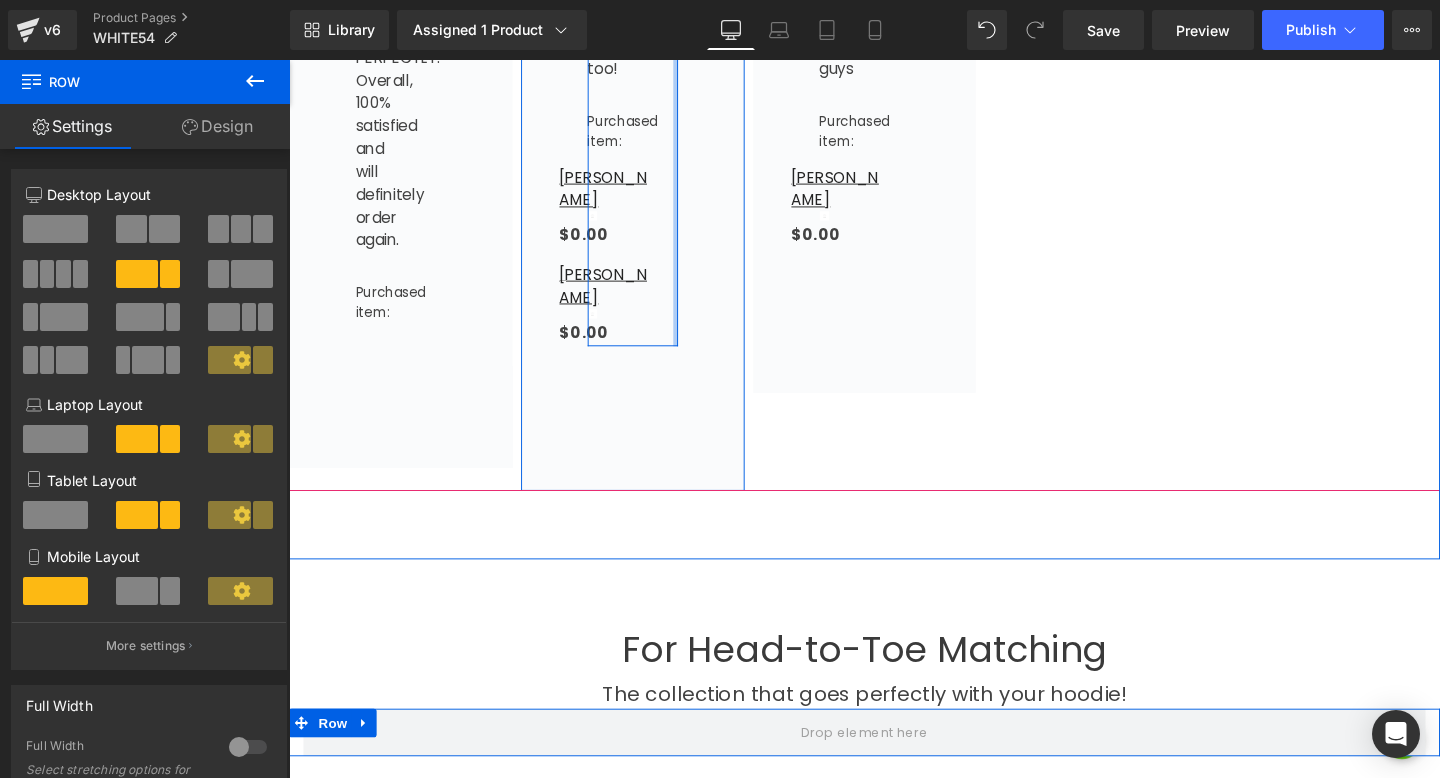 click at bounding box center [695, -369] 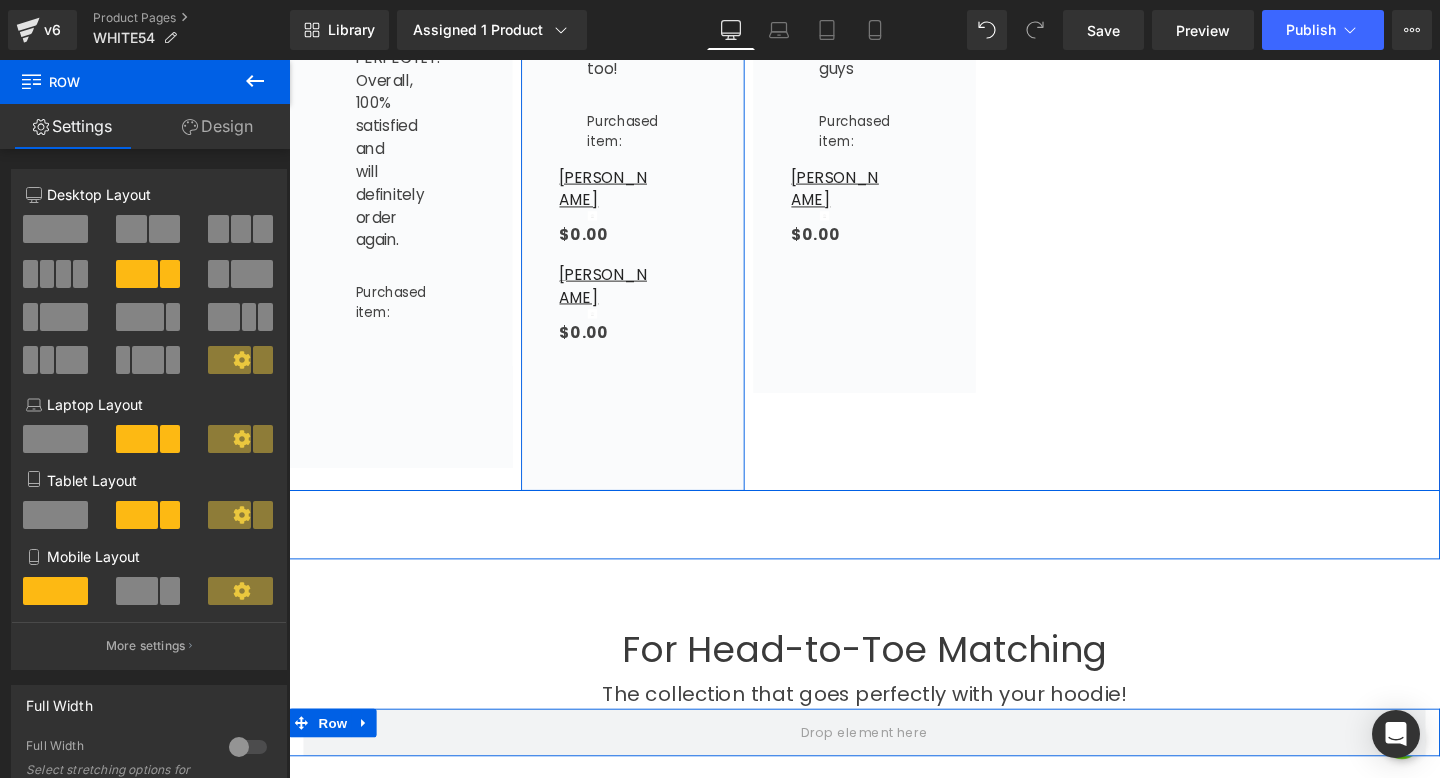 click on "Image         [PERSON_NAME] Text Block
Icon
Icon
Icon
Icon
Icon
Icon List Hoz         Row         LOVE IT!!! Good quality and arrived earlier than expected Text Block         I absolutely love this shirt! I bought one for my whole family. We are surprising the kids with Disney, and these shirts will be great to wear to the park.  Very quick ship too! Text Block         Purchased item: Text Block" at bounding box center [650, -329] 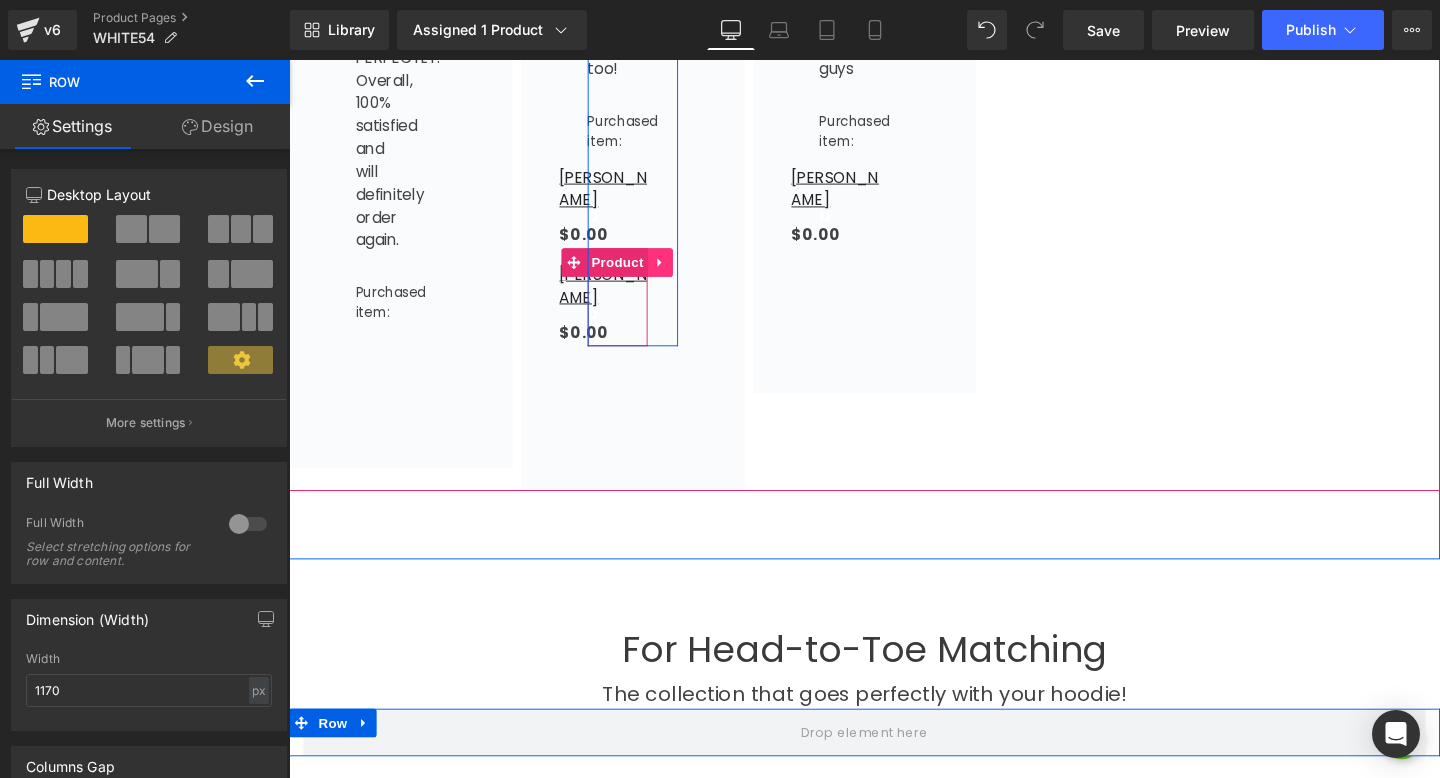click 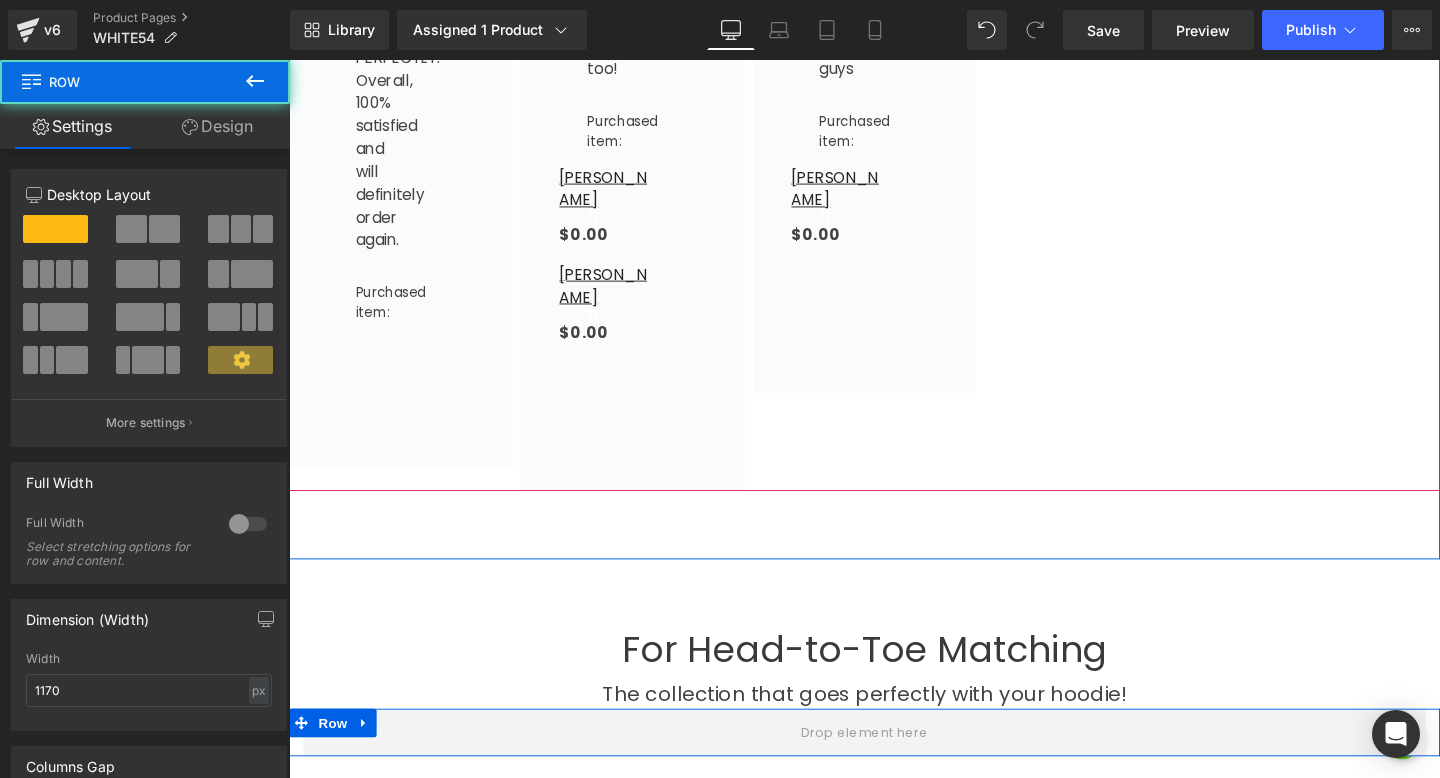click on "Image         [PERSON_NAME] Text Block
Icon
Icon
Icon
Icon
Icon
Icon List Hoz         Row         LOVE IT!!! Good quality and arrived earlier than expected Text Block         I absolutely love this shirt! I bought one for my whole family. We are surprising the kids with Disney, and these shirts will be great to wear to the park.  Very quick ship too! Text Block         Purchased item: Text Block" at bounding box center (650, -329) 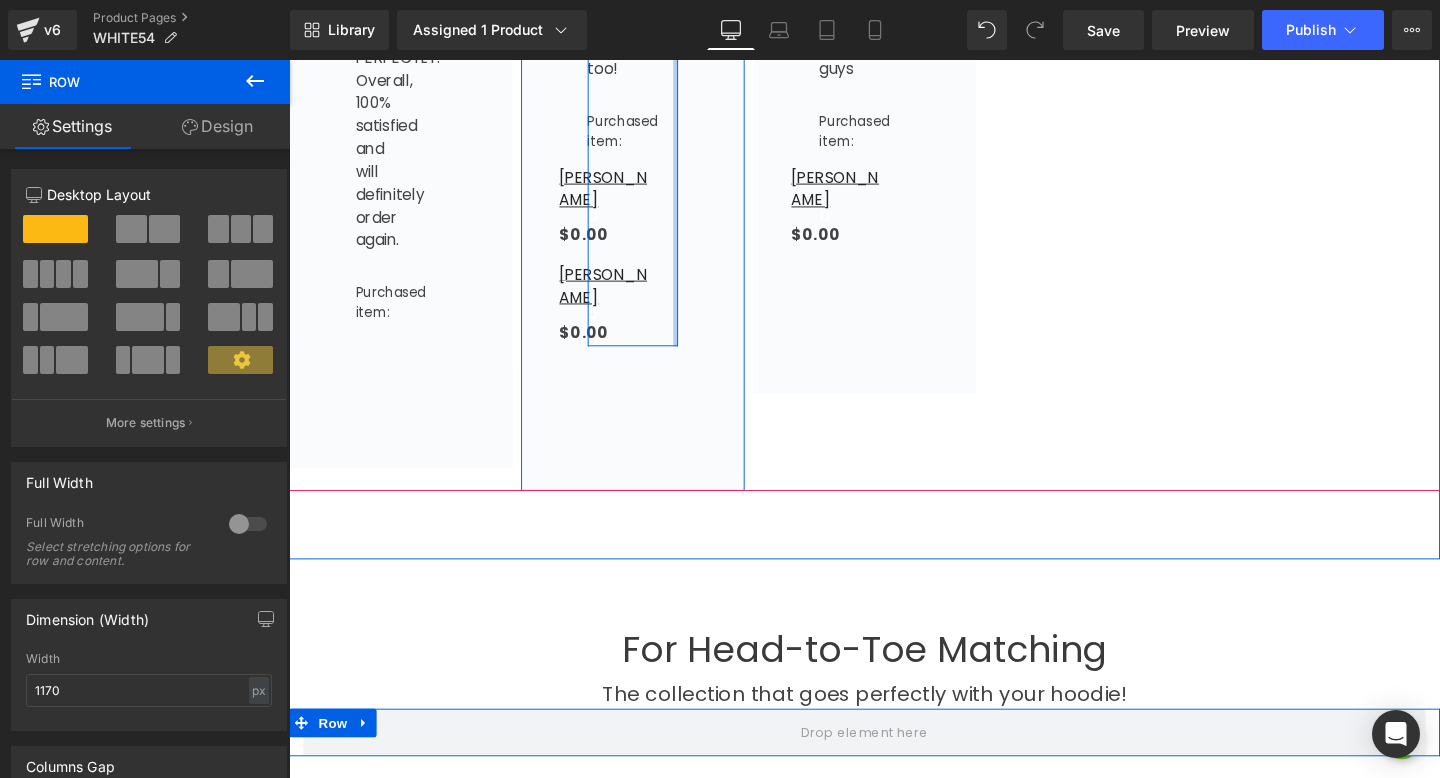click at bounding box center [695, -369] 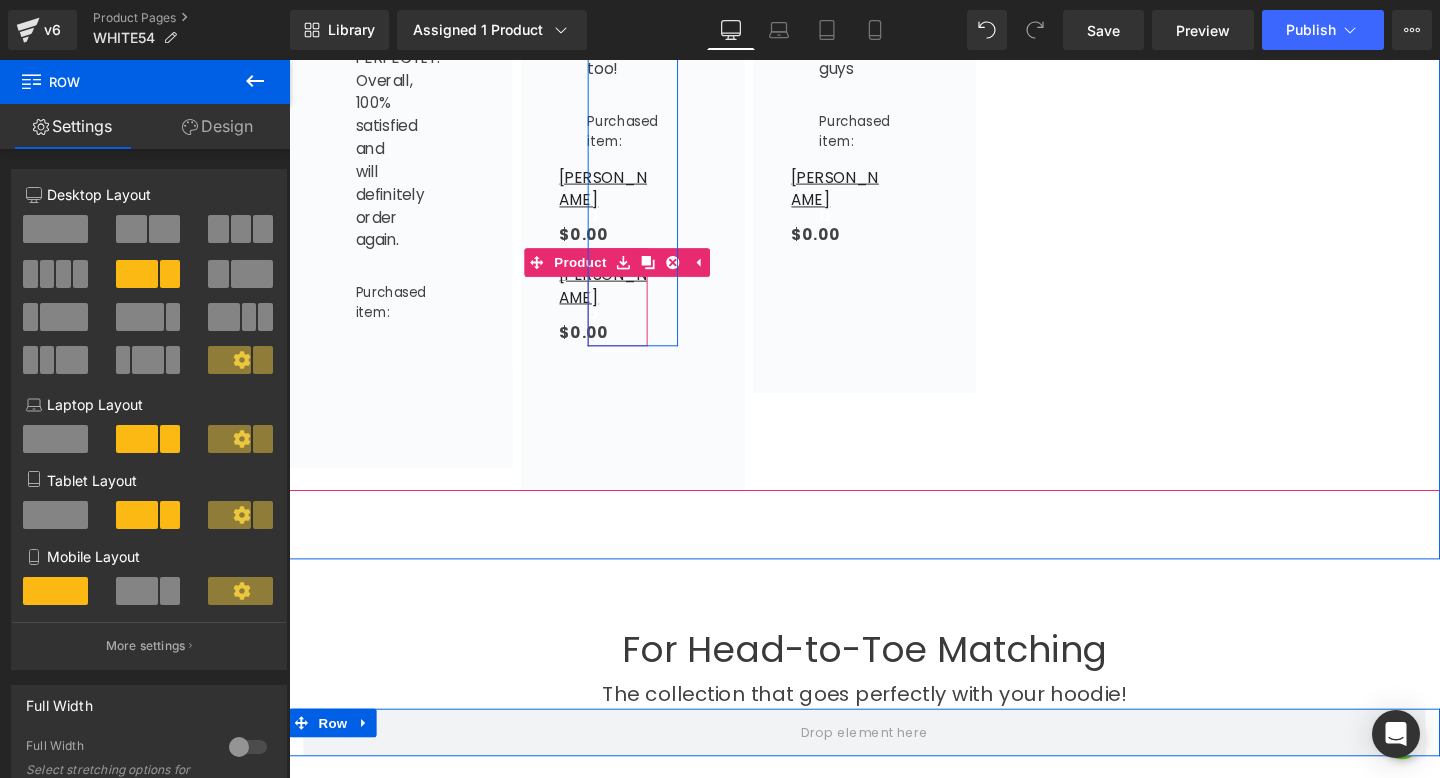 click at bounding box center (695, -369) 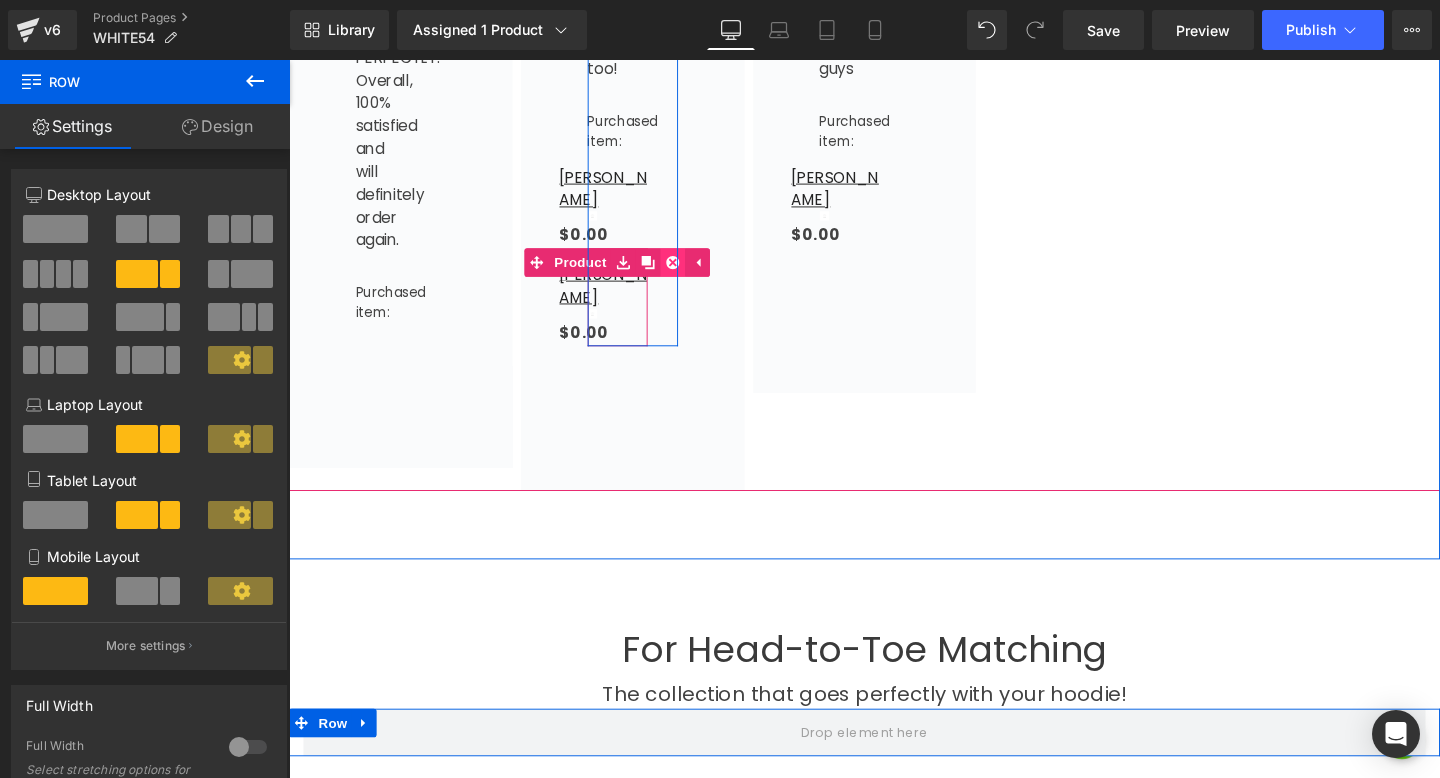 click 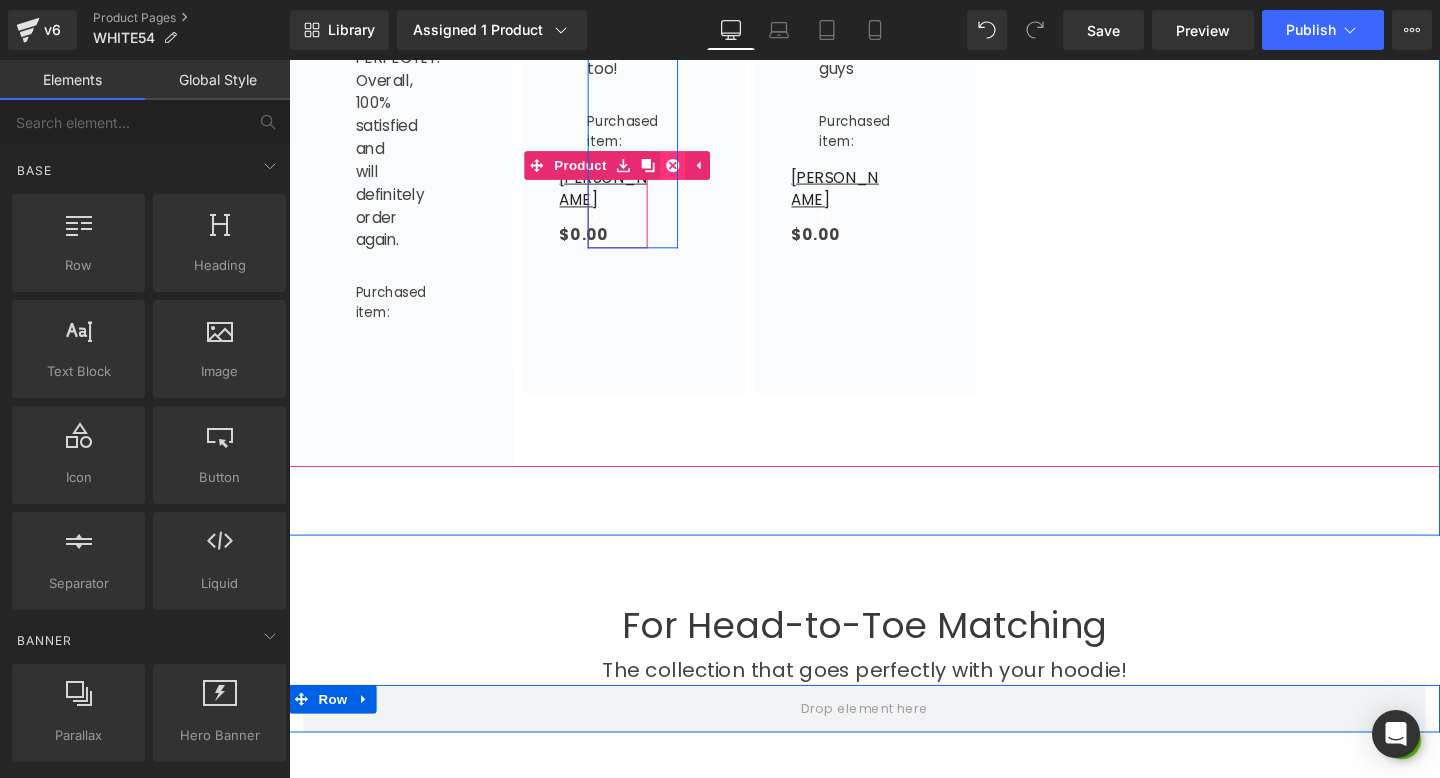 click 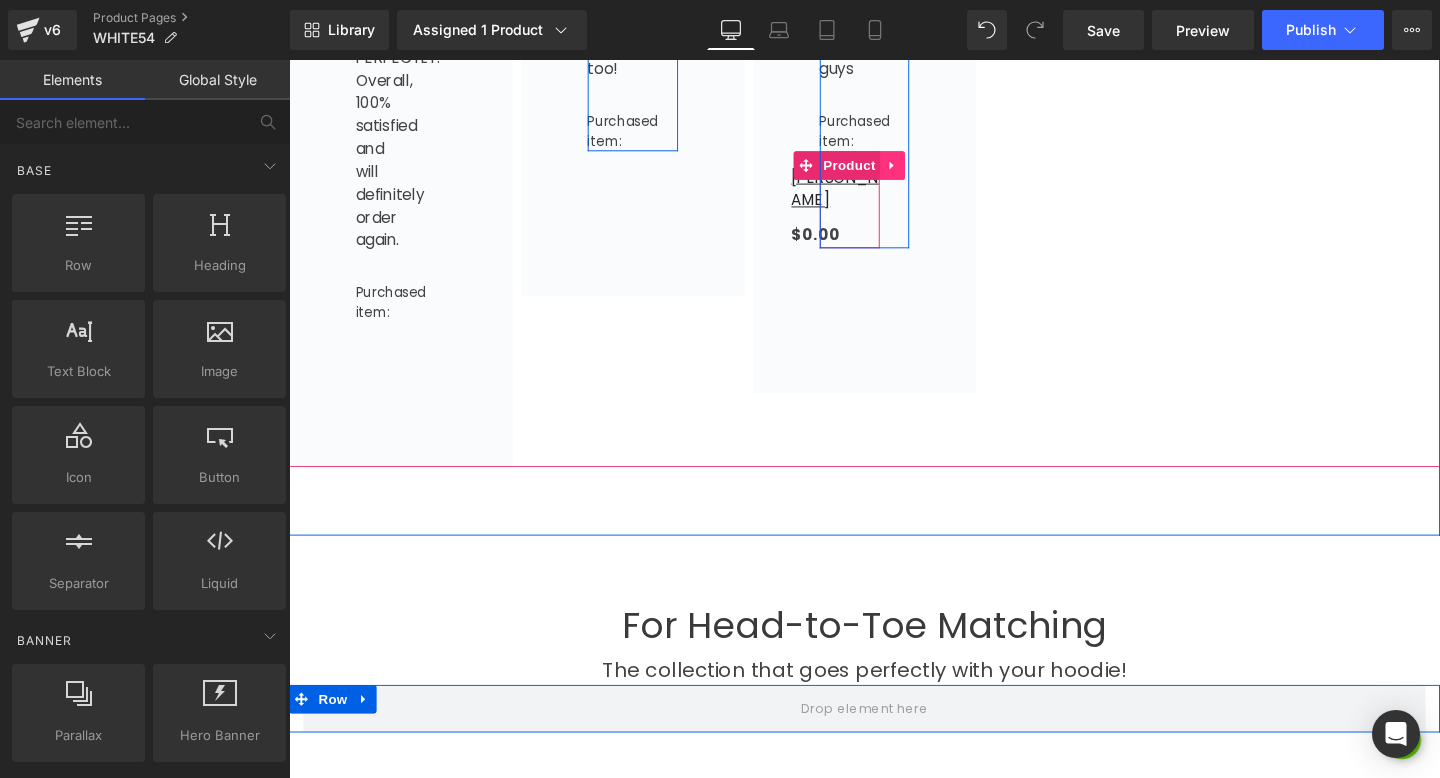 click 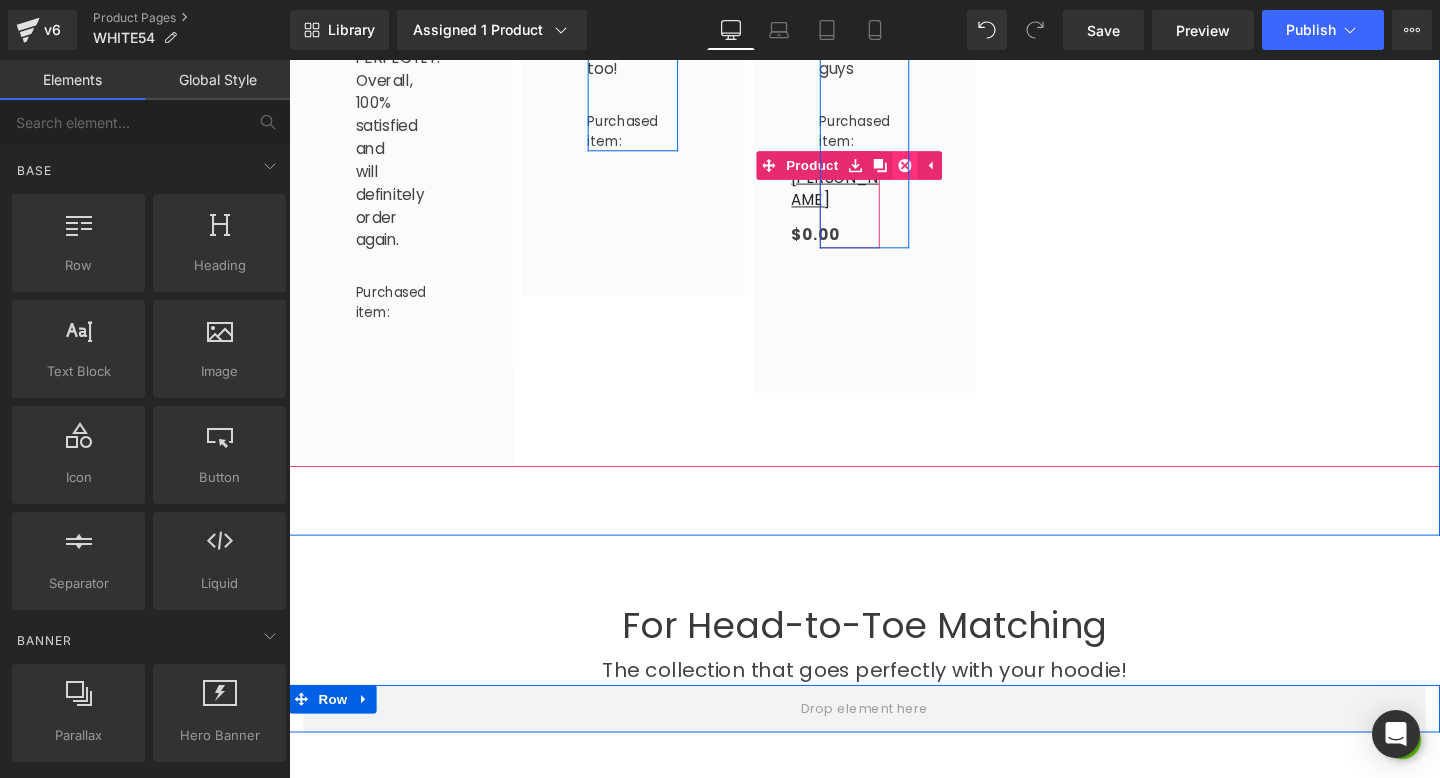 click 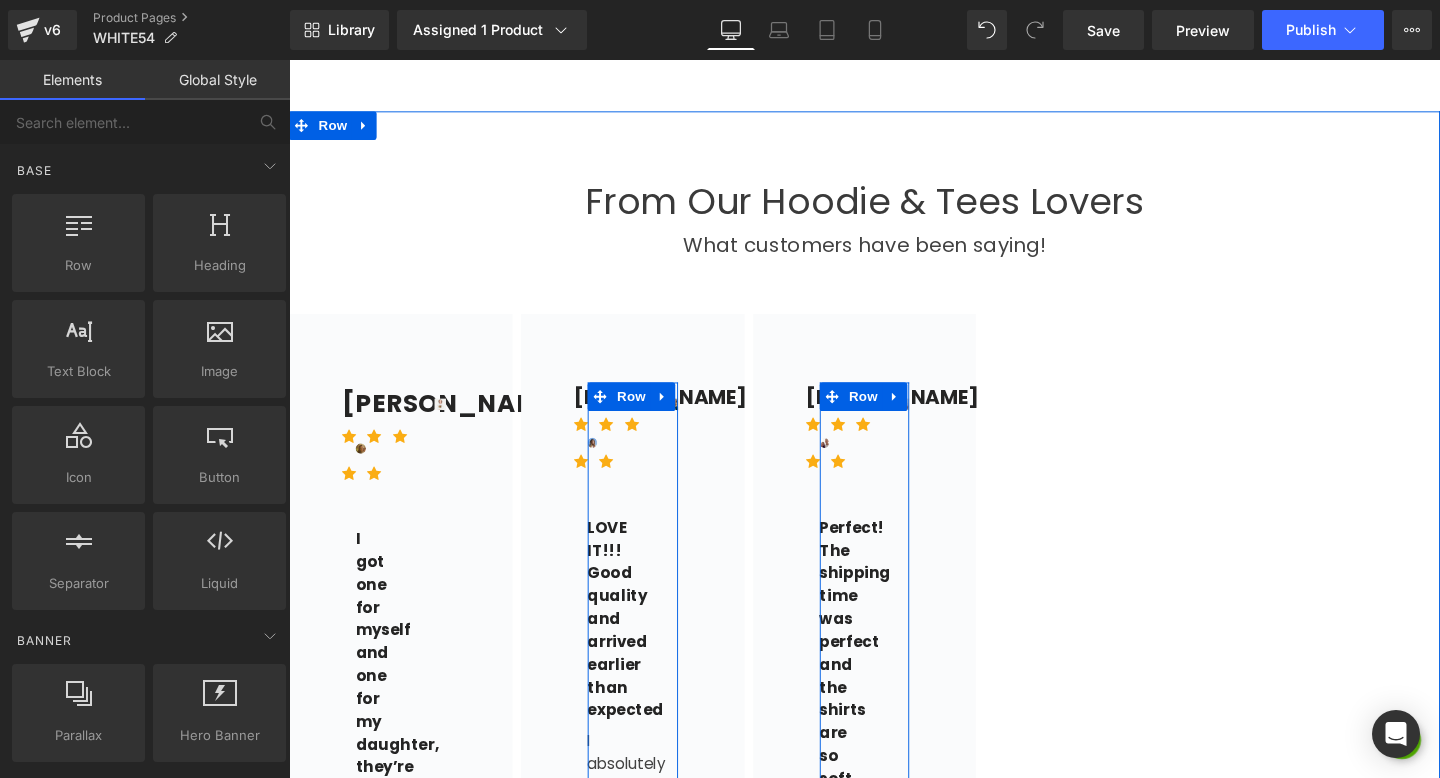 scroll, scrollTop: 1101, scrollLeft: 0, axis: vertical 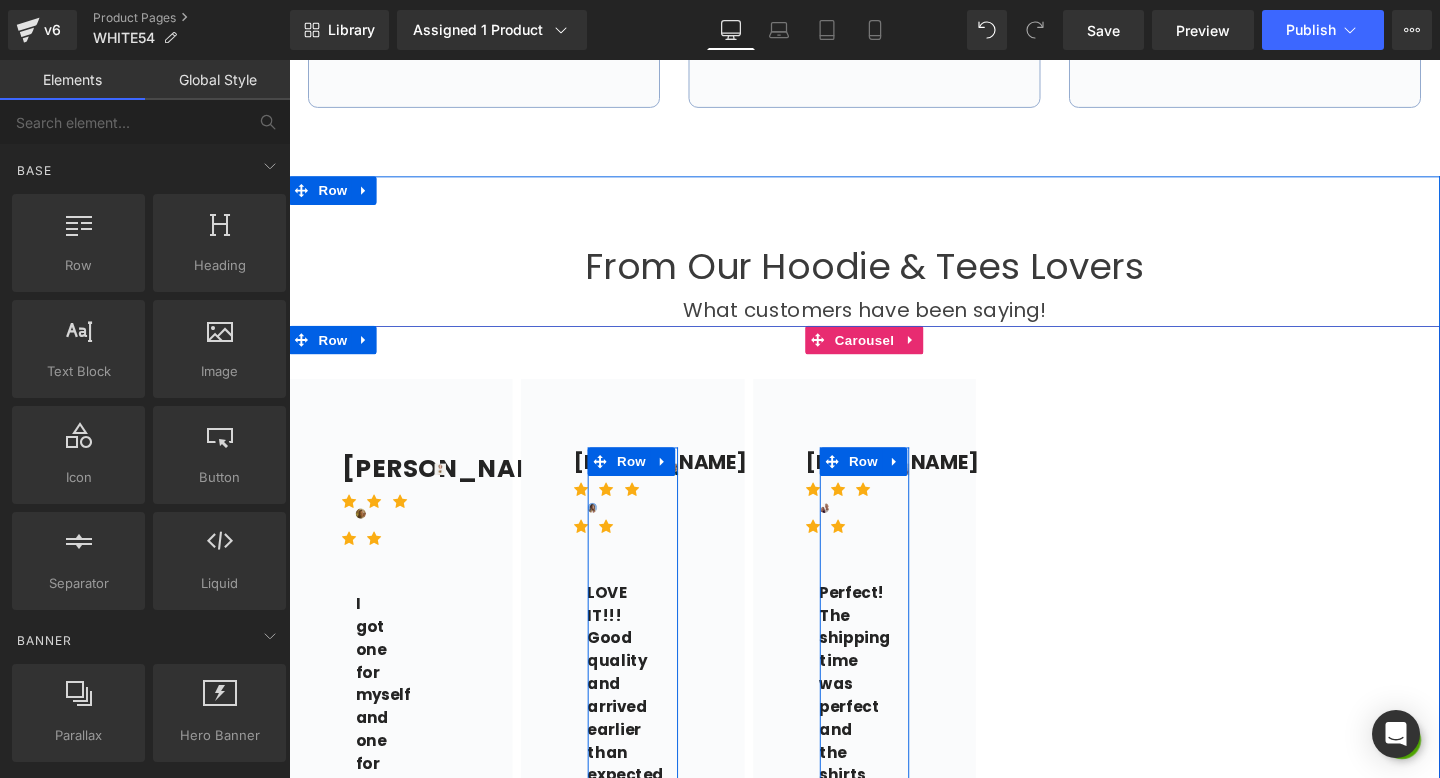 click on "Image         [PERSON_NAME] Text Block" at bounding box center (650, 1106) 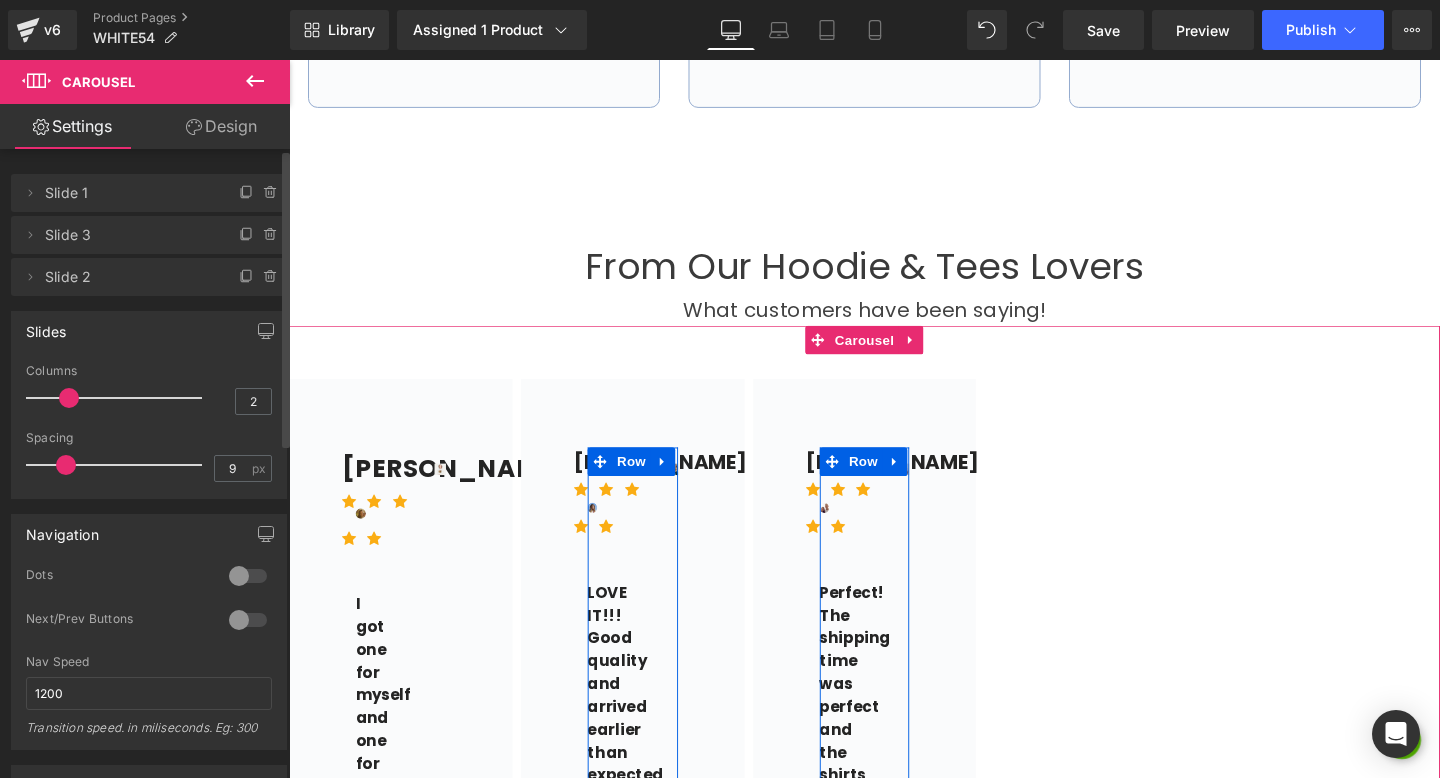 click at bounding box center (119, 398) 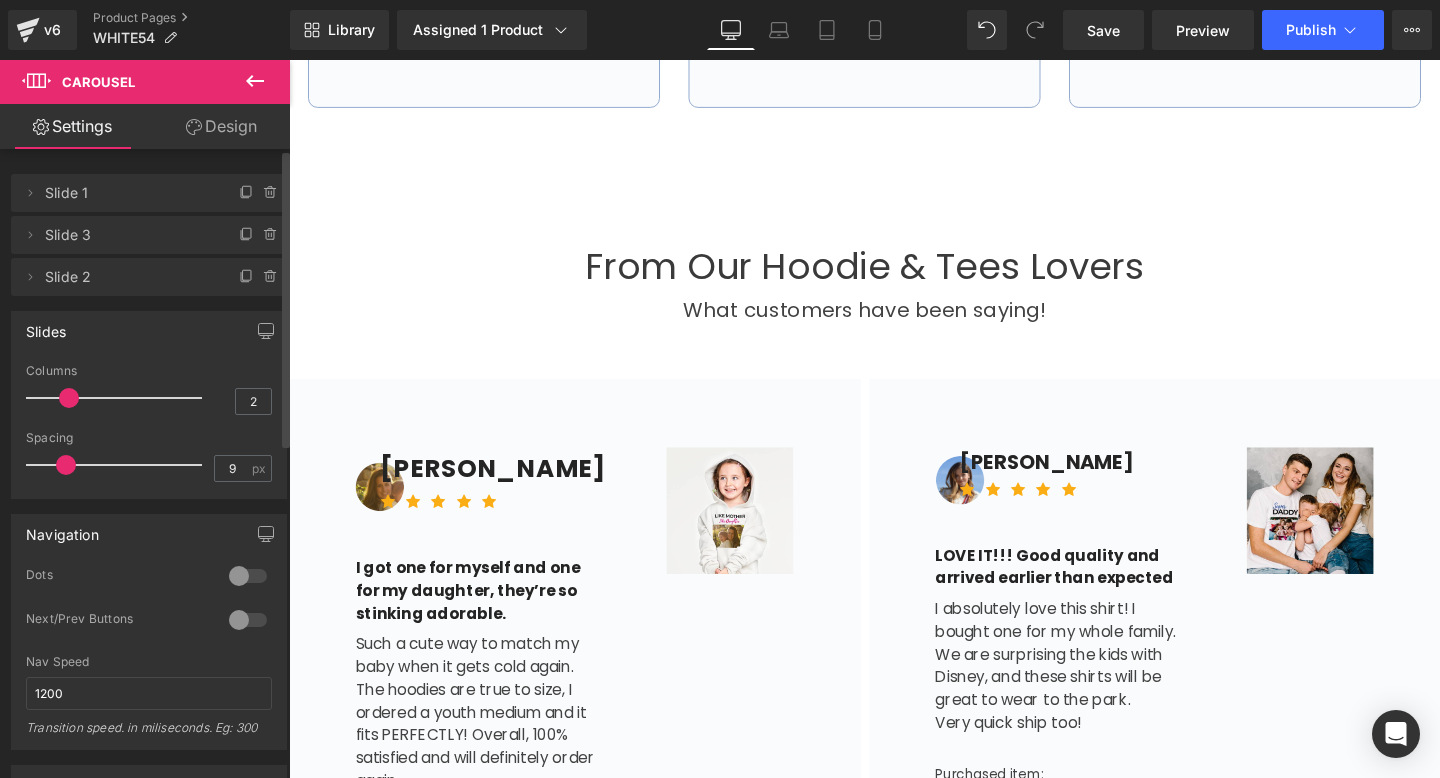 click on "Columns 2" at bounding box center (149, 397) 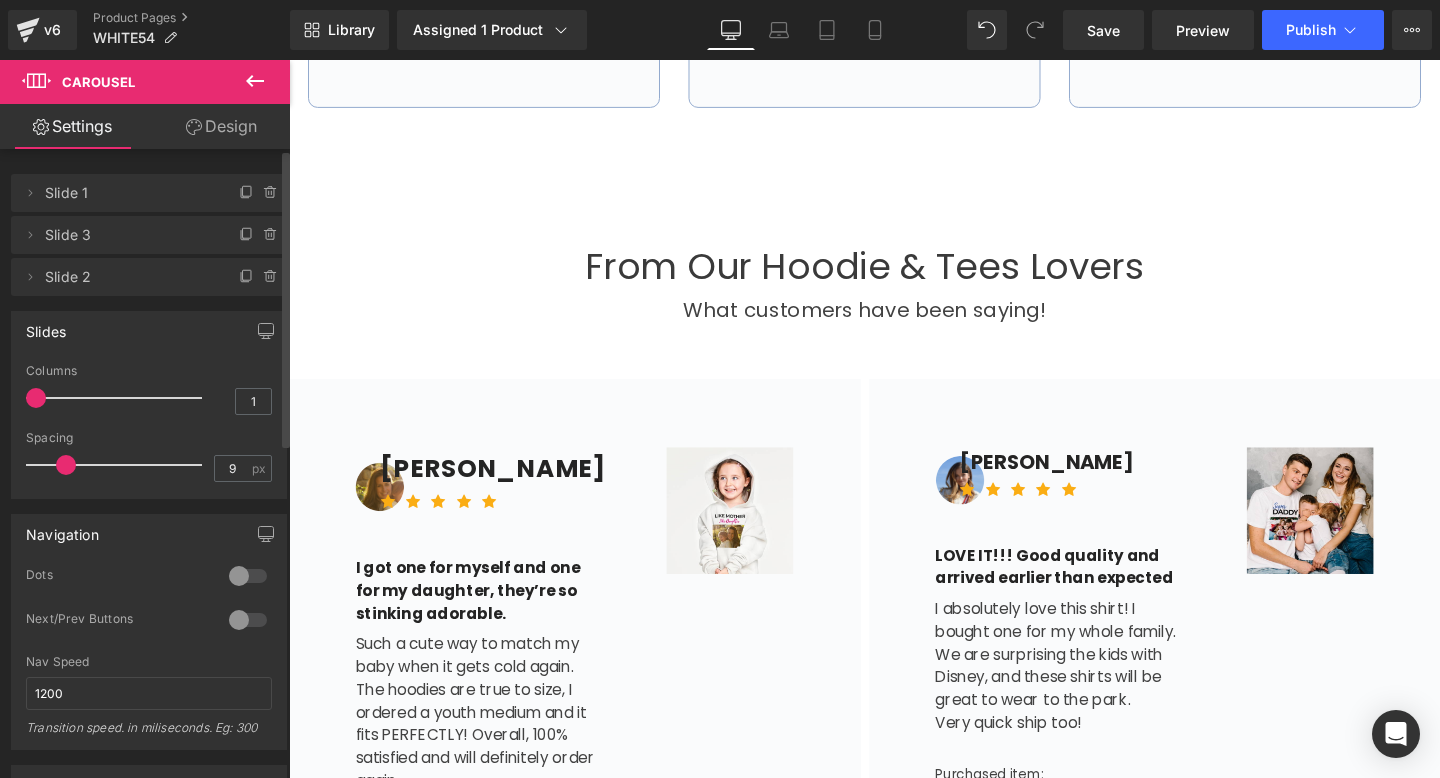 click at bounding box center [119, 398] 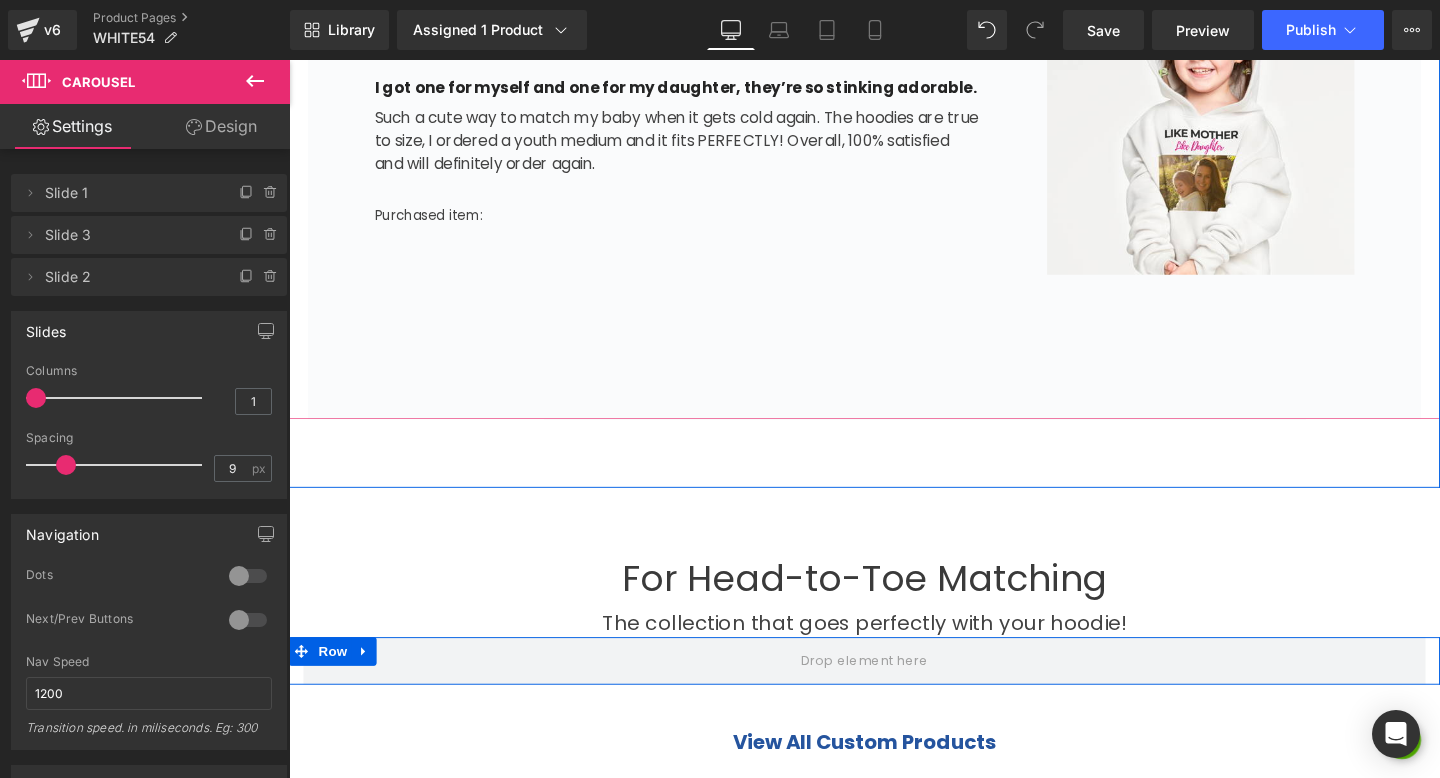 scroll, scrollTop: 1639, scrollLeft: 0, axis: vertical 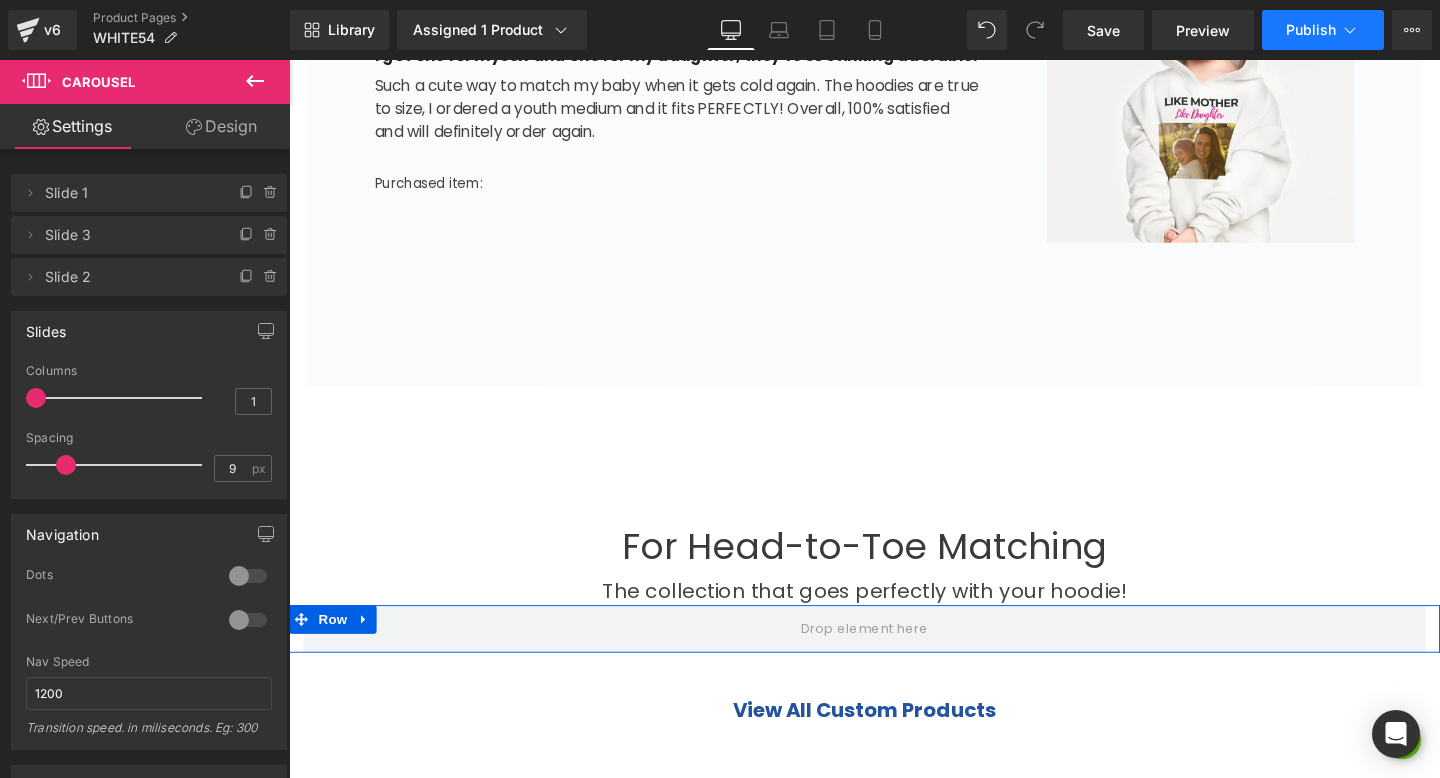 click on "Publish" at bounding box center (1311, 30) 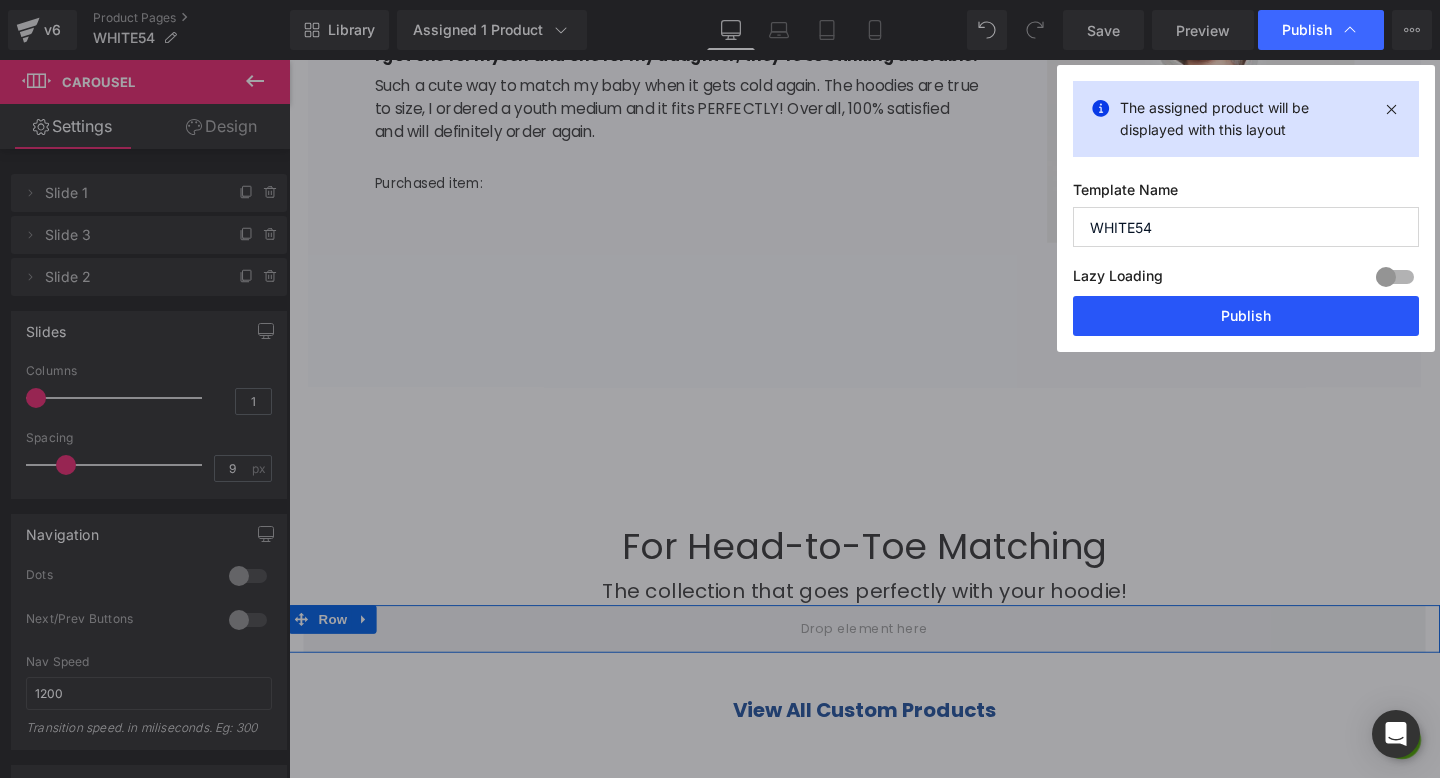 click on "Publish" at bounding box center (1246, 316) 